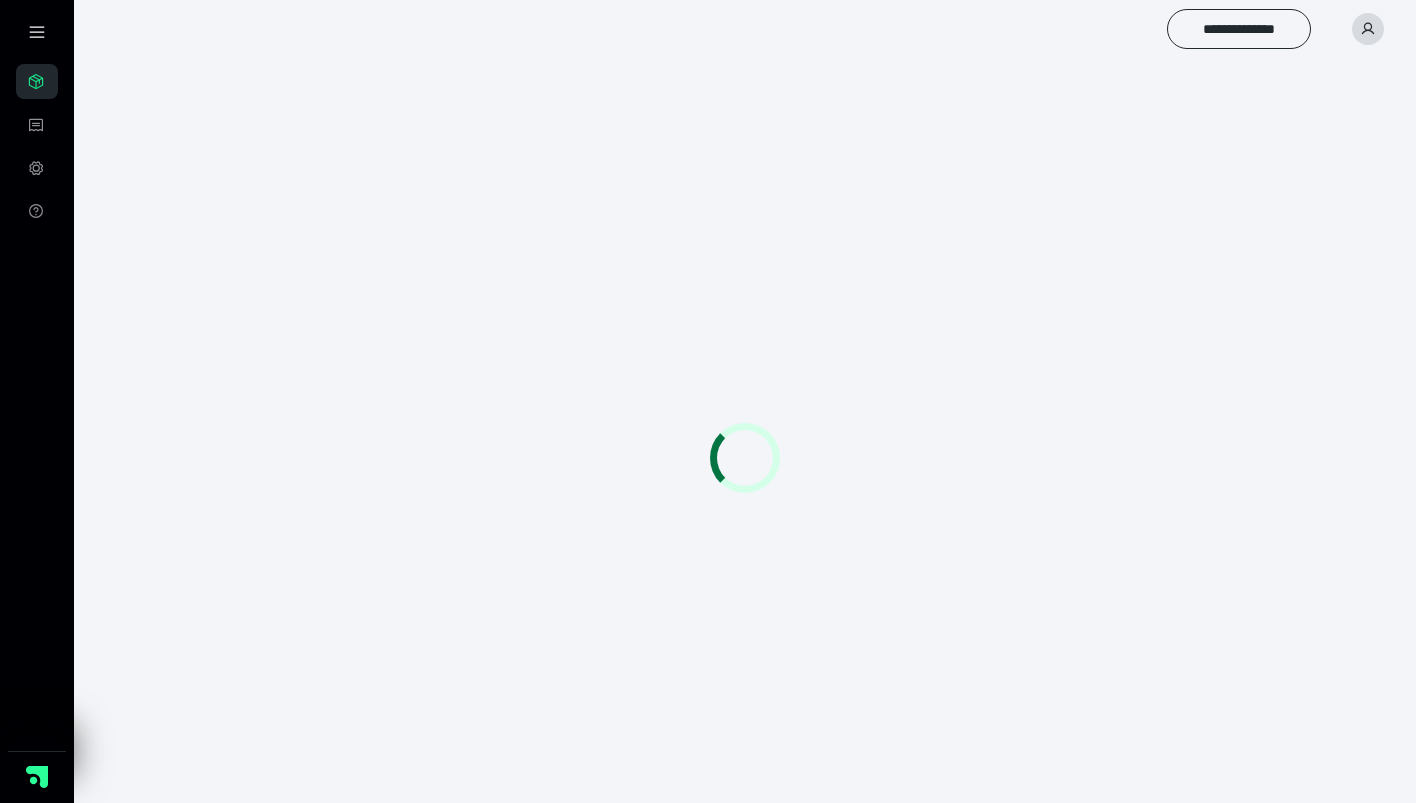 scroll, scrollTop: 0, scrollLeft: 0, axis: both 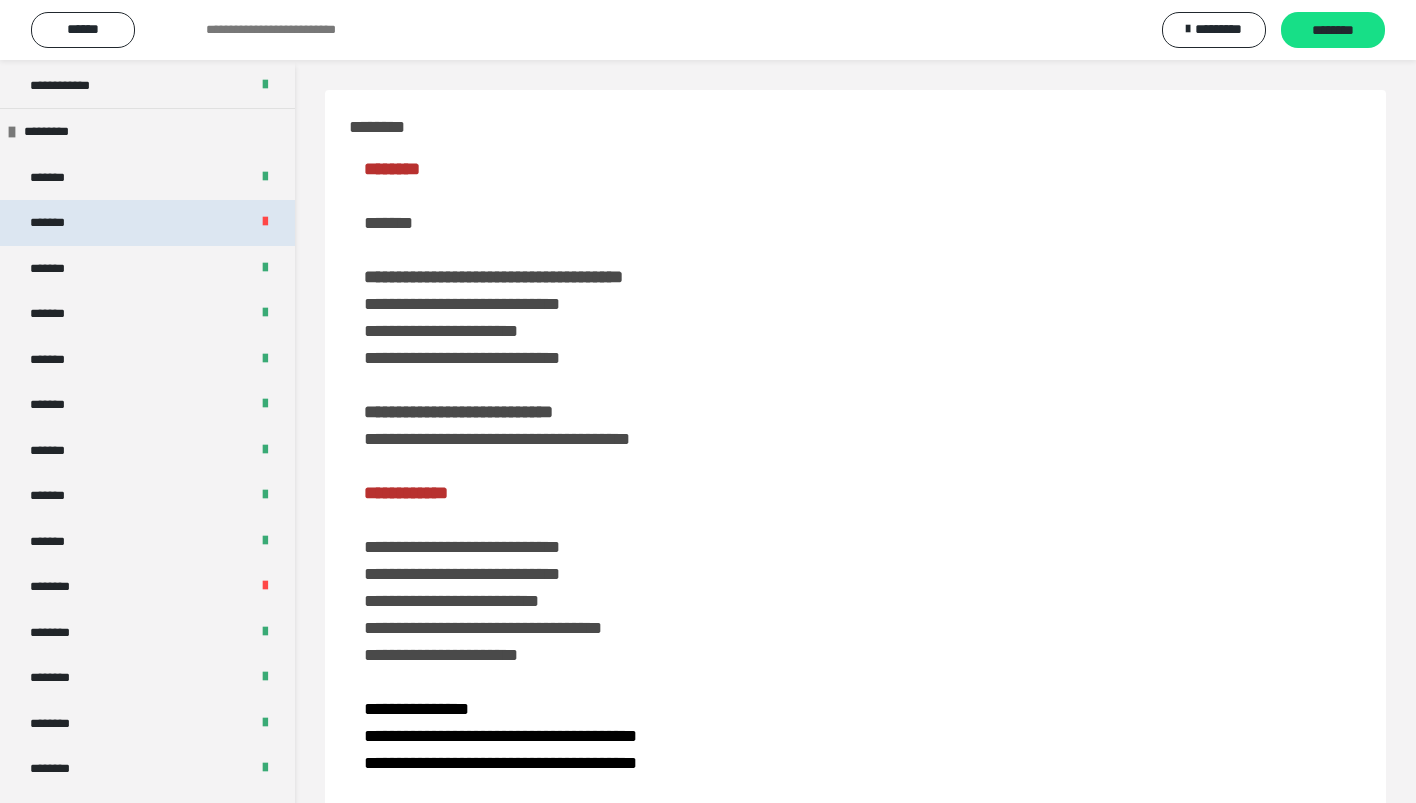 click on "*******" at bounding box center (147, 223) 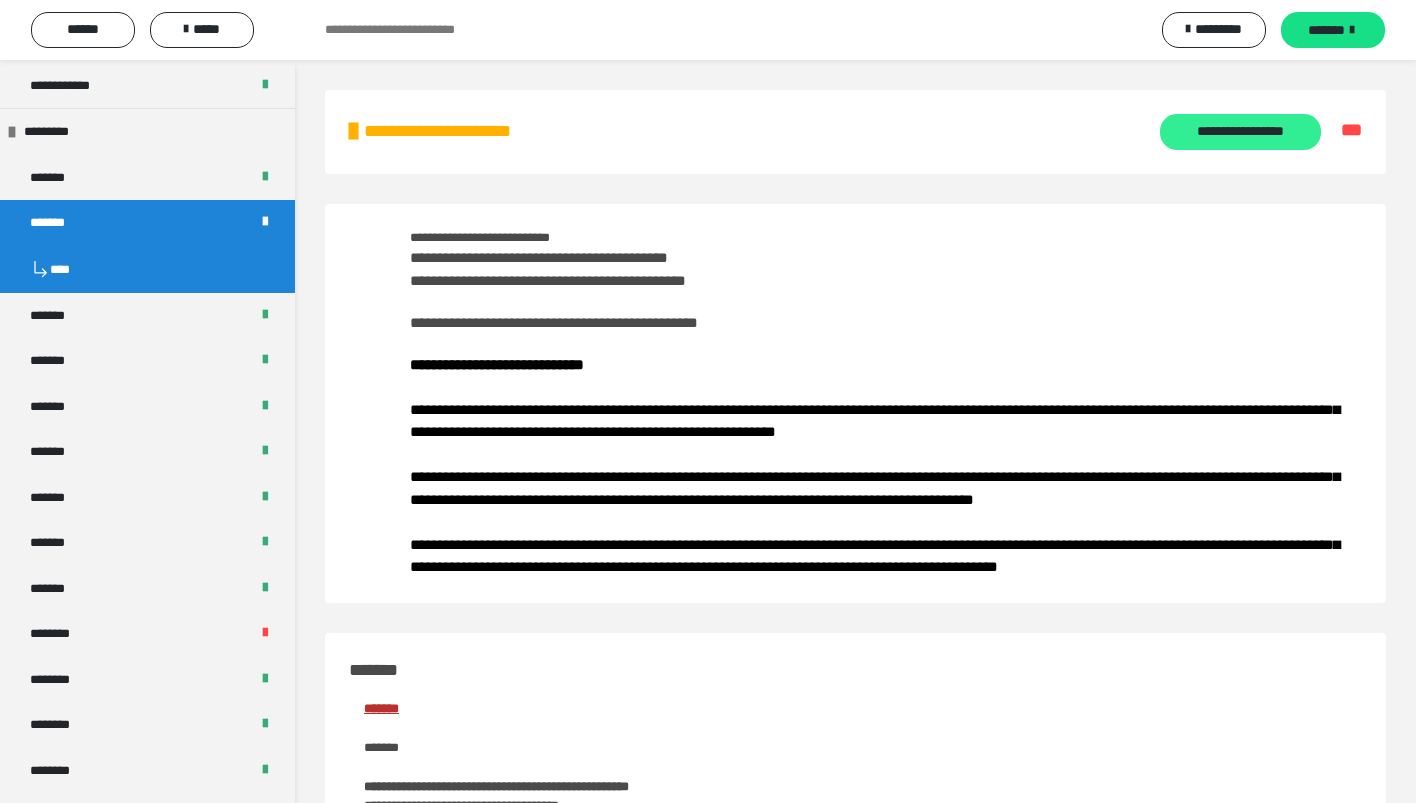 click on "**********" at bounding box center (1240, 132) 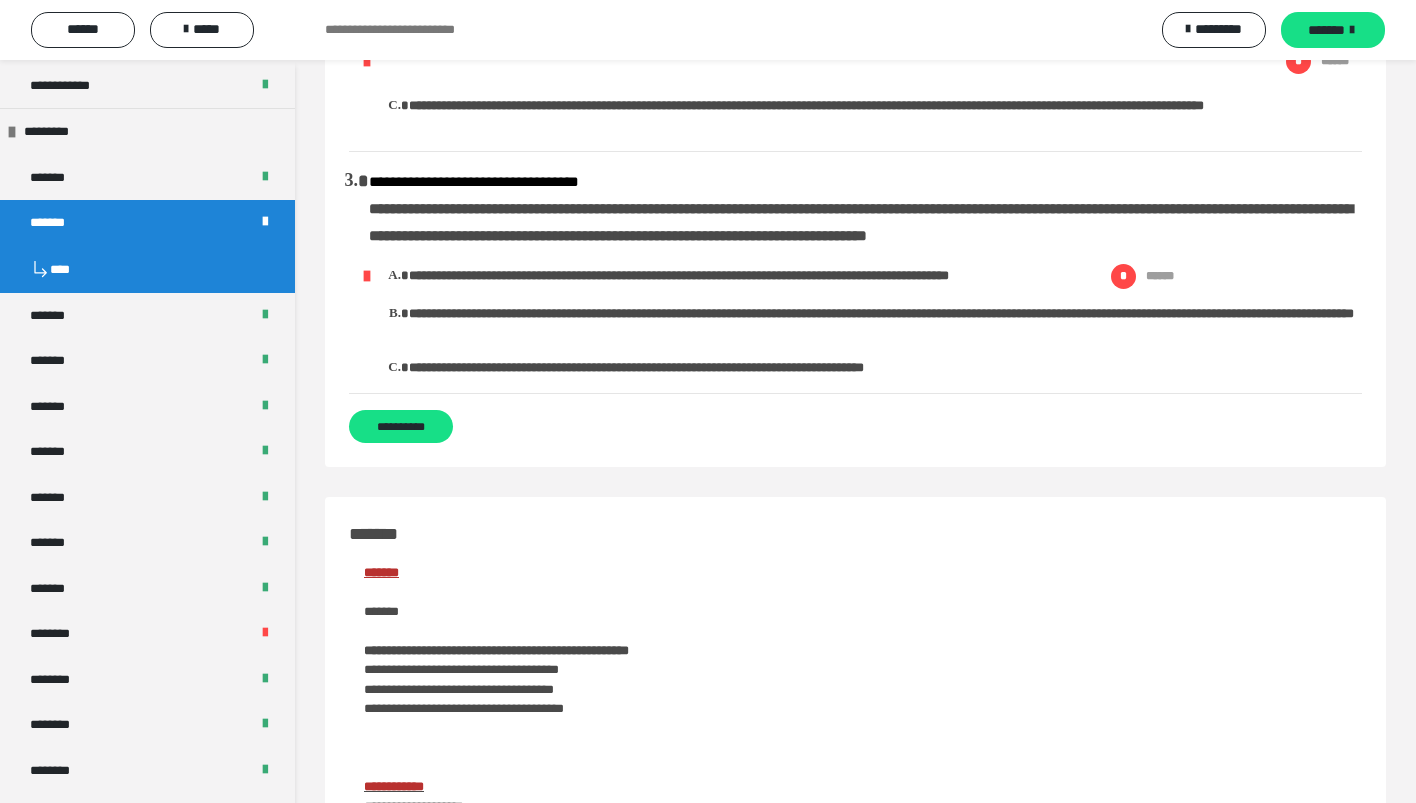scroll, scrollTop: 420, scrollLeft: 0, axis: vertical 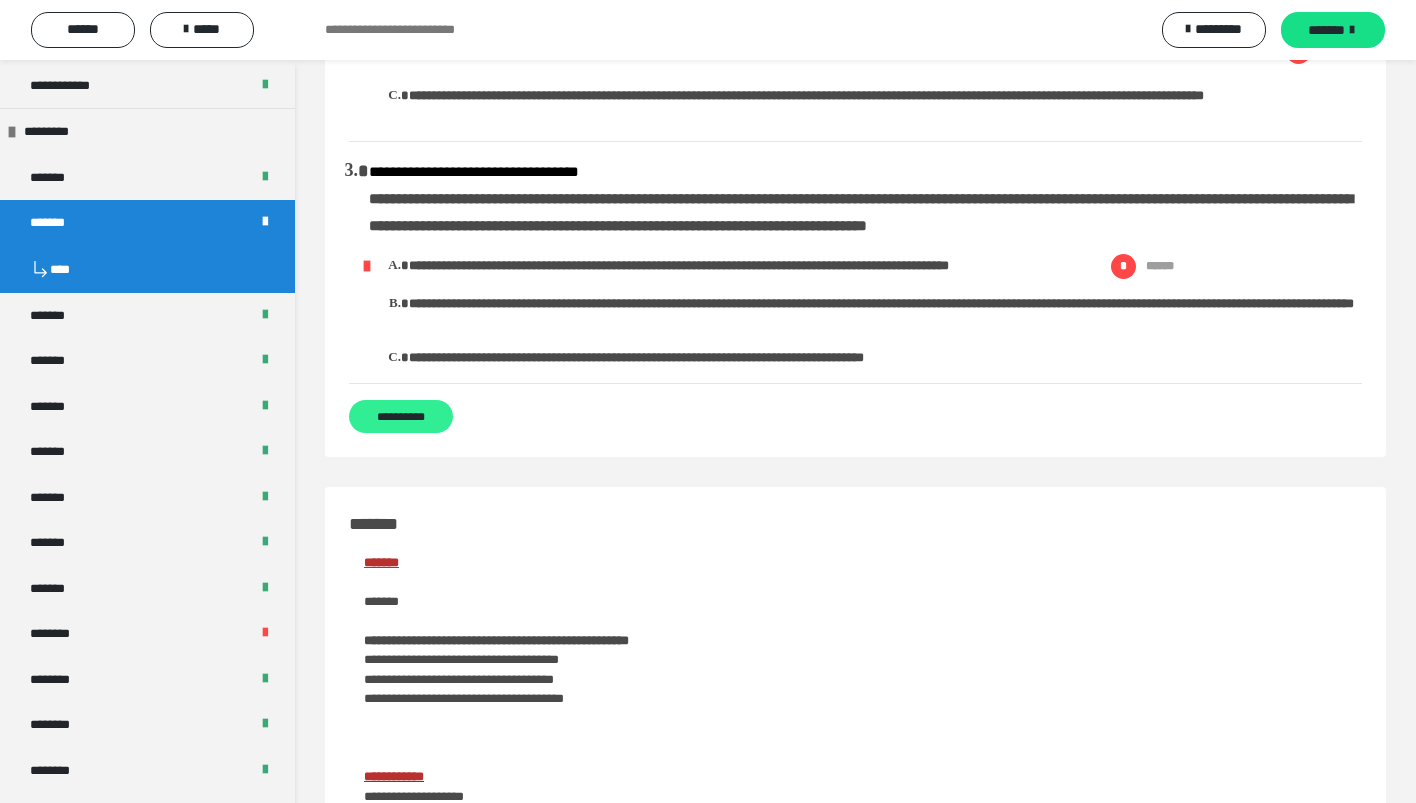 click on "**********" at bounding box center [401, 416] 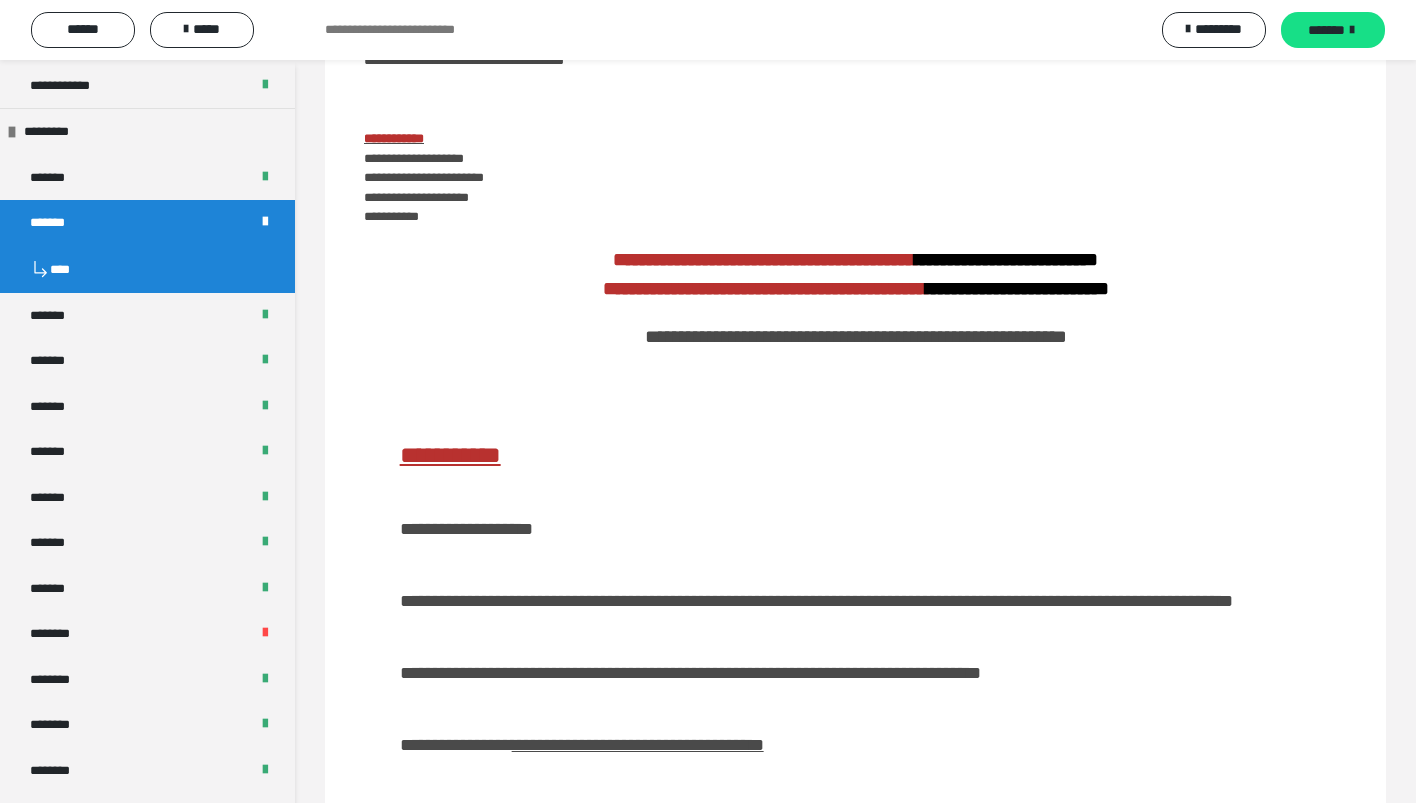 scroll, scrollTop: 786, scrollLeft: 0, axis: vertical 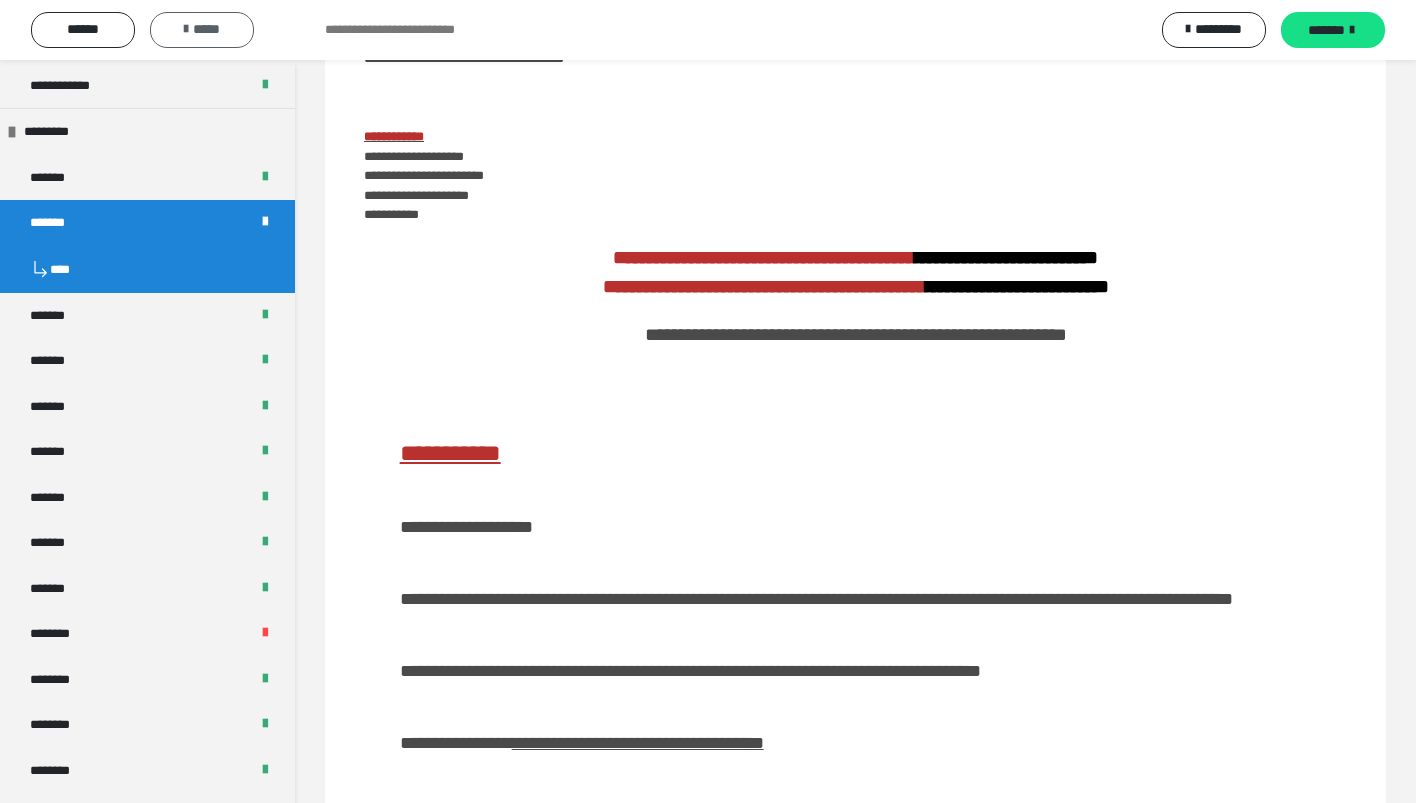 click on "*****" at bounding box center [202, 30] 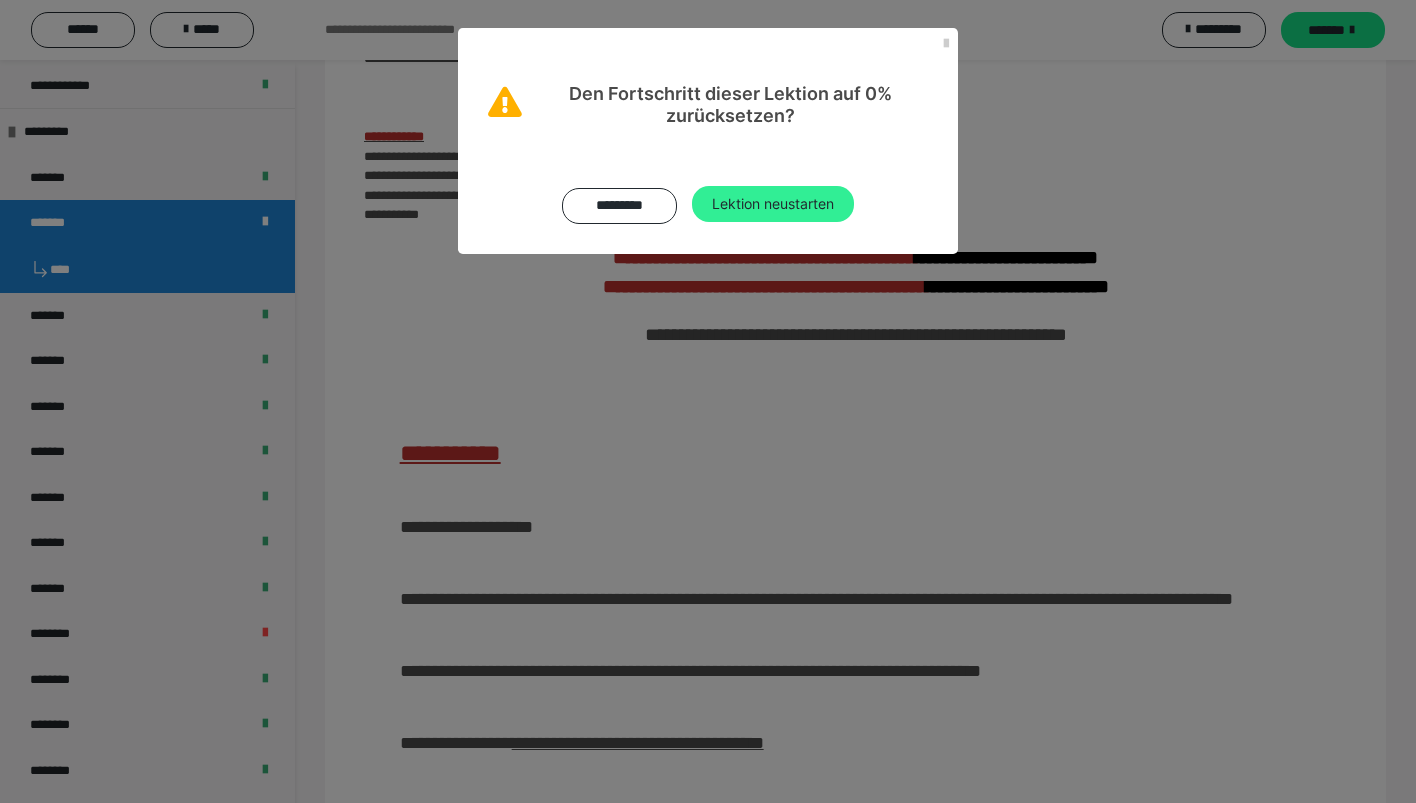click on "Lektion neustarten" at bounding box center [773, 204] 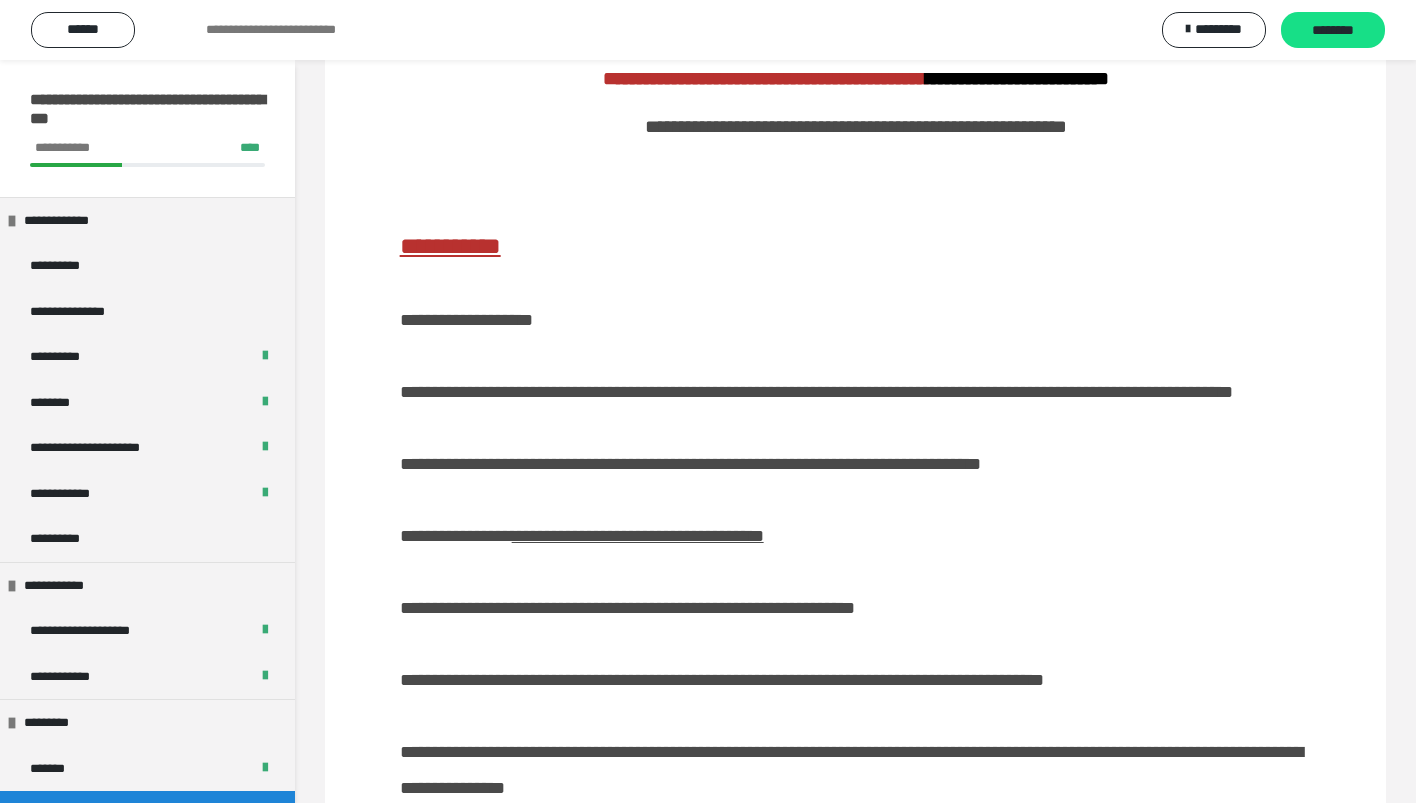 scroll, scrollTop: 456, scrollLeft: 0, axis: vertical 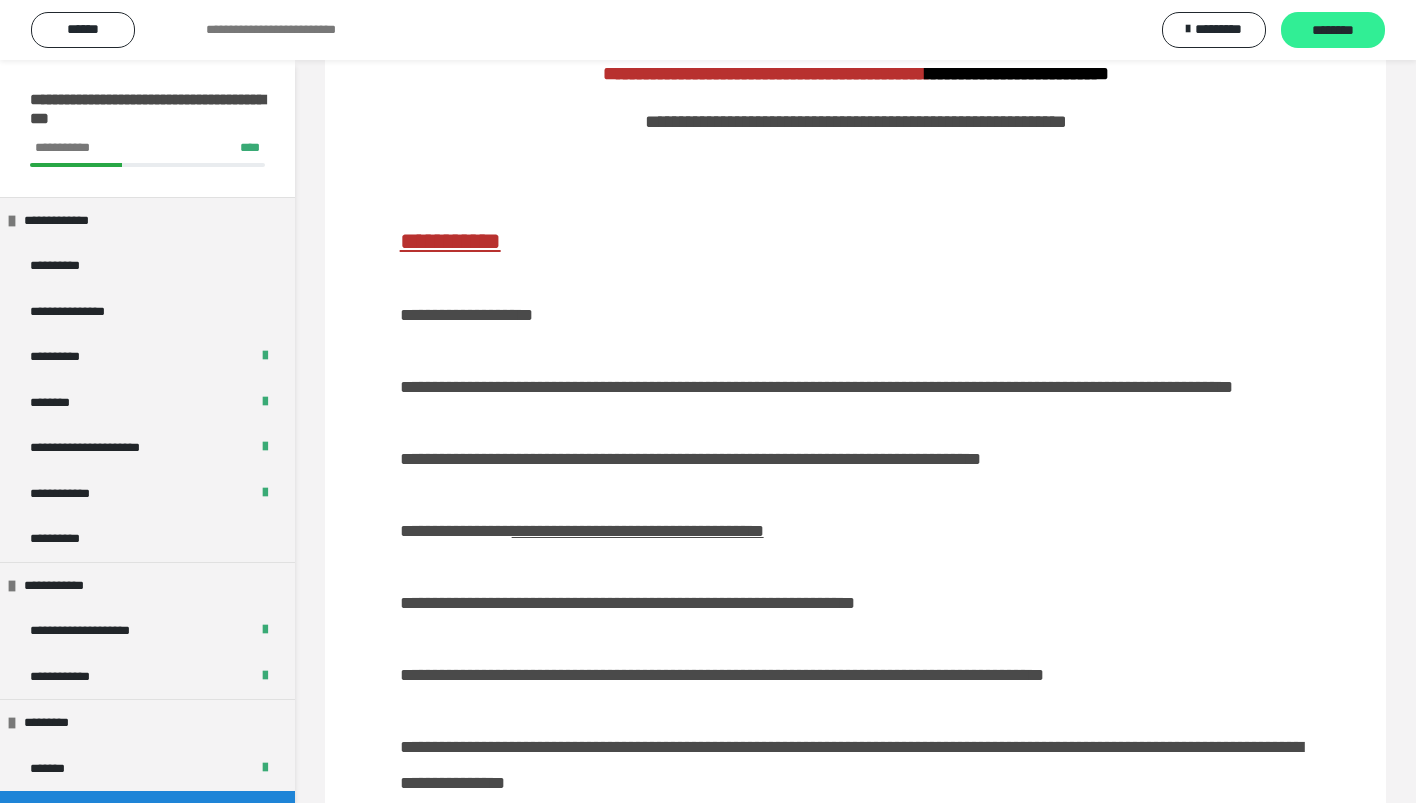 click on "********" at bounding box center (1333, 30) 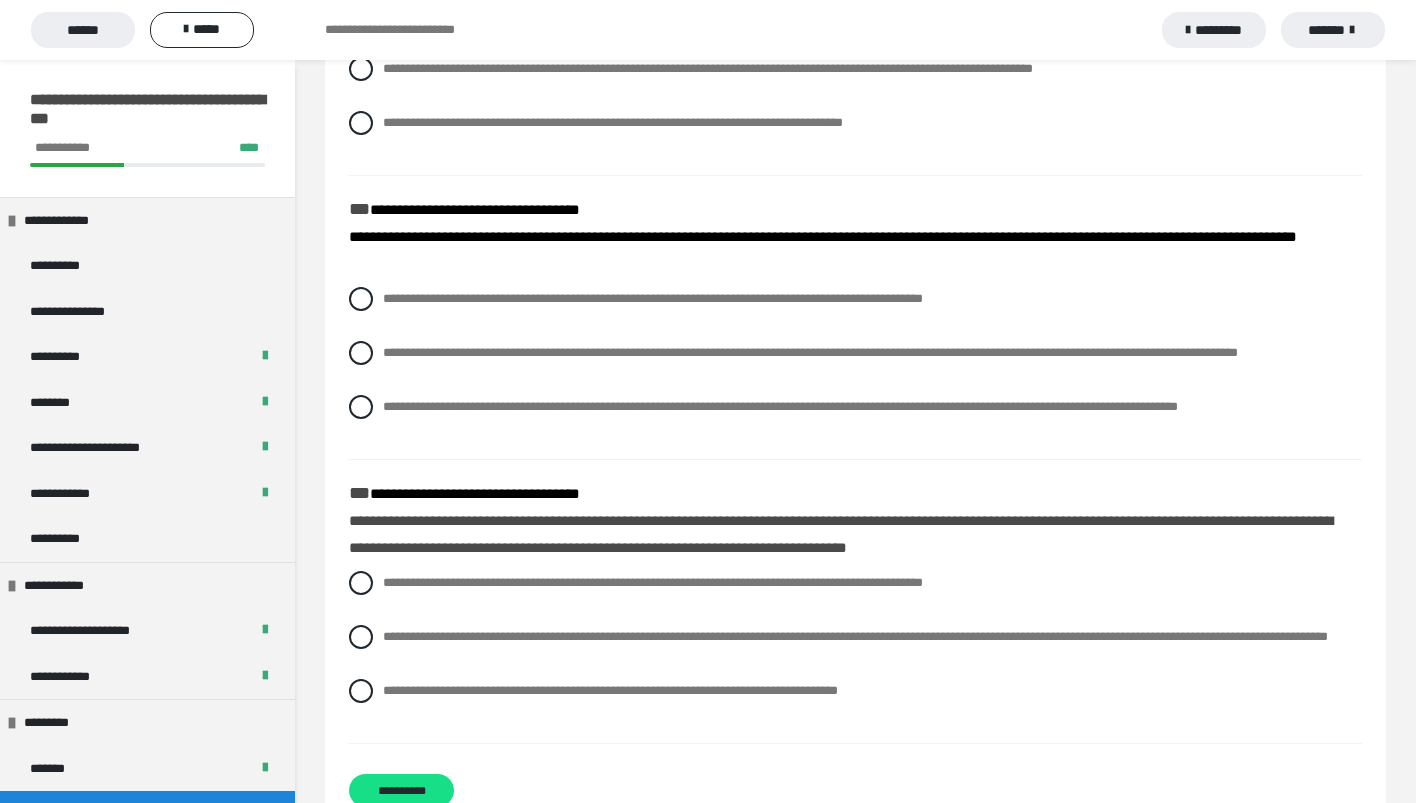 scroll, scrollTop: 360, scrollLeft: 0, axis: vertical 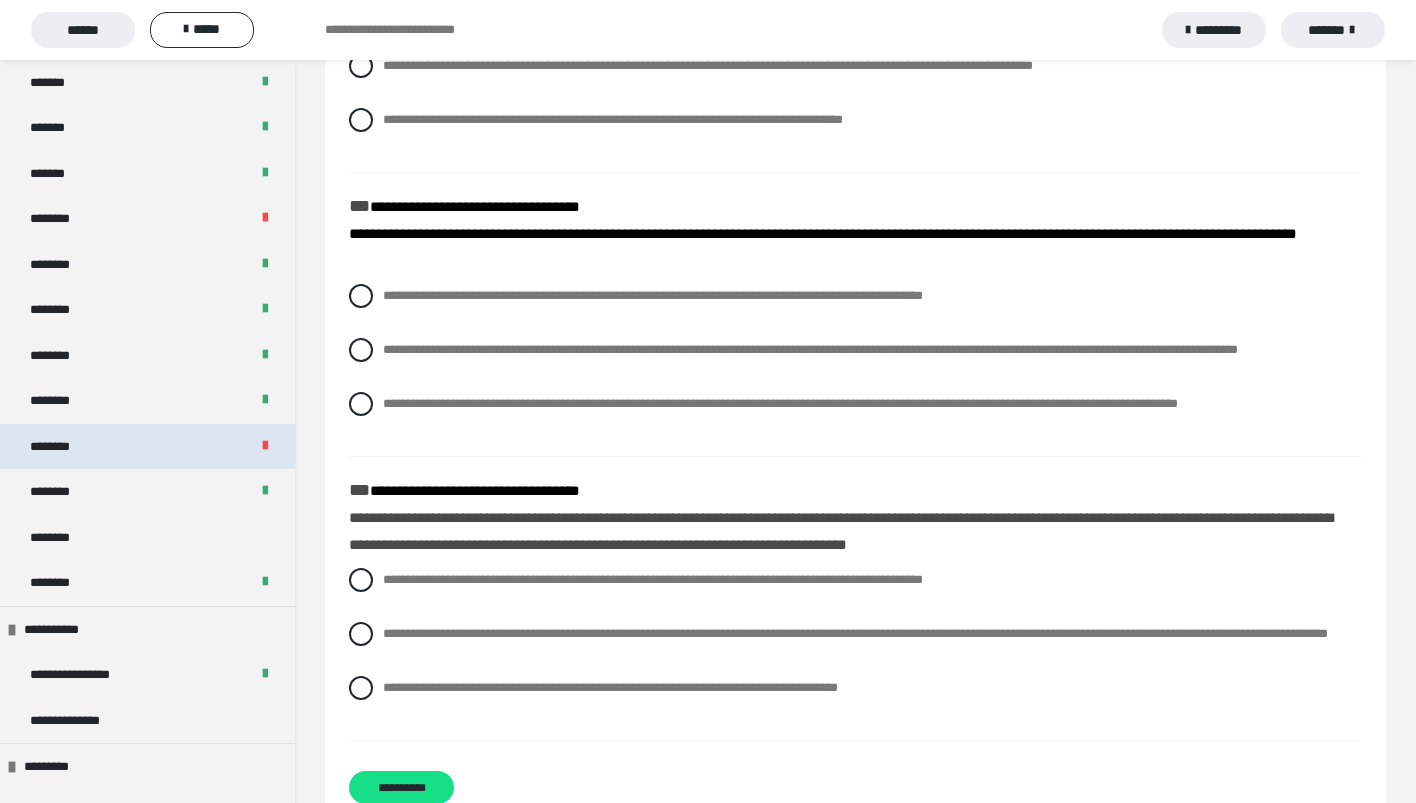 click on "********" at bounding box center [147, 447] 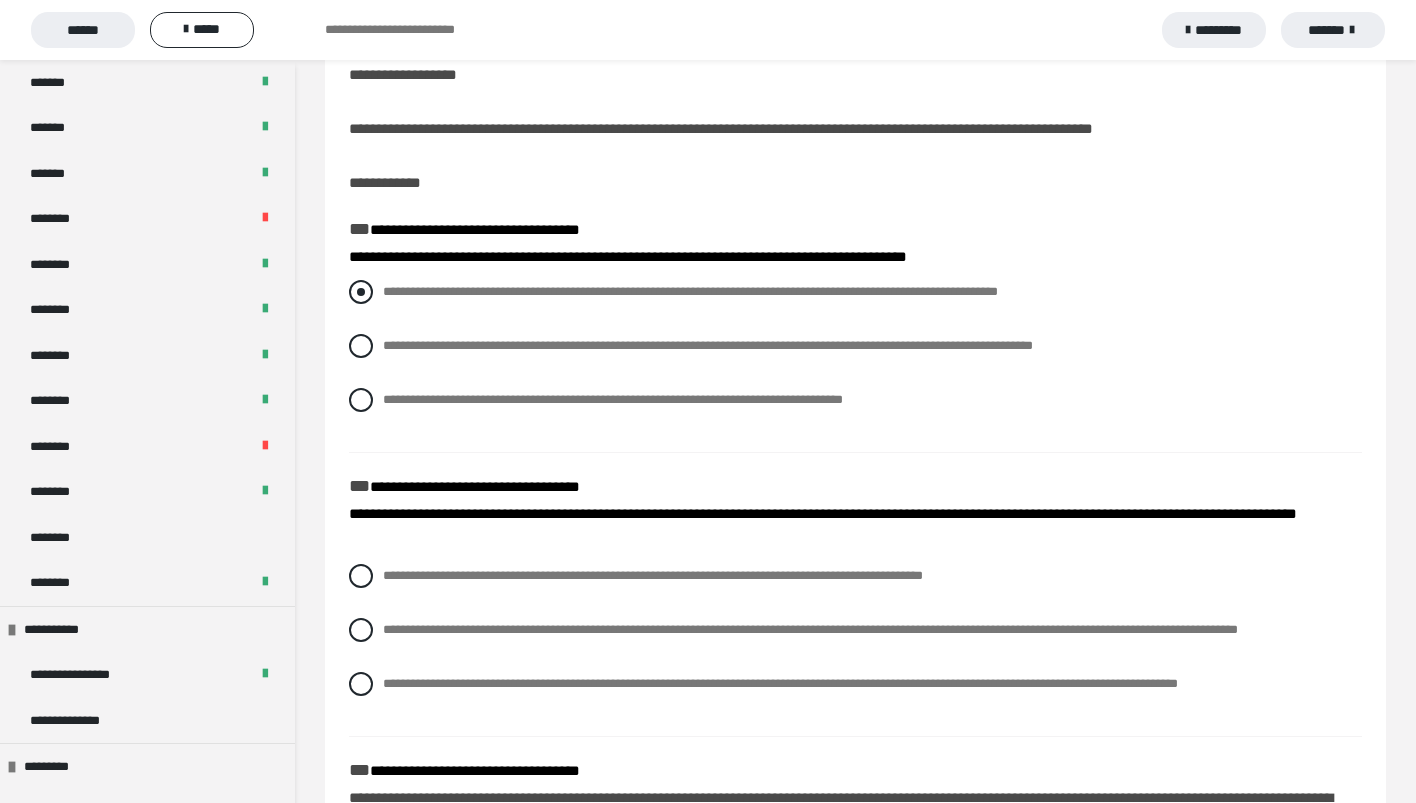 scroll, scrollTop: 90, scrollLeft: 0, axis: vertical 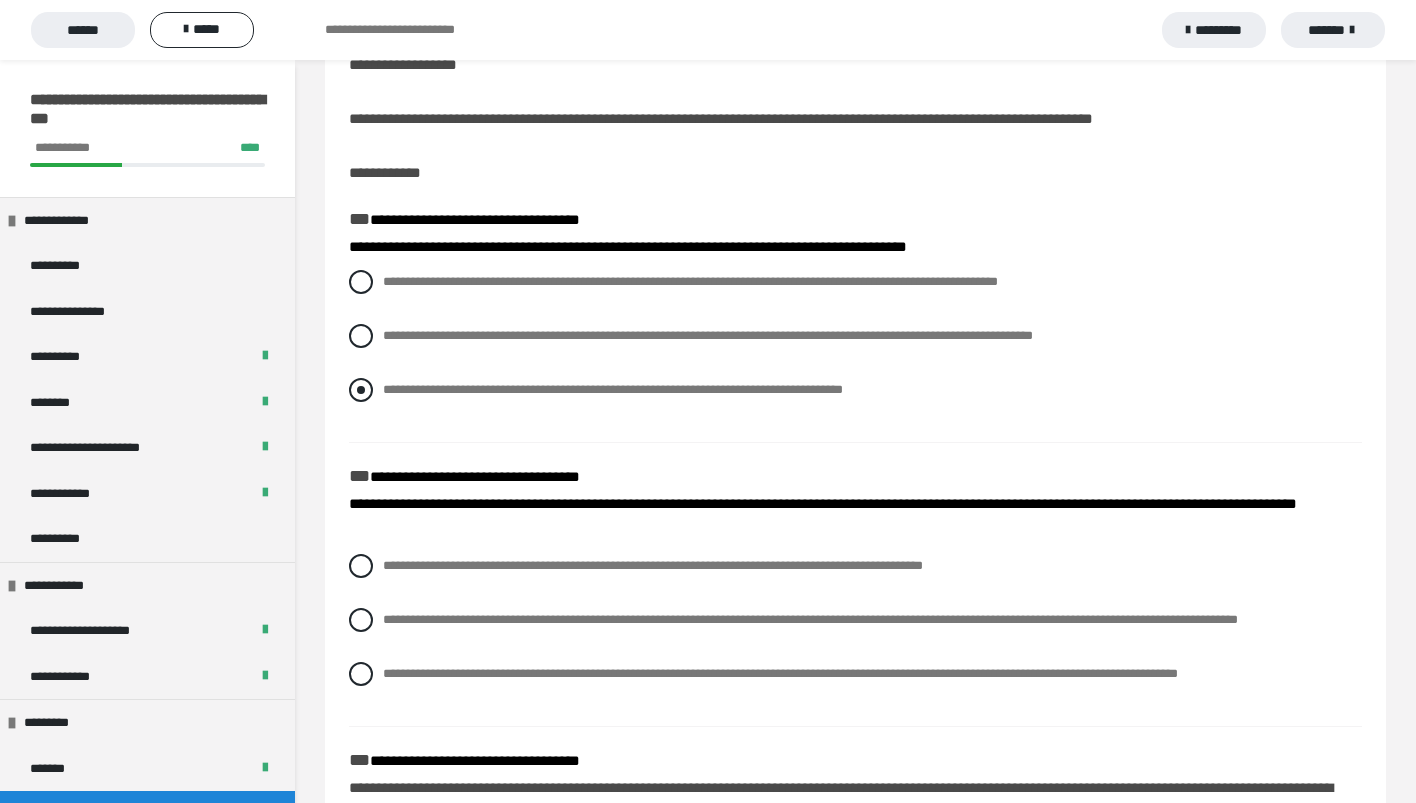 click on "**********" at bounding box center (855, 390) 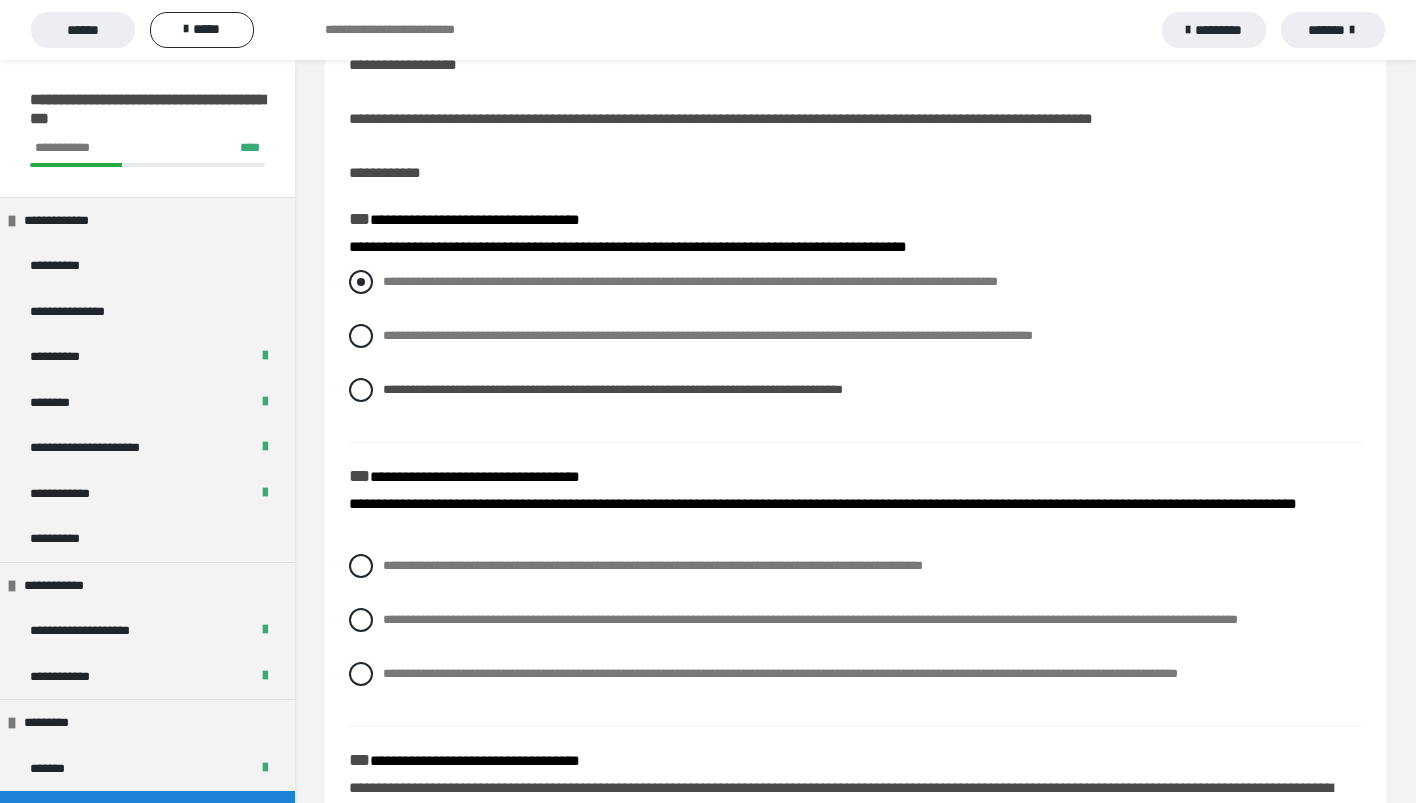 click at bounding box center [361, 282] 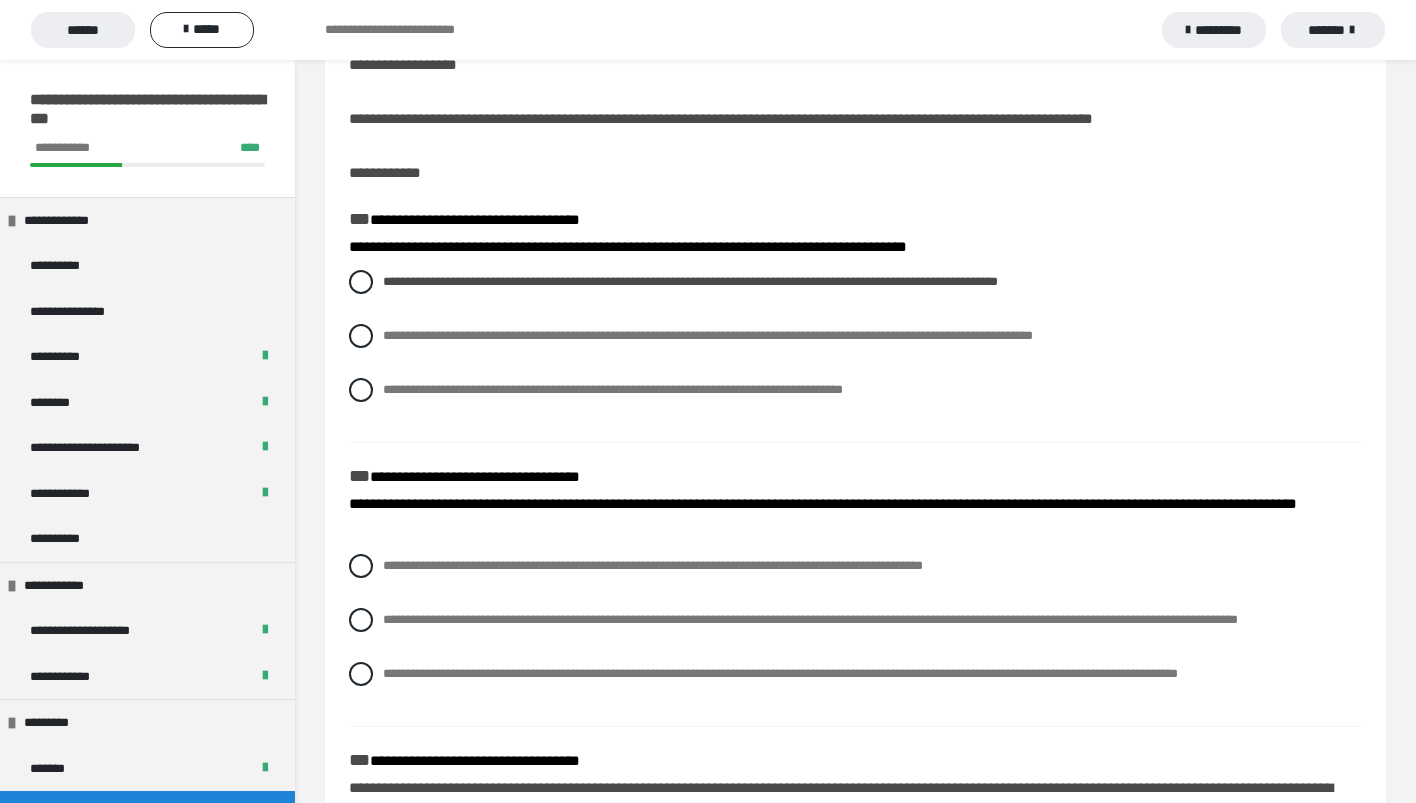 click on "**********" at bounding box center [855, 351] 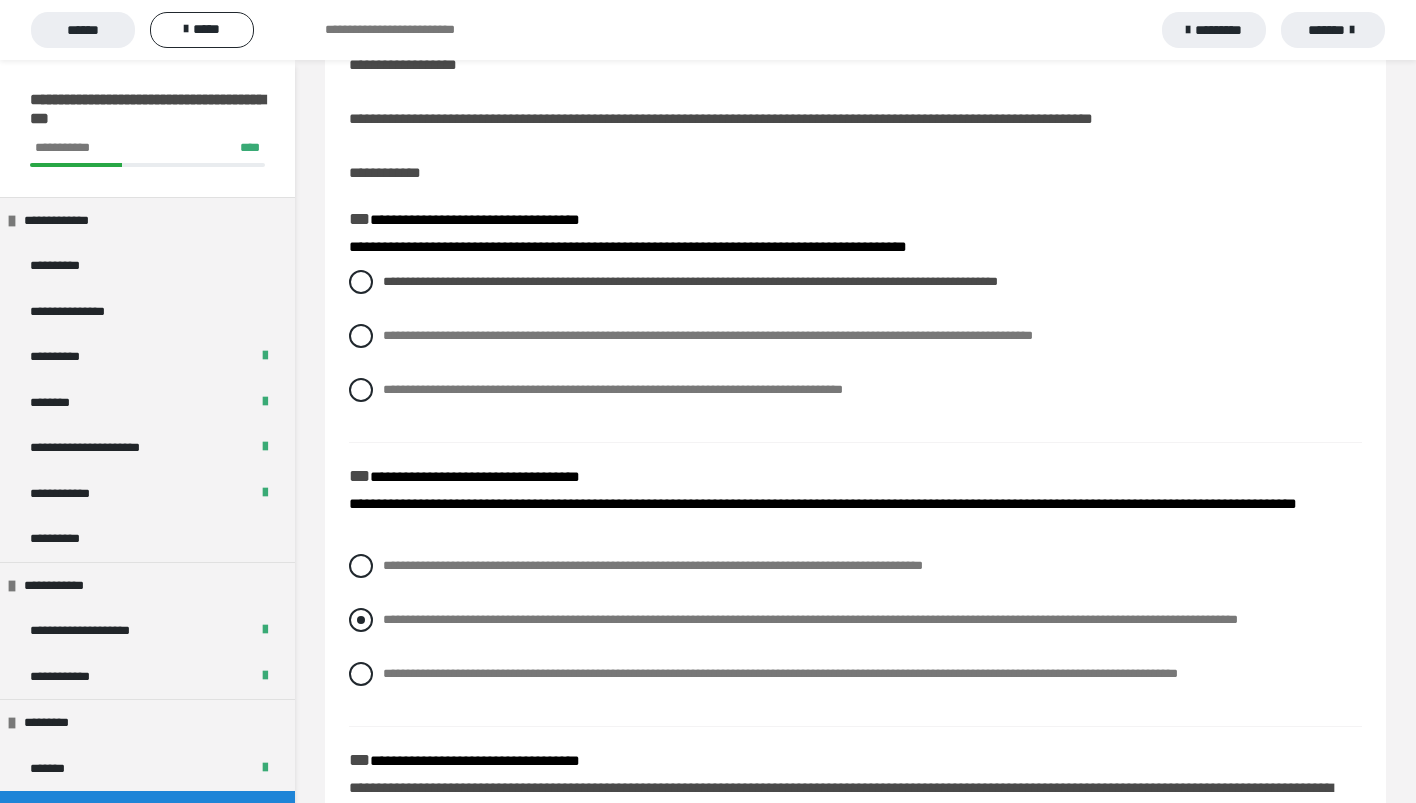 click at bounding box center (361, 620) 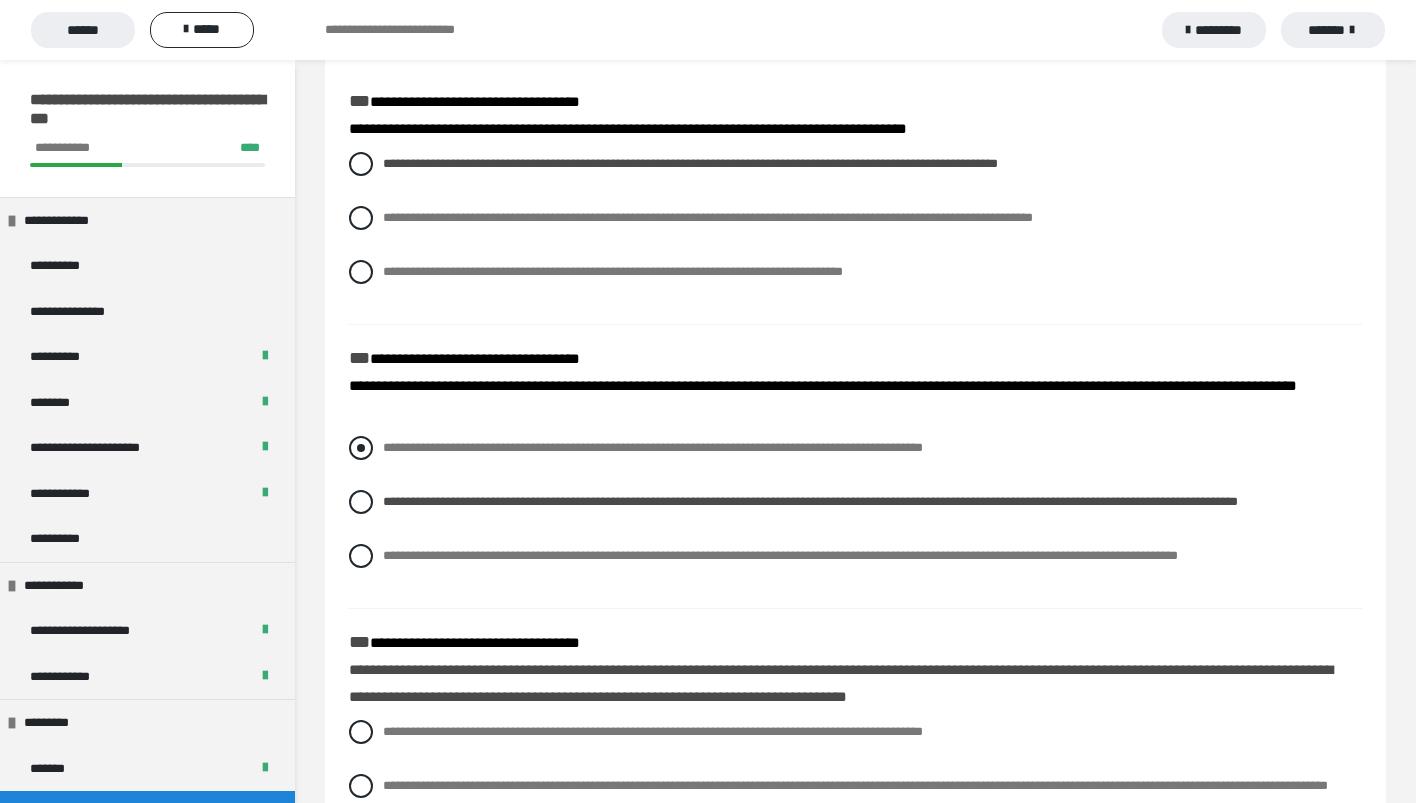 scroll, scrollTop: 487, scrollLeft: 0, axis: vertical 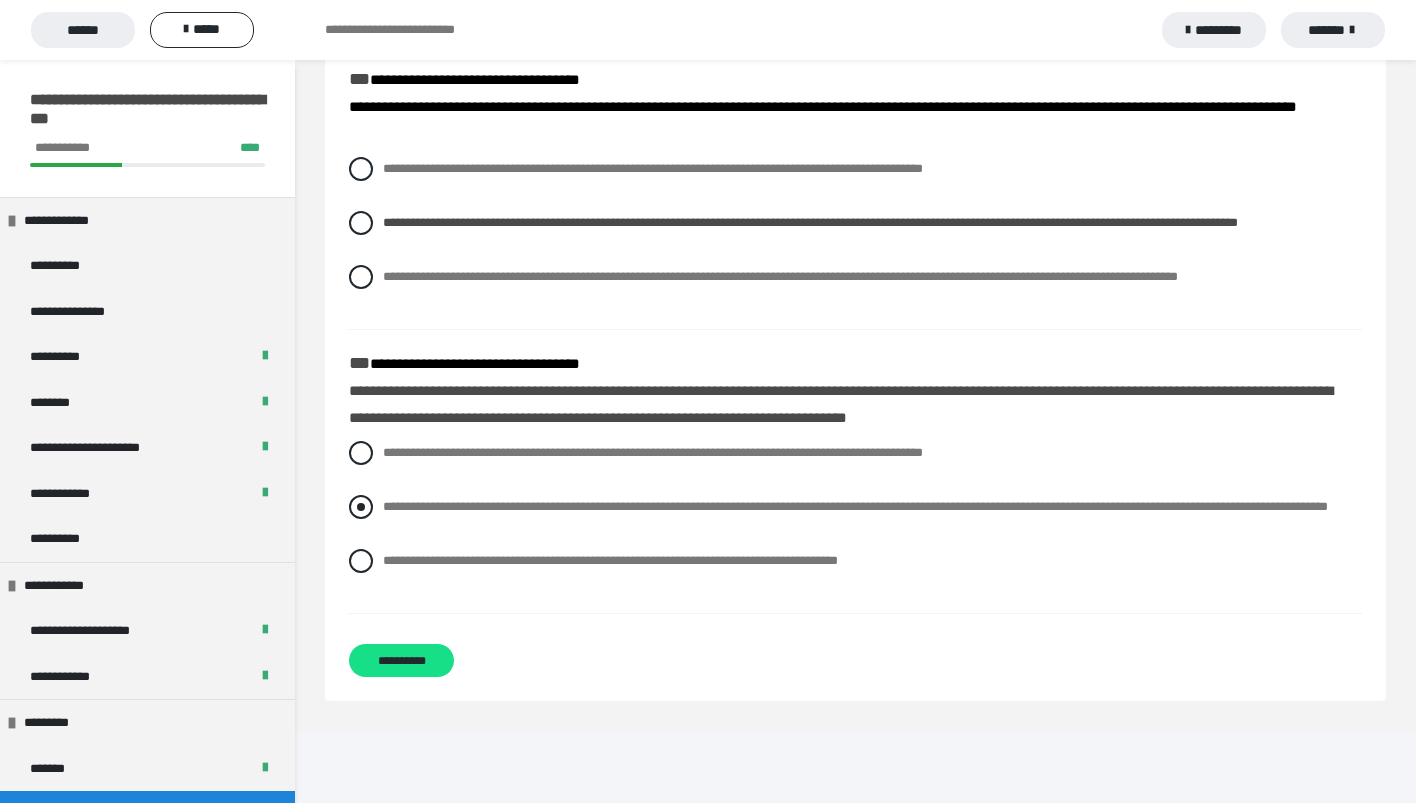 click on "**********" at bounding box center [855, 507] 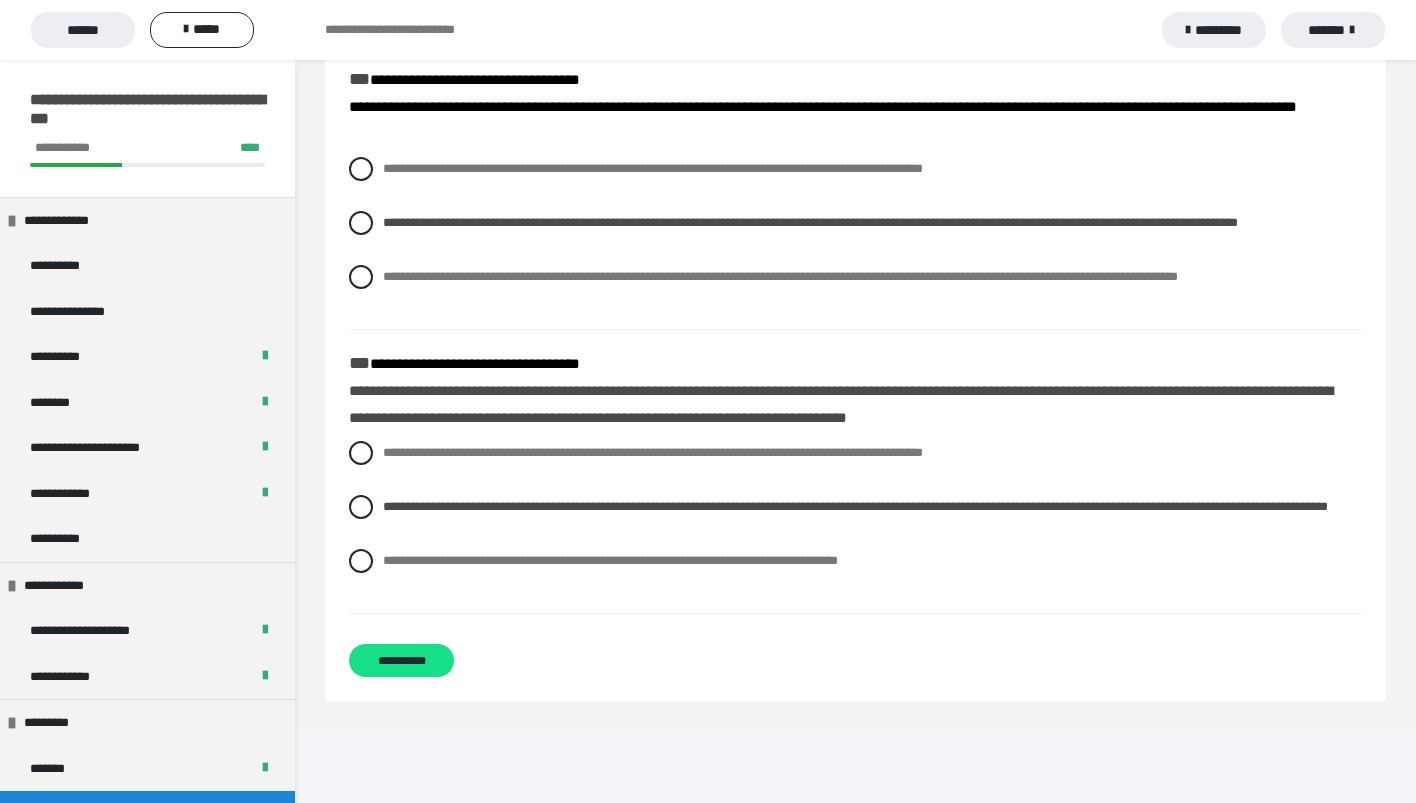 click on "**********" at bounding box center [855, 522] 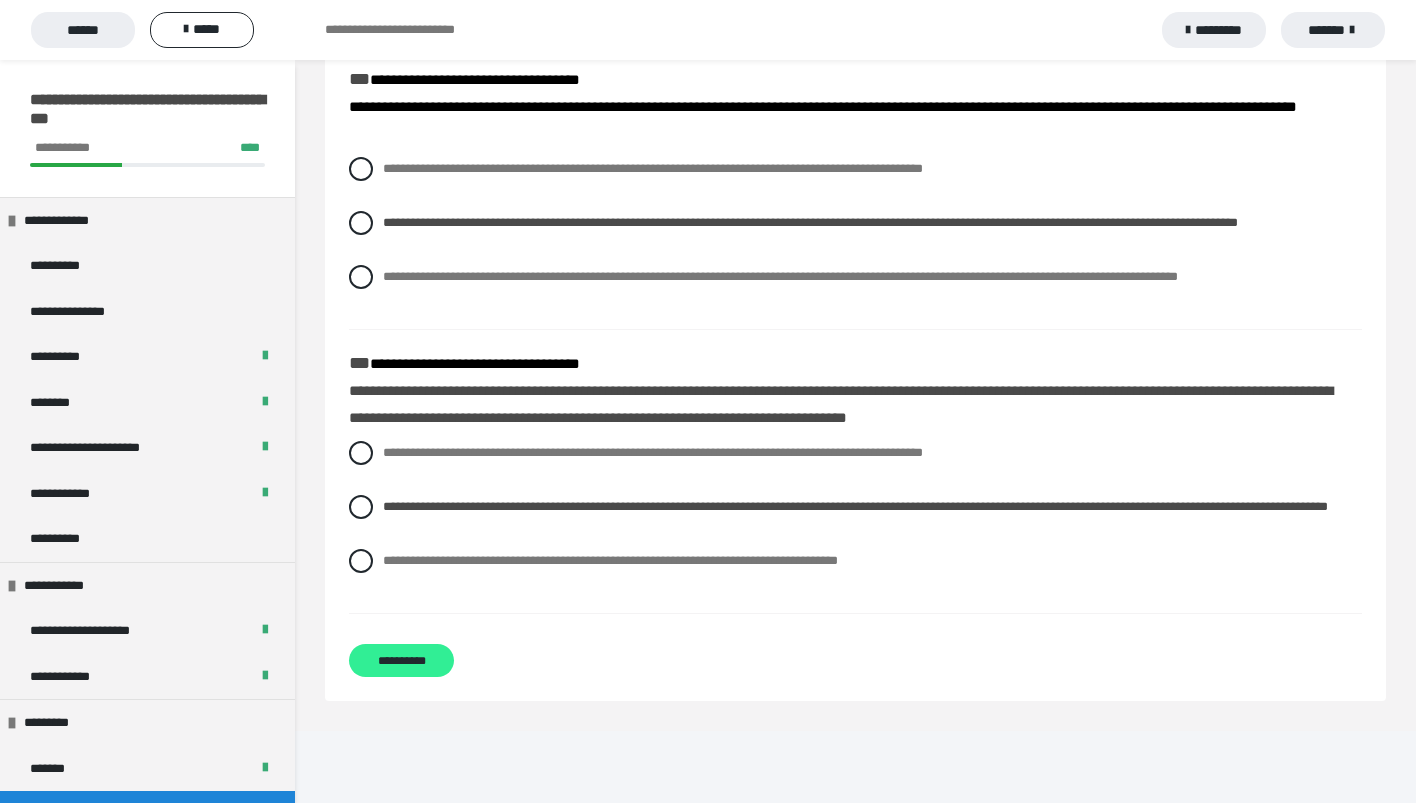 click on "**********" at bounding box center (401, 660) 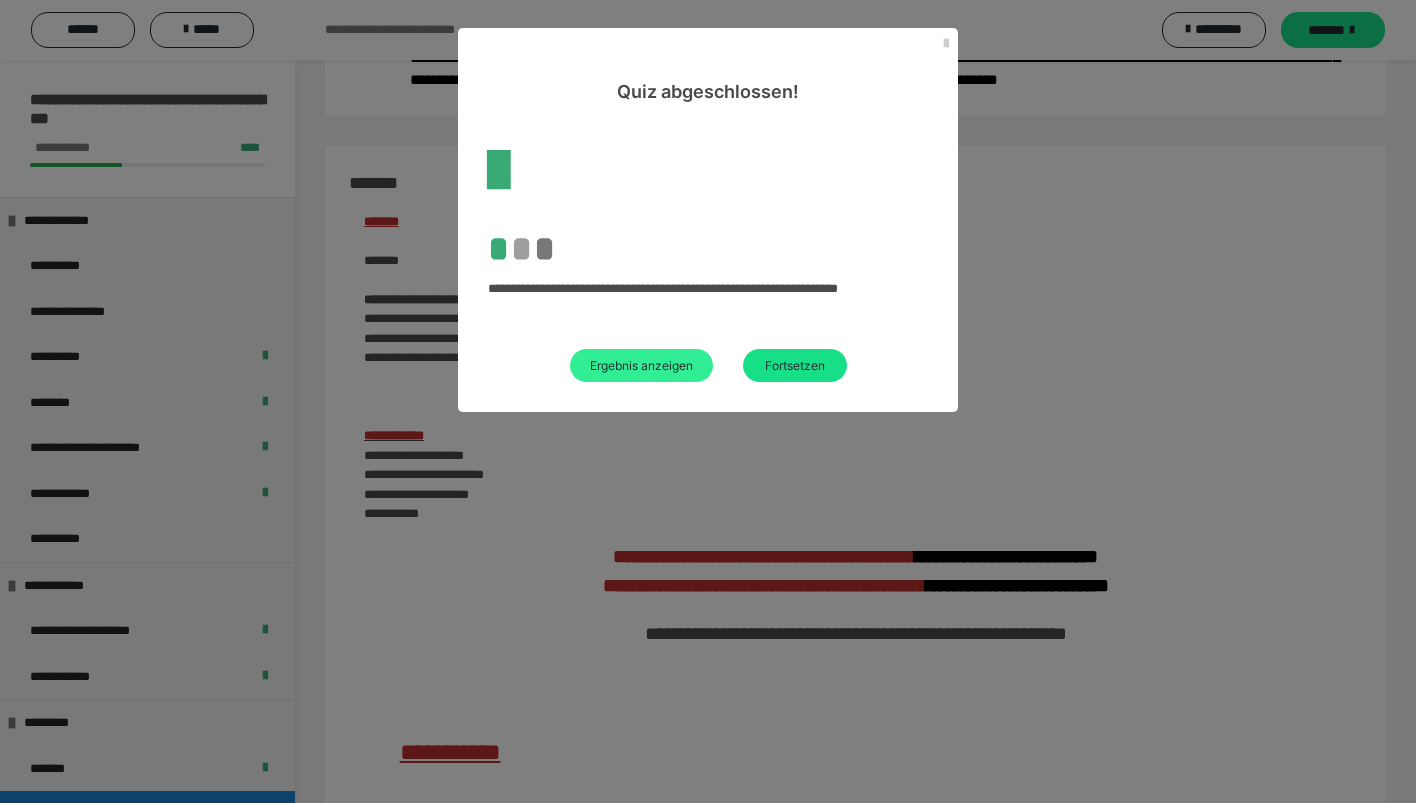 click on "Ergebnis anzeigen" at bounding box center (641, 365) 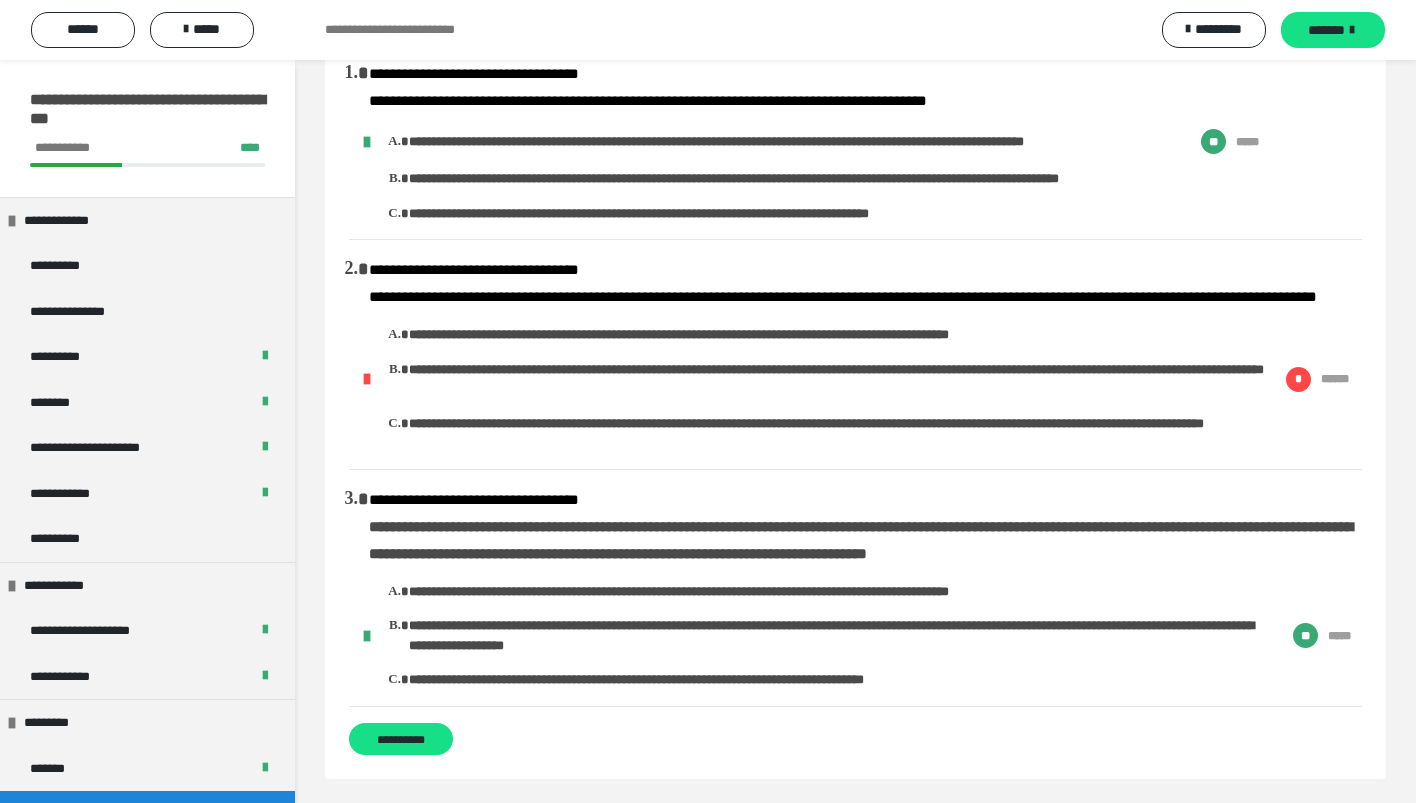 scroll, scrollTop: 110, scrollLeft: 0, axis: vertical 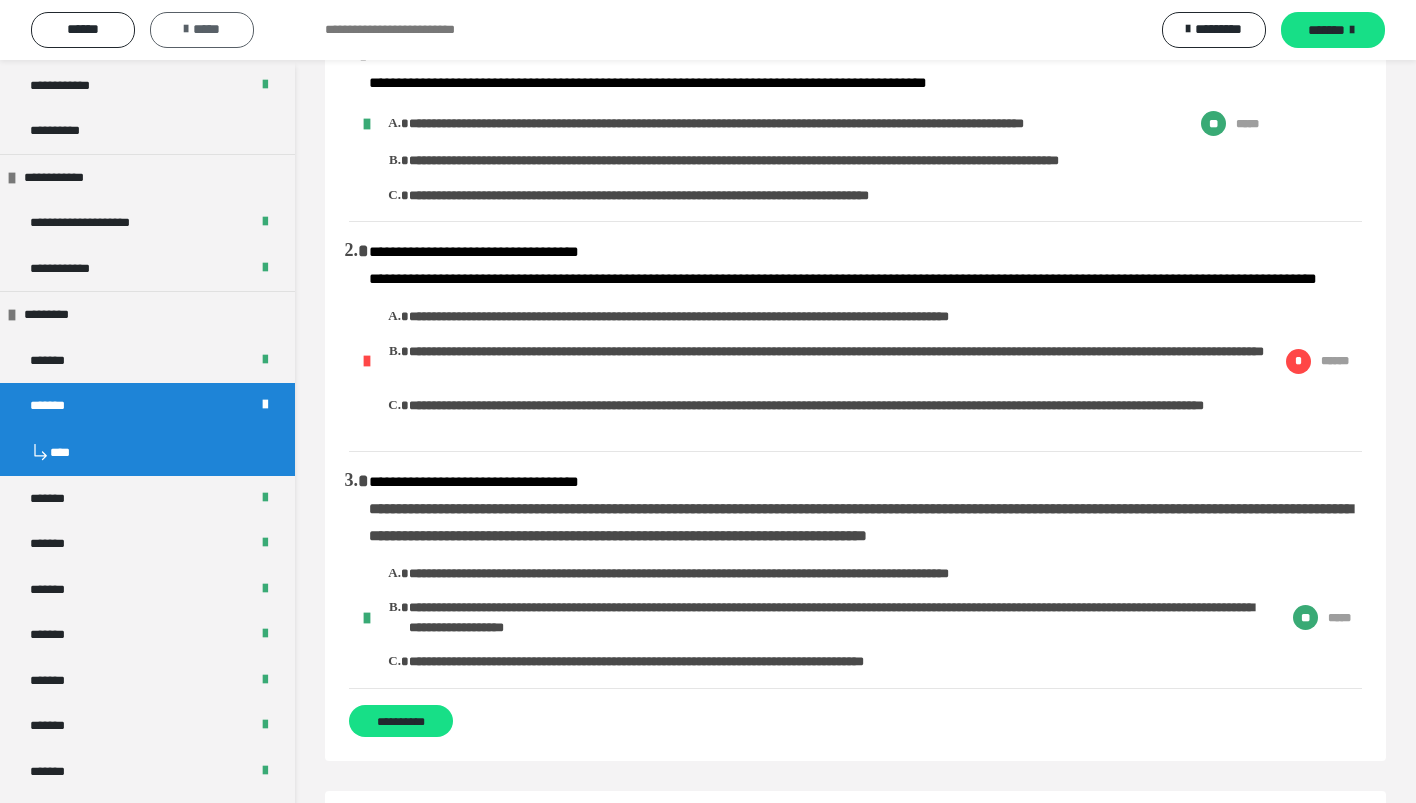 click on "*****" at bounding box center [202, 30] 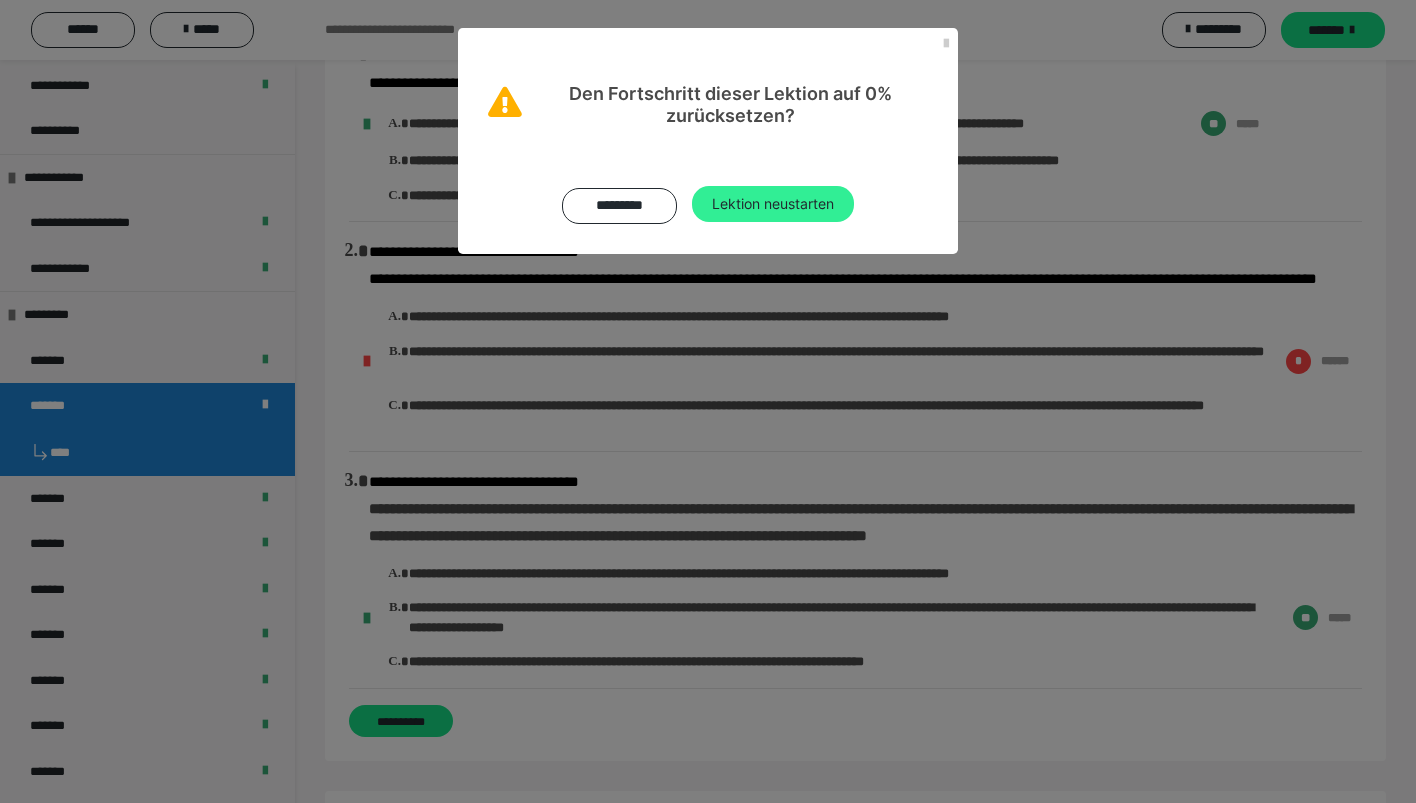 click on "Lektion neustarten" at bounding box center [773, 204] 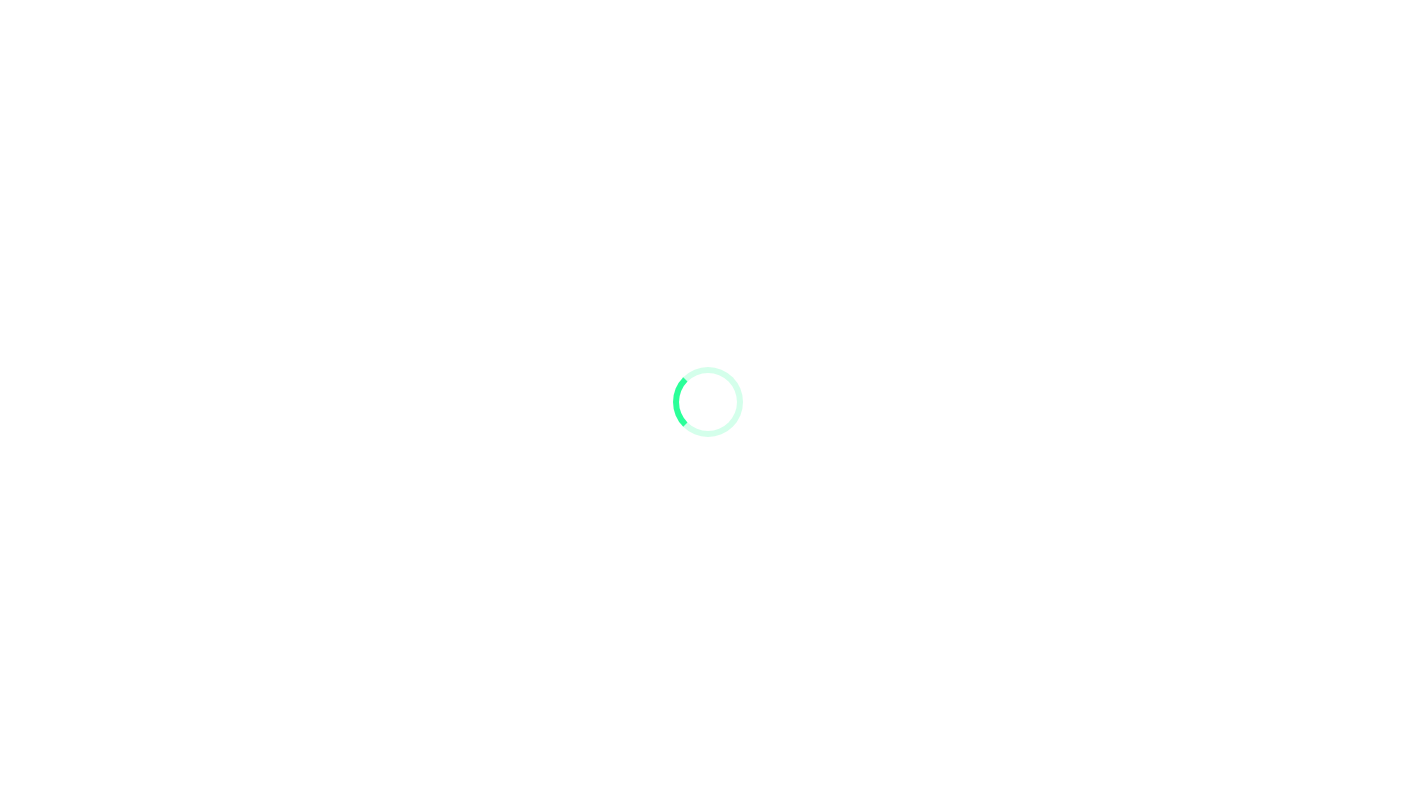 scroll, scrollTop: 0, scrollLeft: 0, axis: both 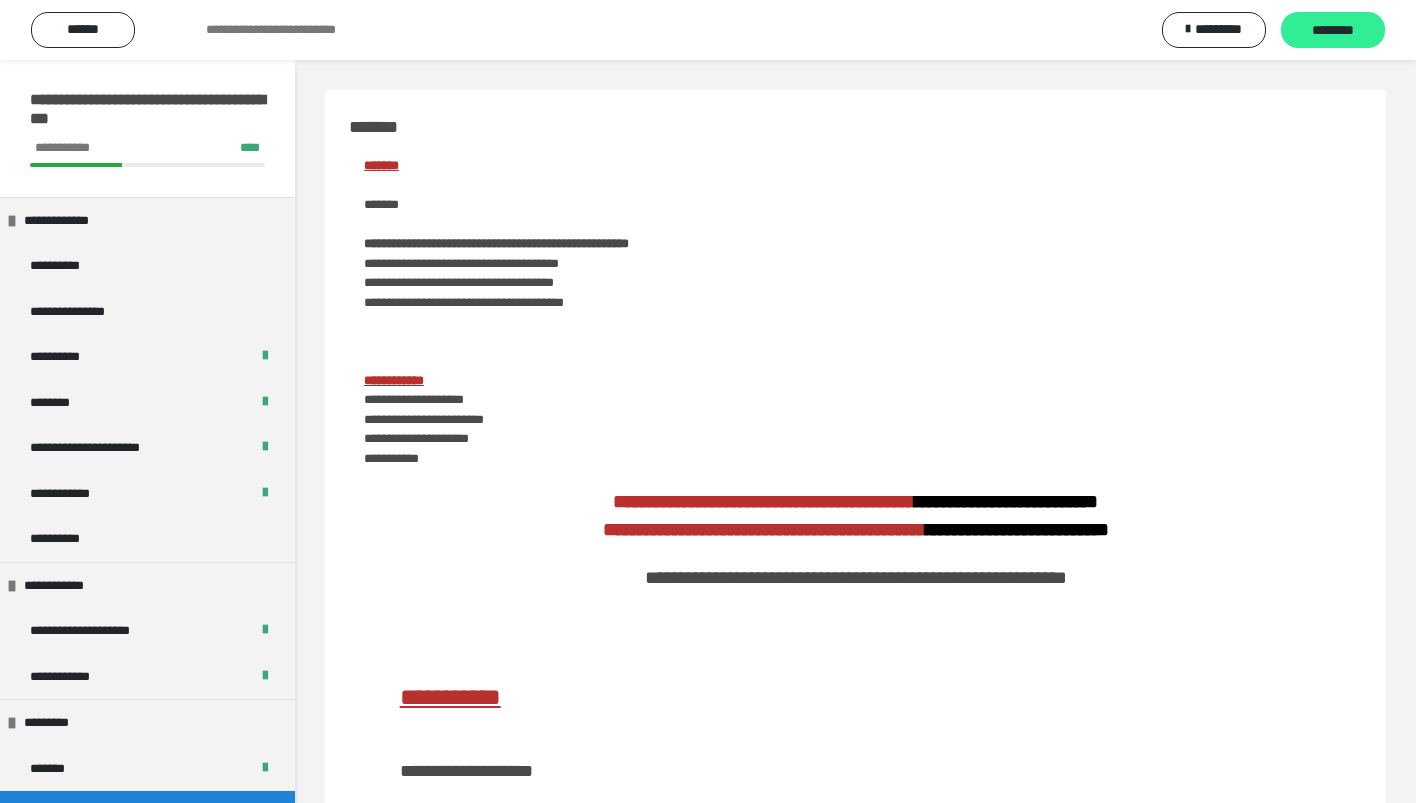 click on "********" at bounding box center [1333, 30] 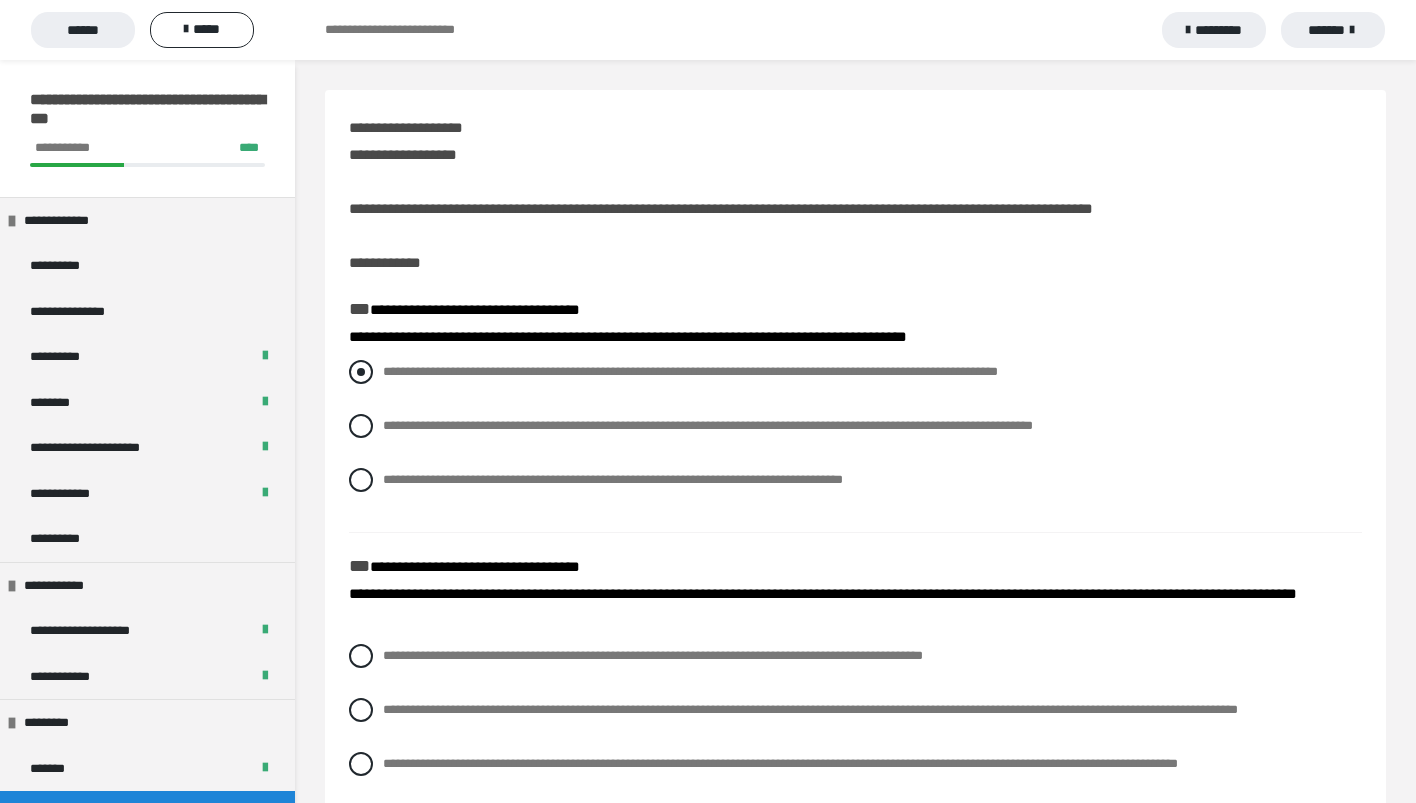 click on "**********" at bounding box center [855, 372] 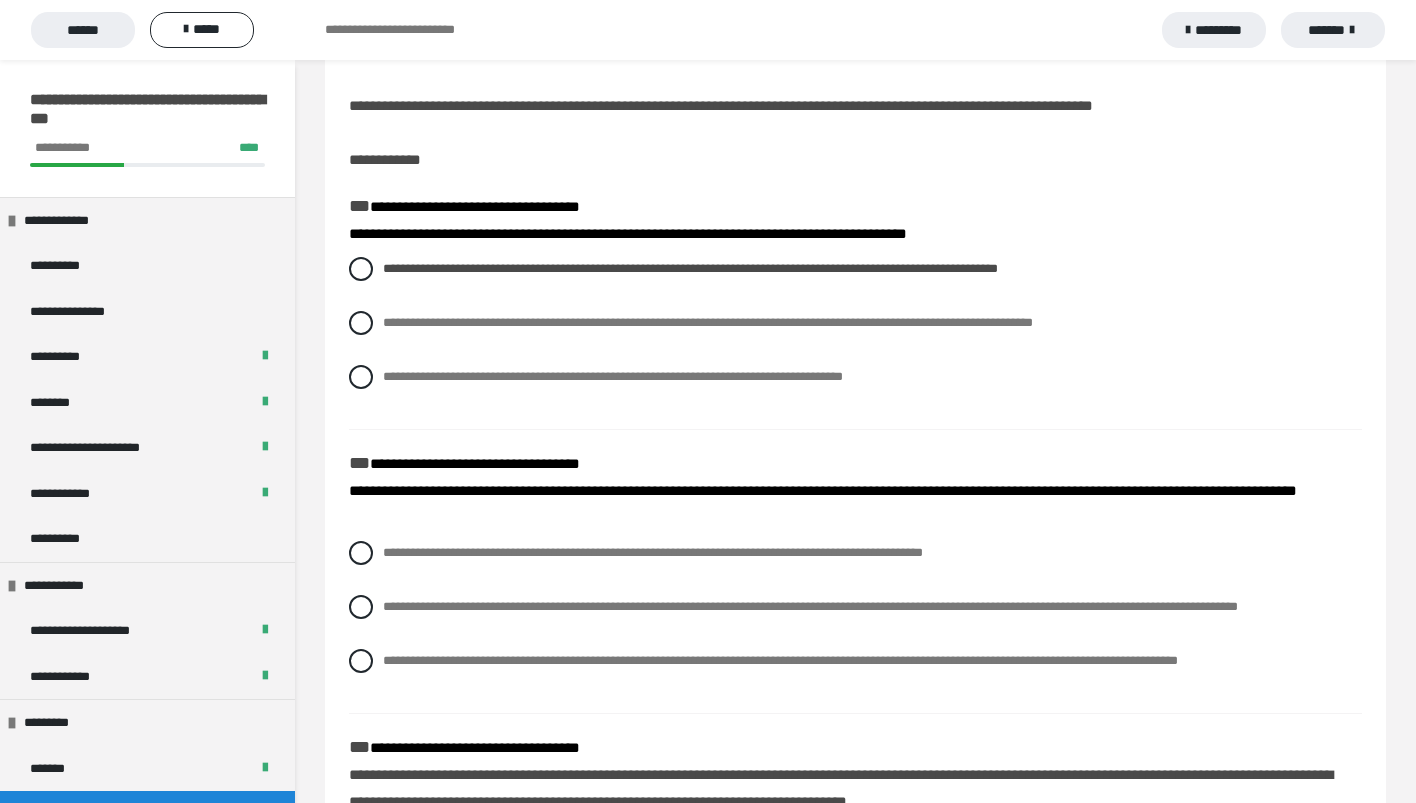 scroll, scrollTop: 150, scrollLeft: 0, axis: vertical 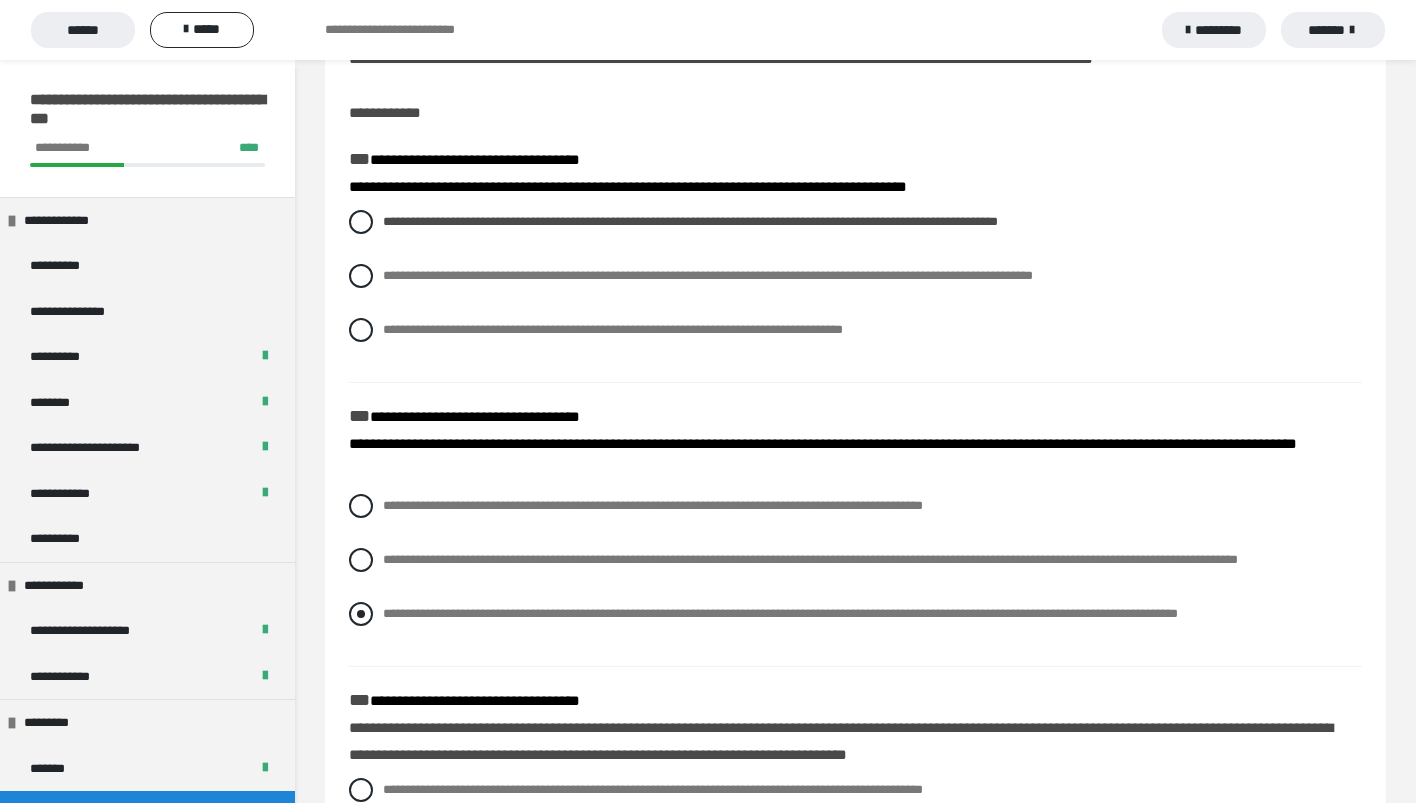 click on "**********" at bounding box center [780, 613] 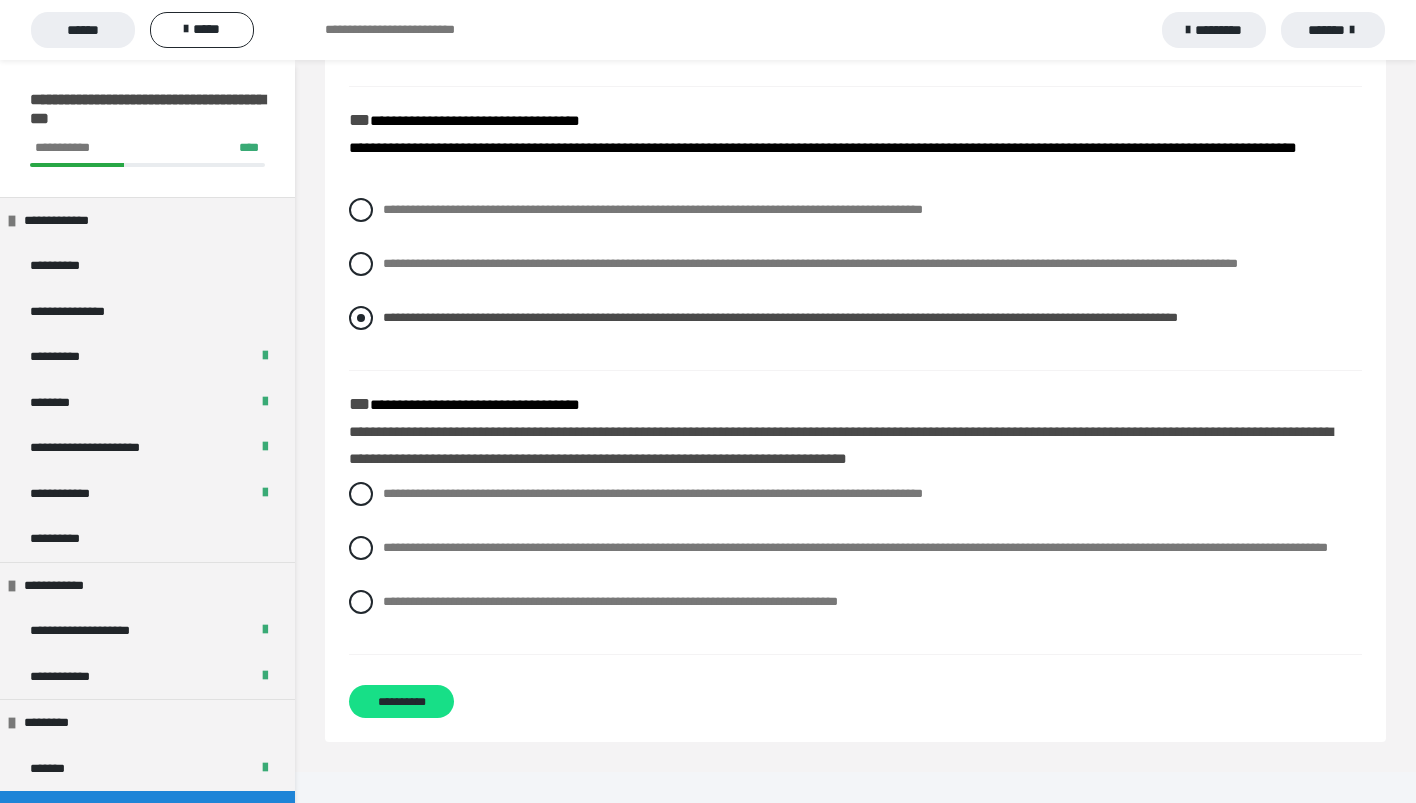 scroll, scrollTop: 457, scrollLeft: 0, axis: vertical 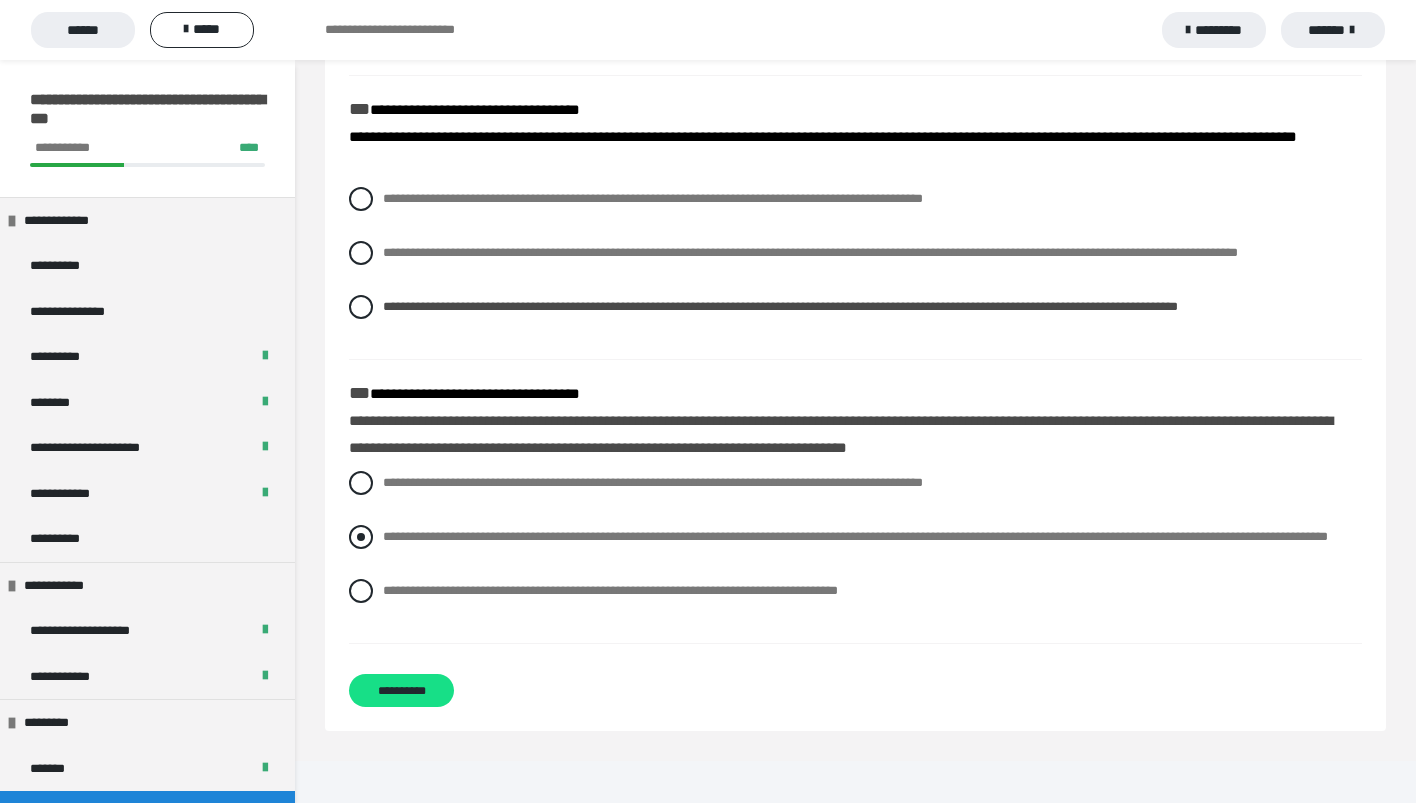 click on "**********" at bounding box center [855, 536] 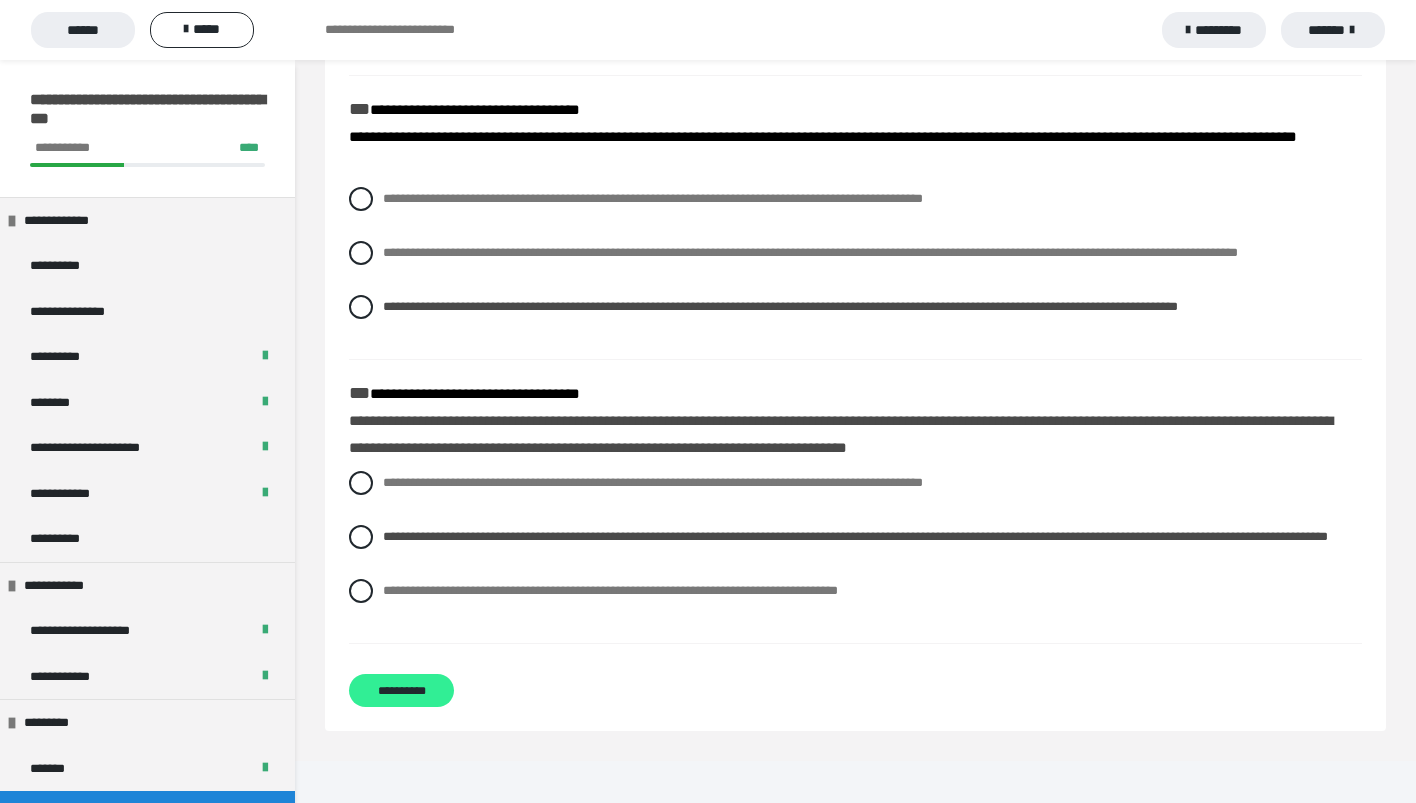 click on "**********" at bounding box center [401, 690] 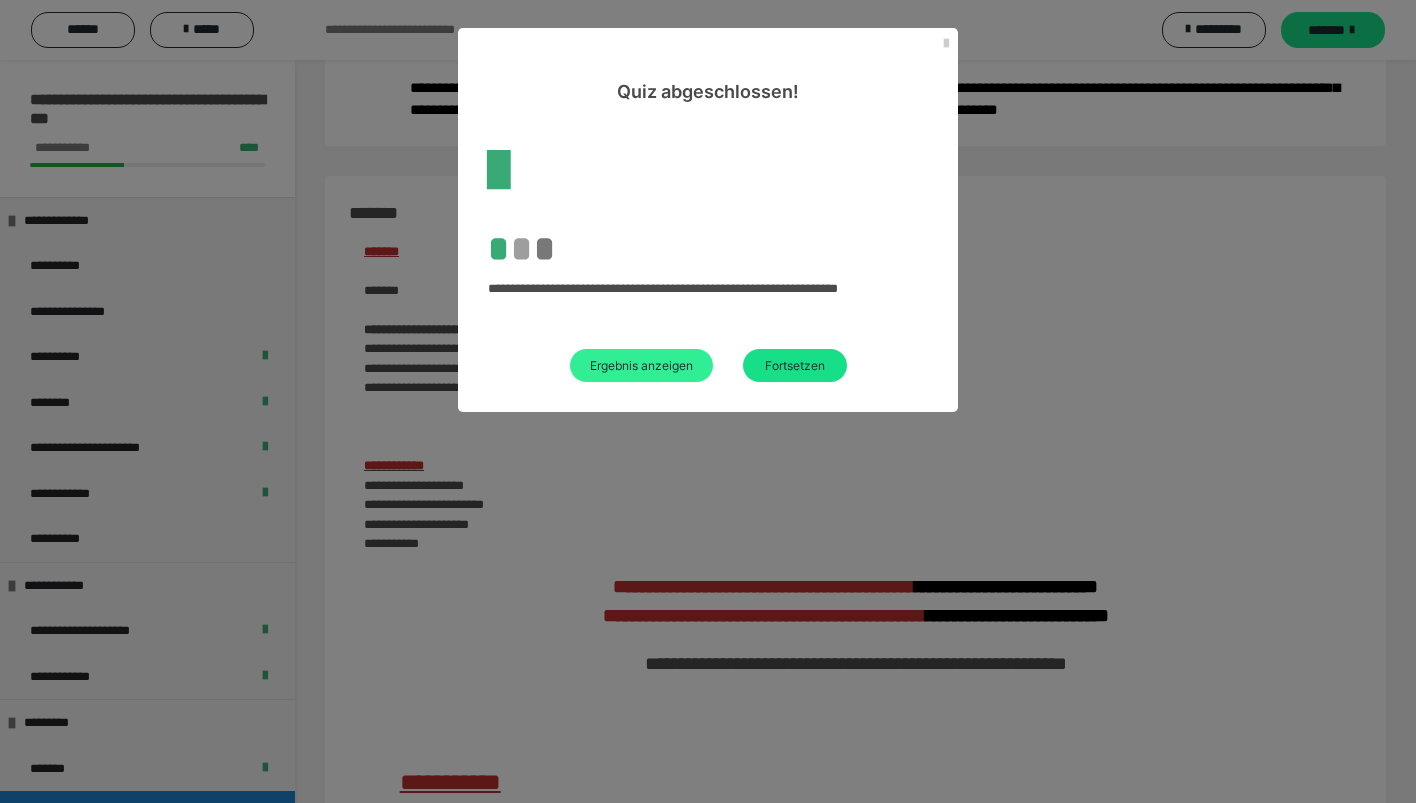 click on "Ergebnis anzeigen" at bounding box center (641, 365) 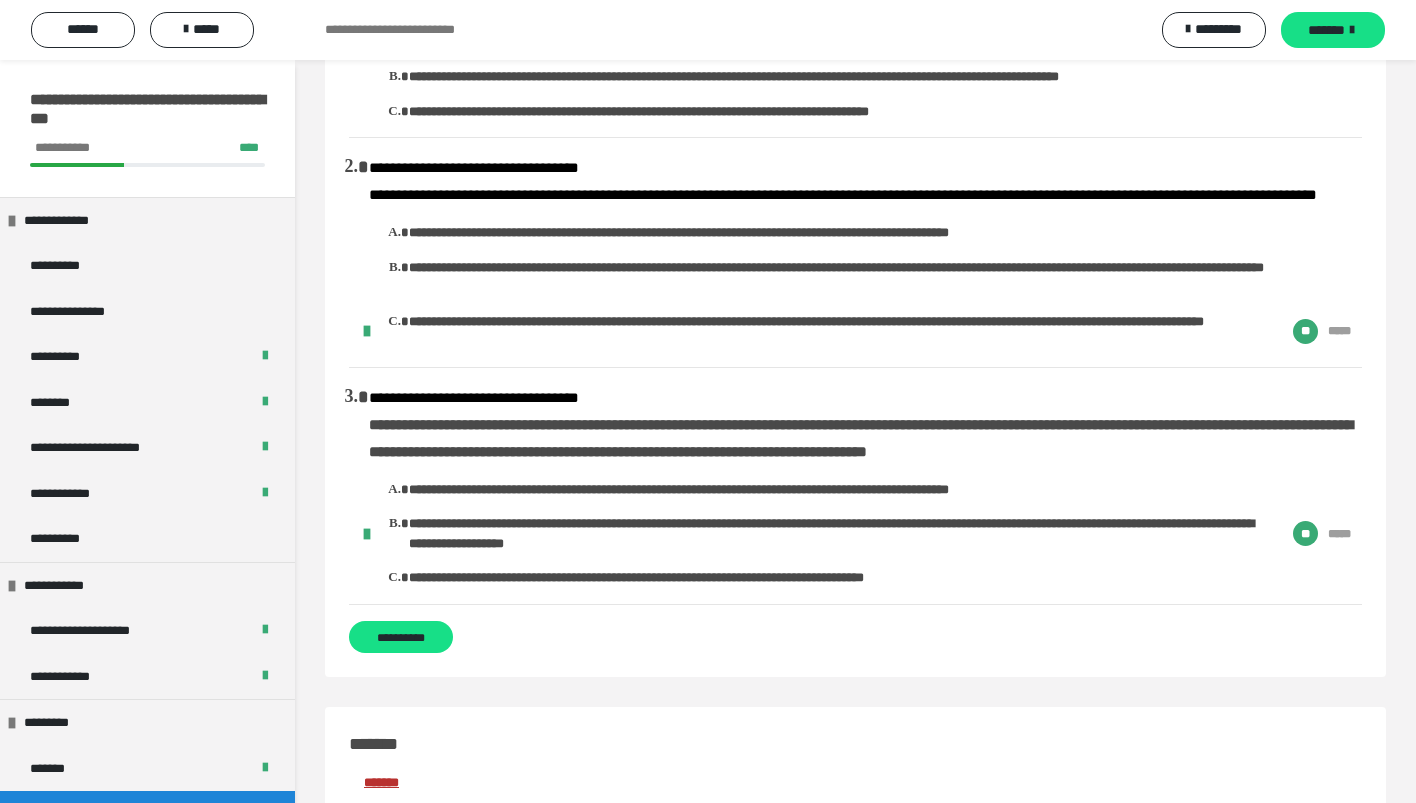 scroll, scrollTop: 184, scrollLeft: 0, axis: vertical 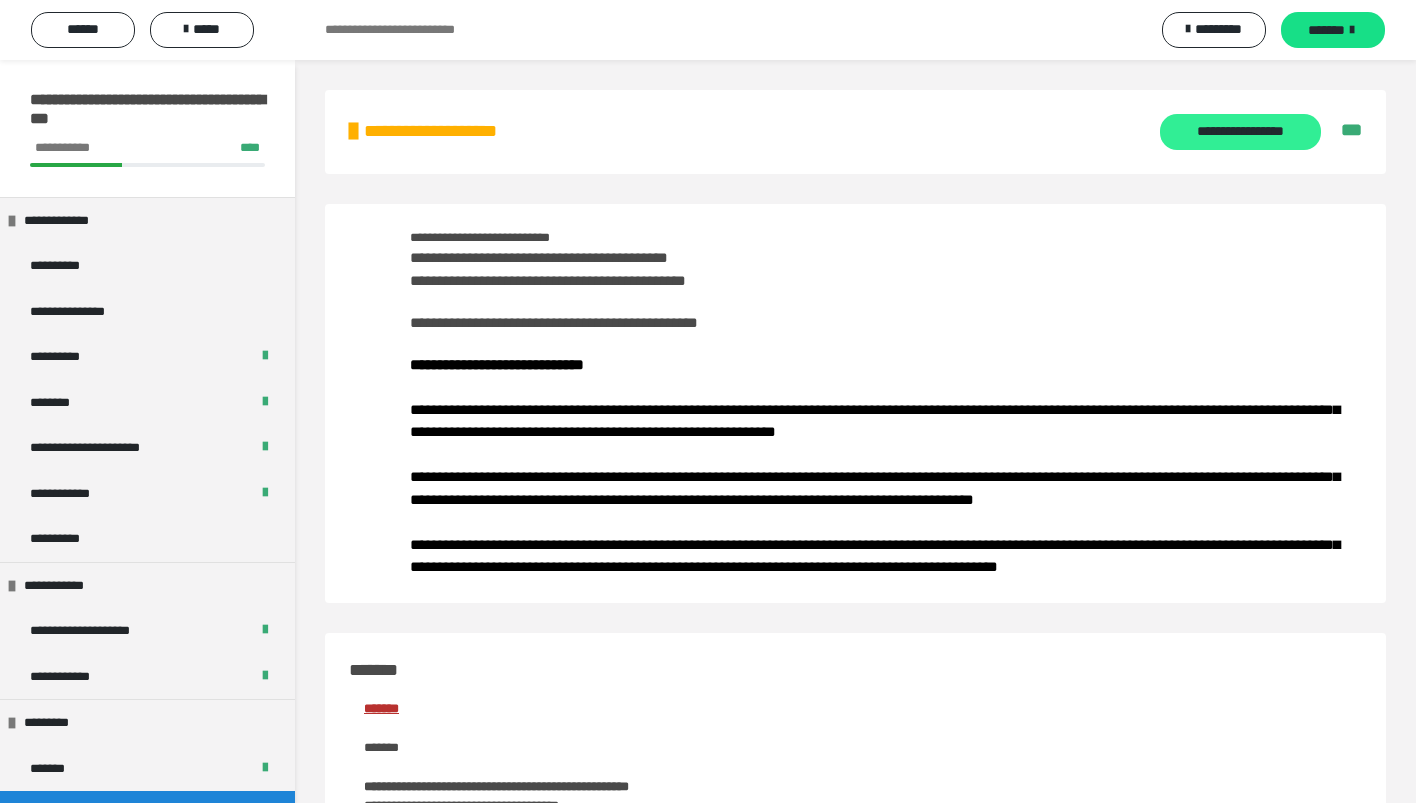 click on "**********" at bounding box center (1240, 132) 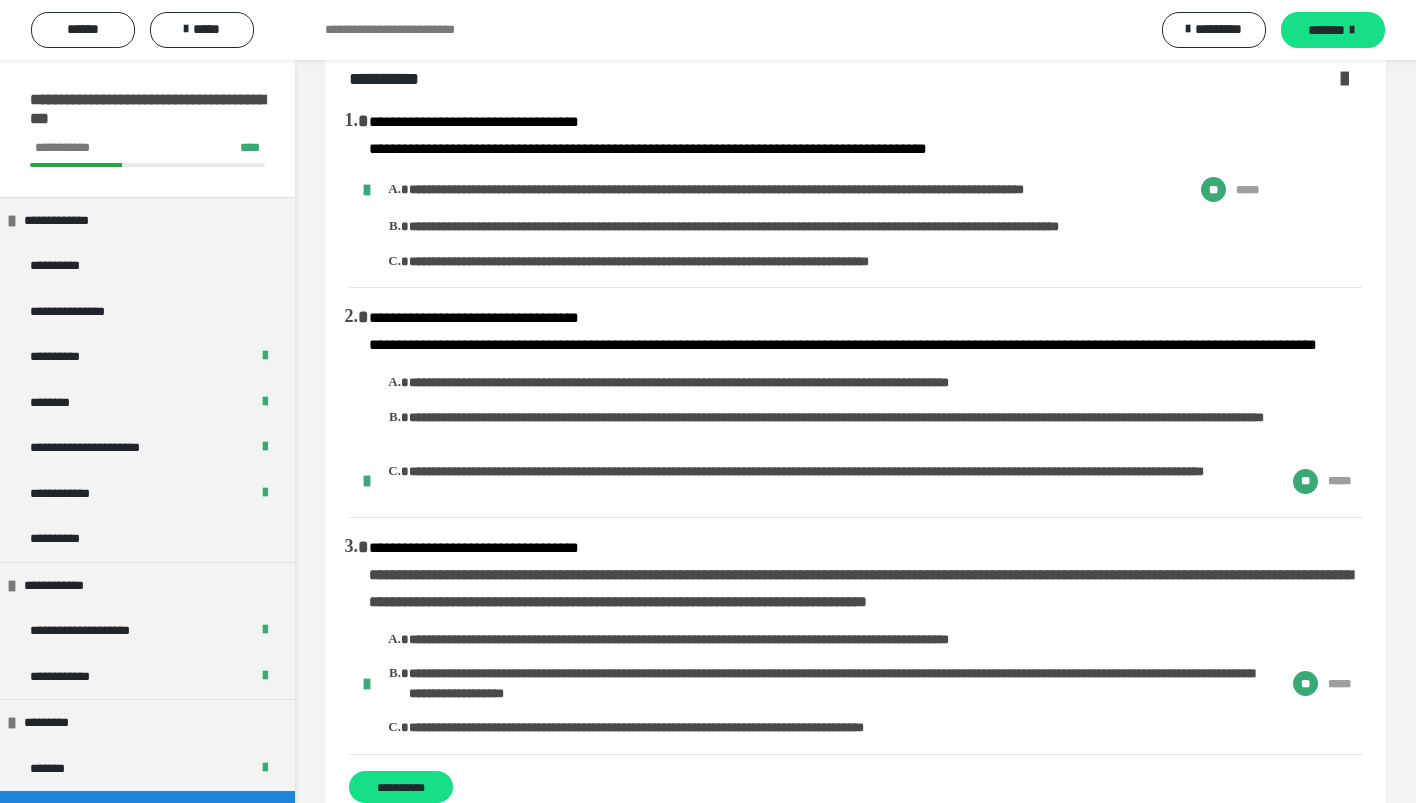 scroll, scrollTop: 45, scrollLeft: 0, axis: vertical 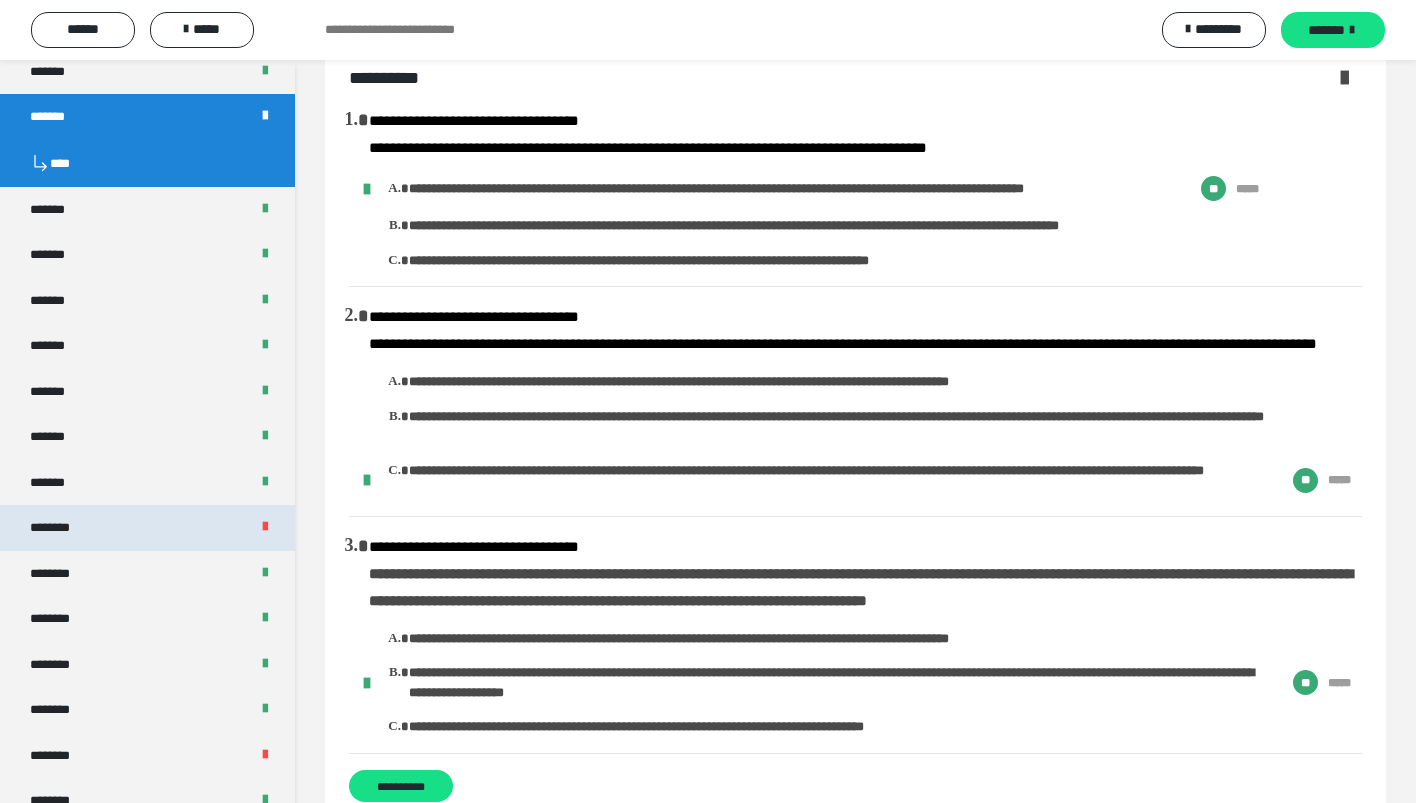 click on "********" at bounding box center [147, 528] 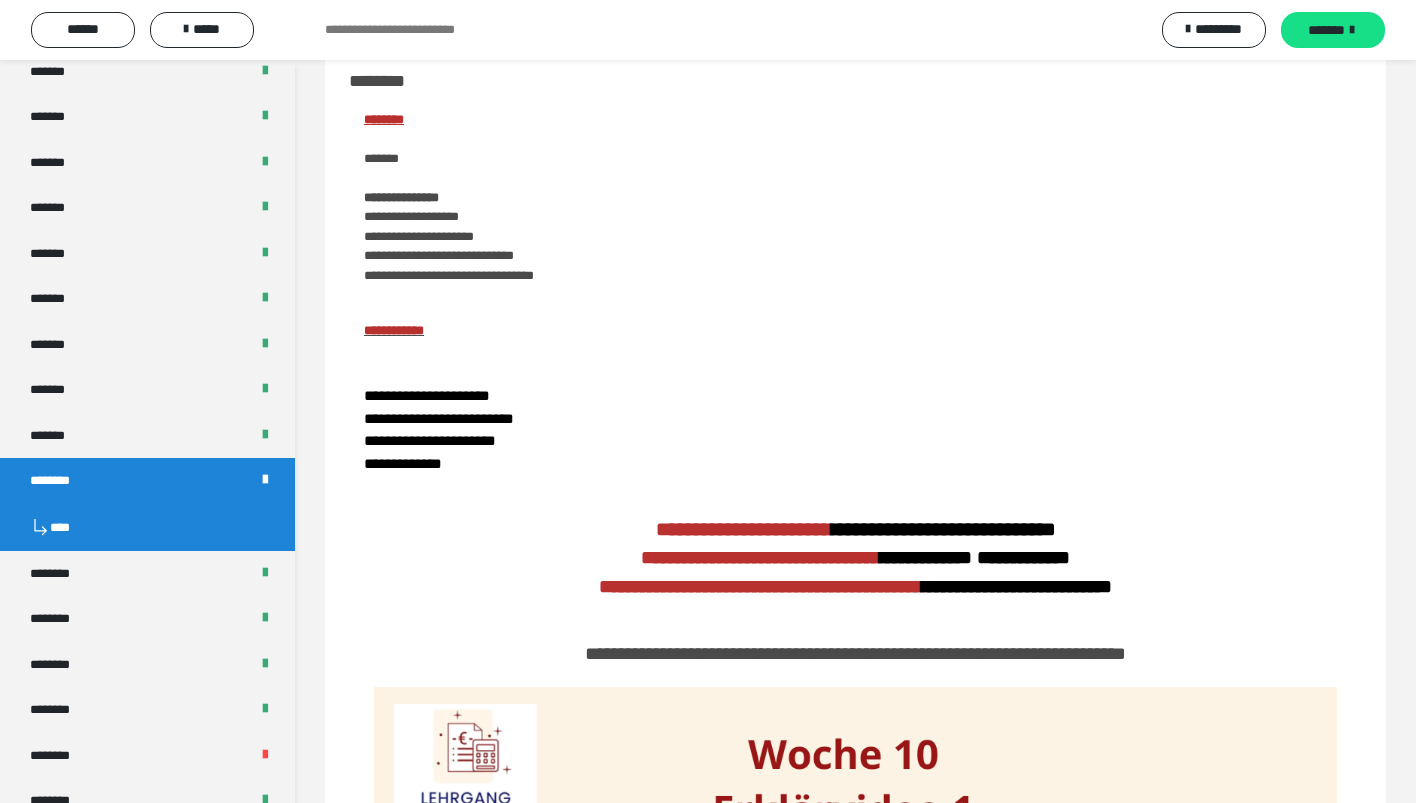 scroll, scrollTop: 430, scrollLeft: 0, axis: vertical 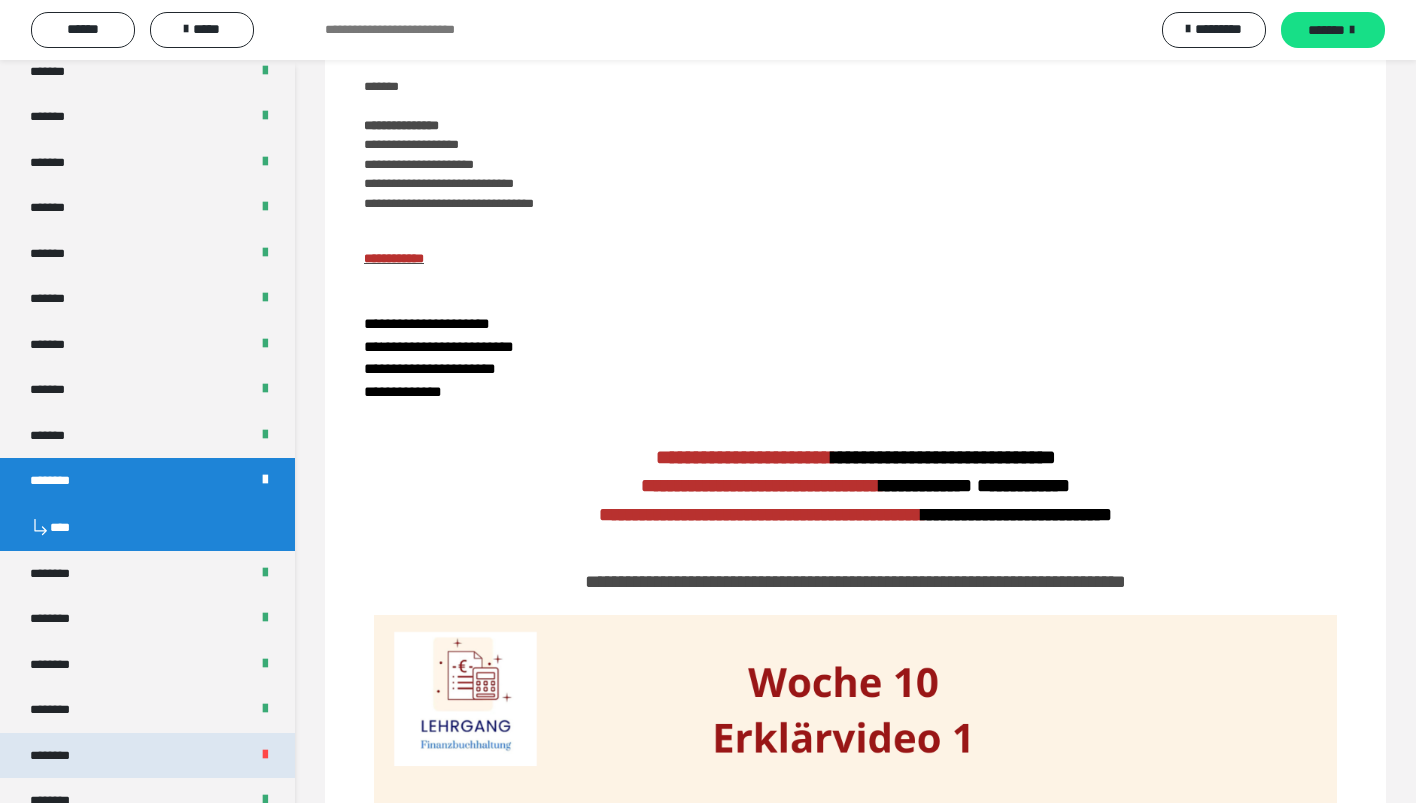click on "********" at bounding box center (147, 756) 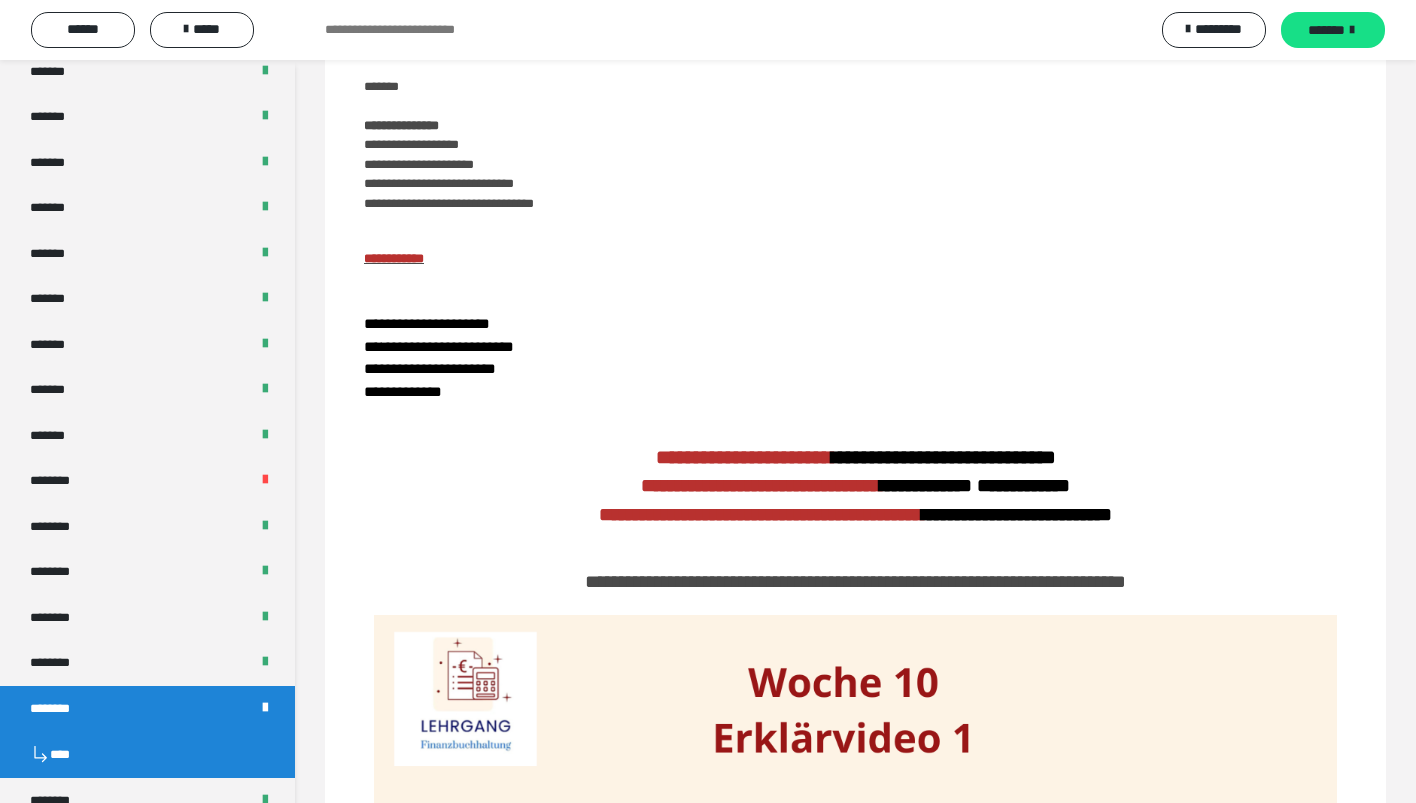 scroll, scrollTop: 383, scrollLeft: 0, axis: vertical 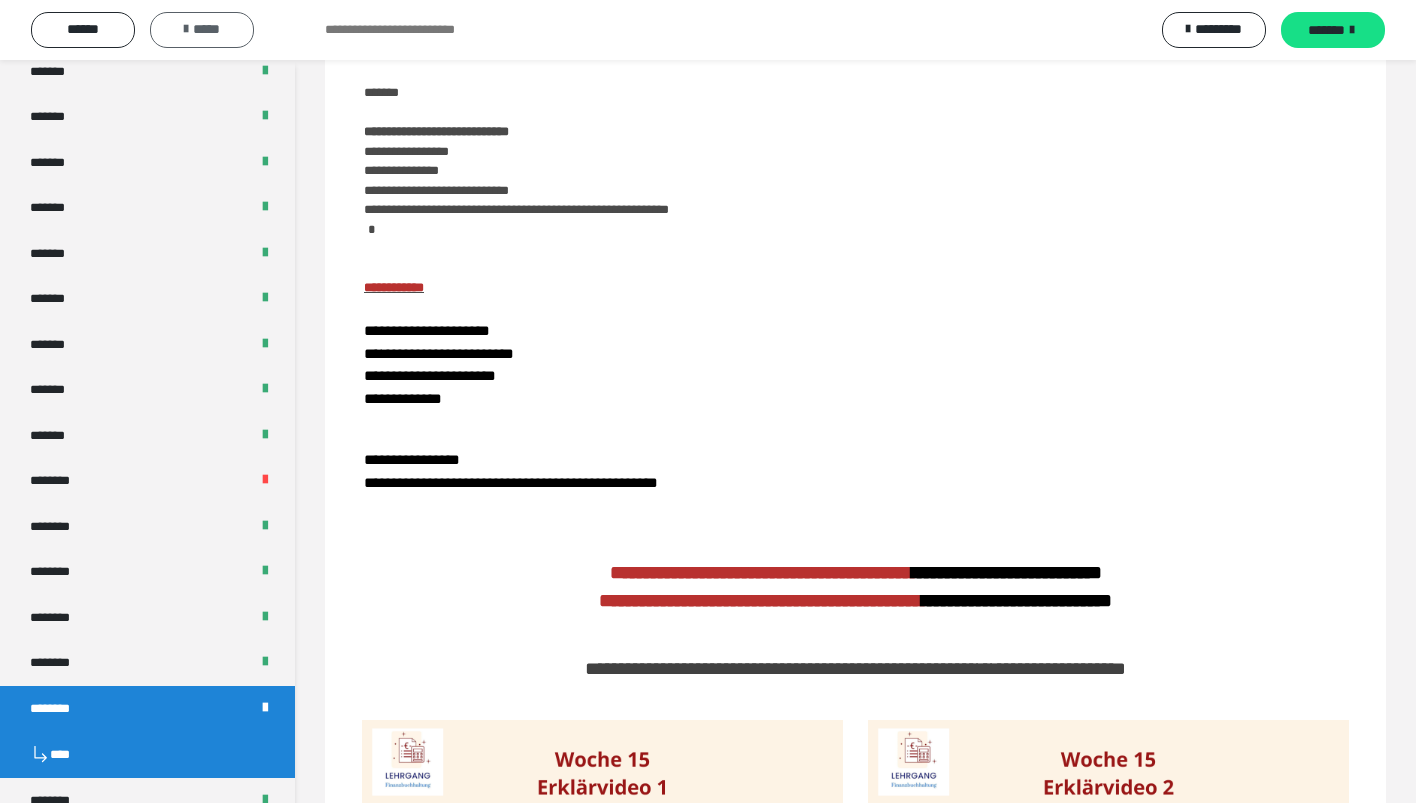 click on "*****" at bounding box center [202, 30] 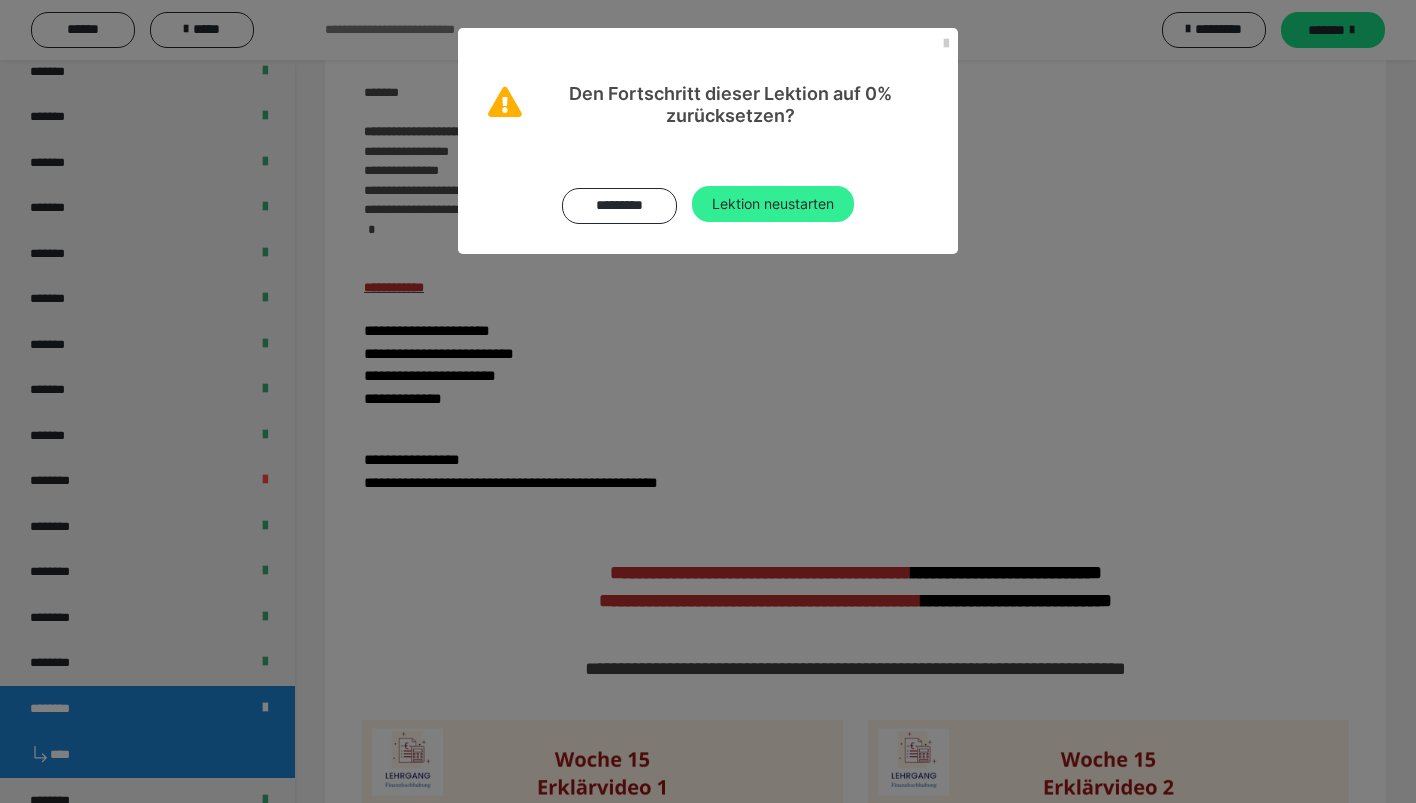 click on "Lektion neustarten" at bounding box center [773, 204] 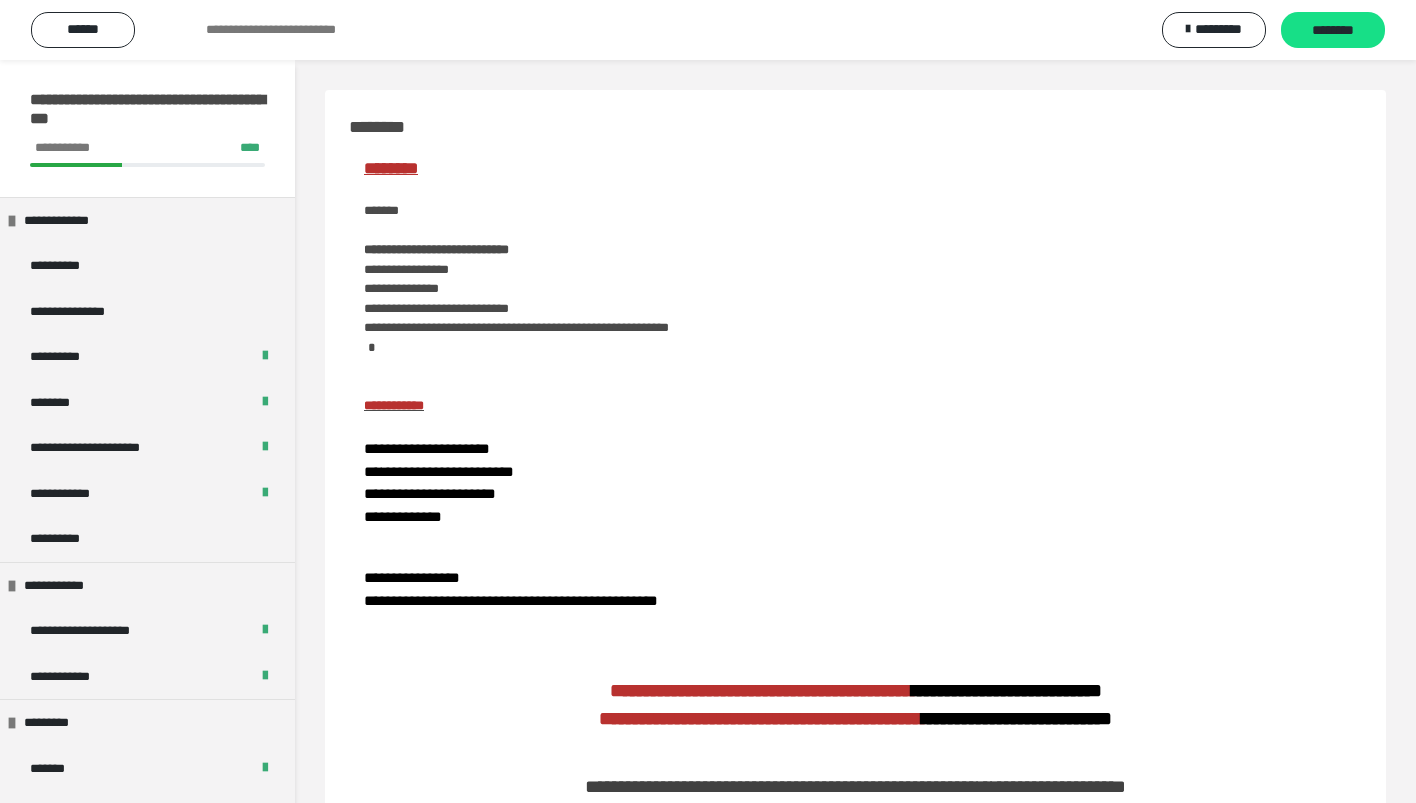 scroll, scrollTop: 21, scrollLeft: 0, axis: vertical 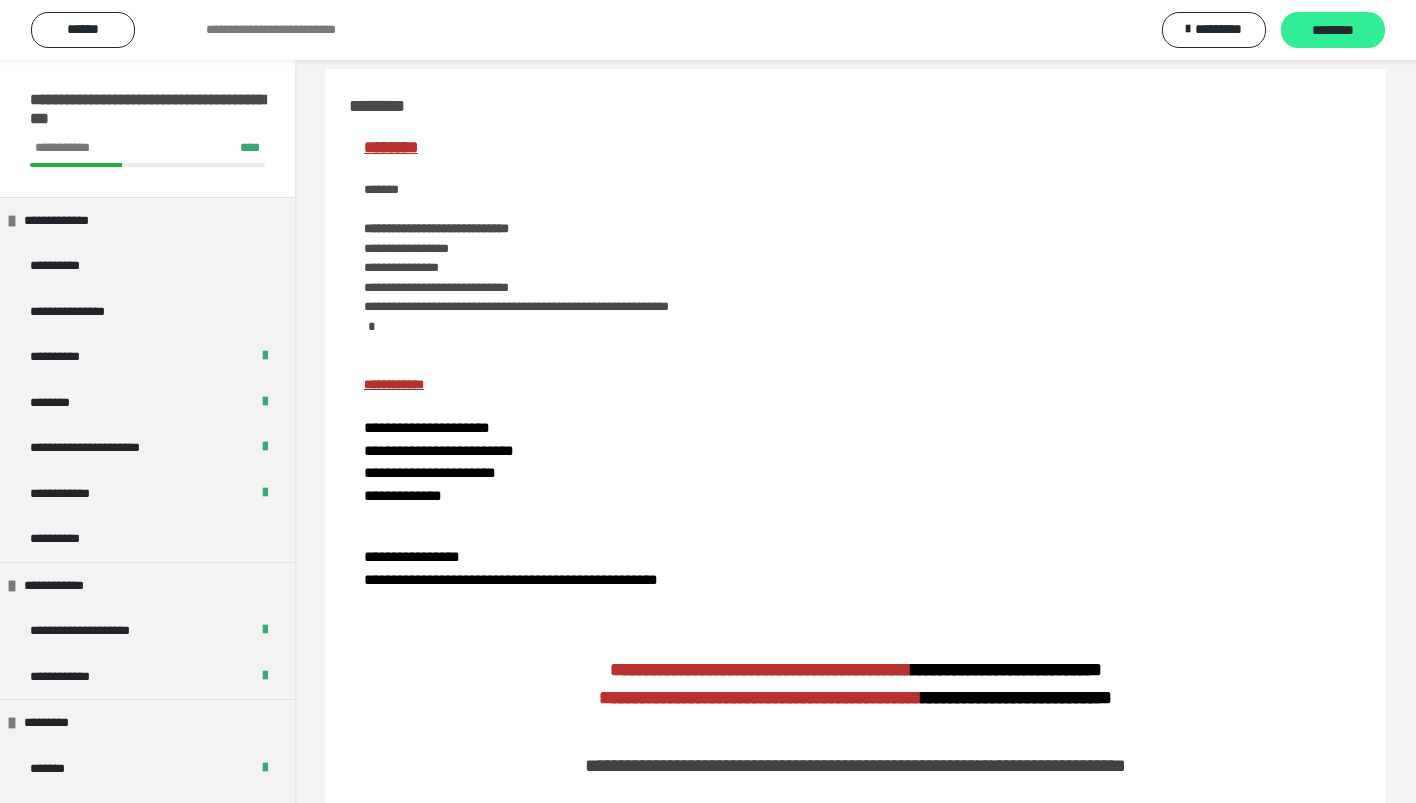 click on "********" at bounding box center (1333, 30) 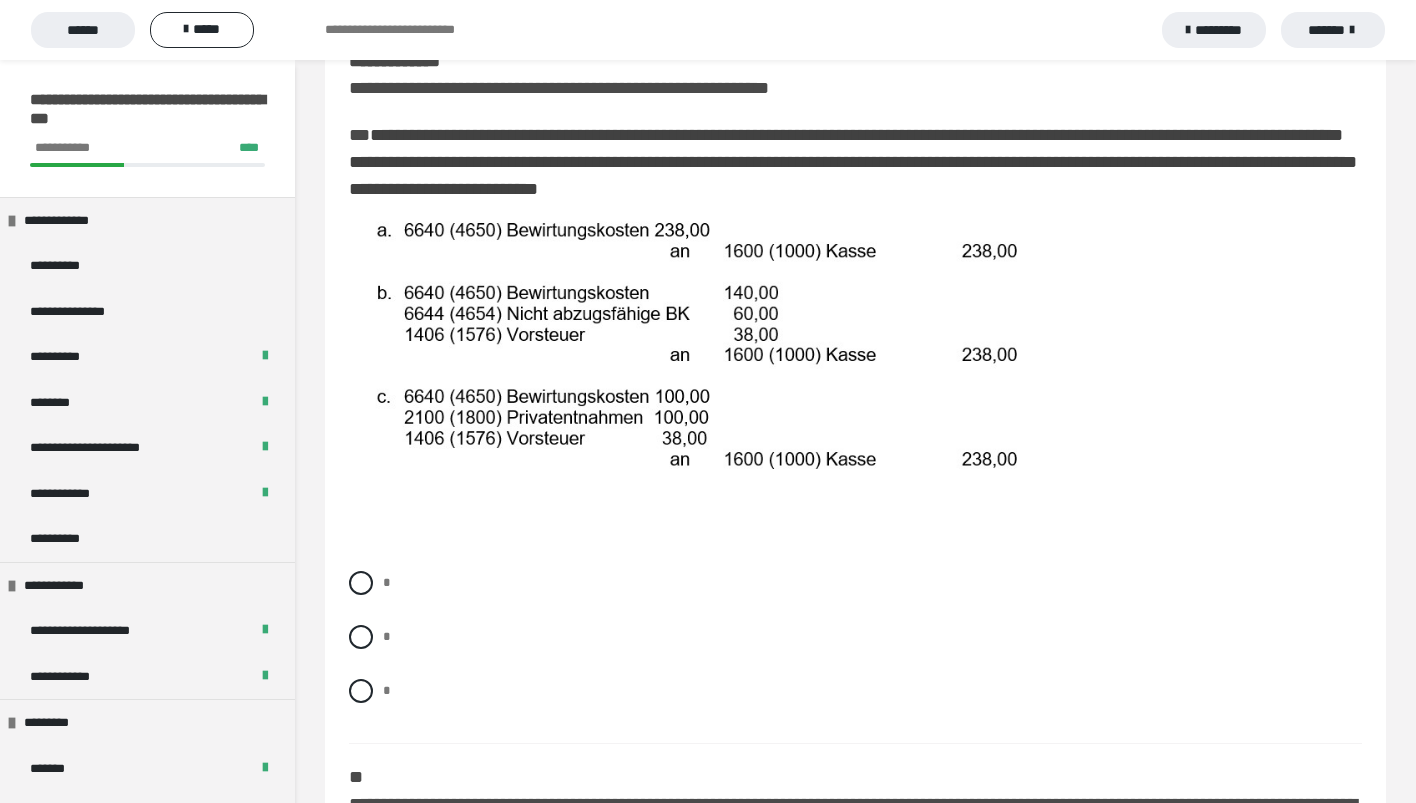 scroll, scrollTop: 256, scrollLeft: 0, axis: vertical 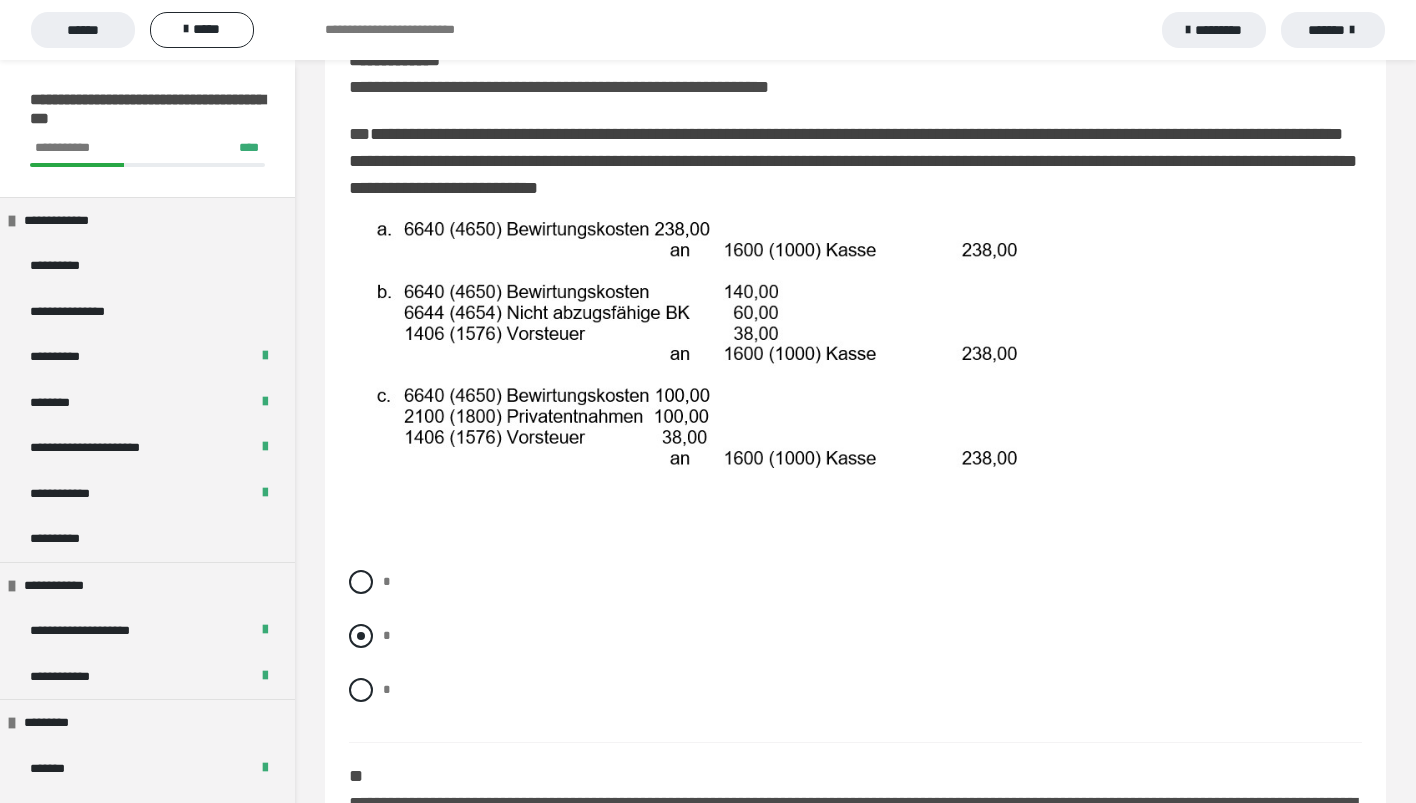 click on "*" at bounding box center (855, 636) 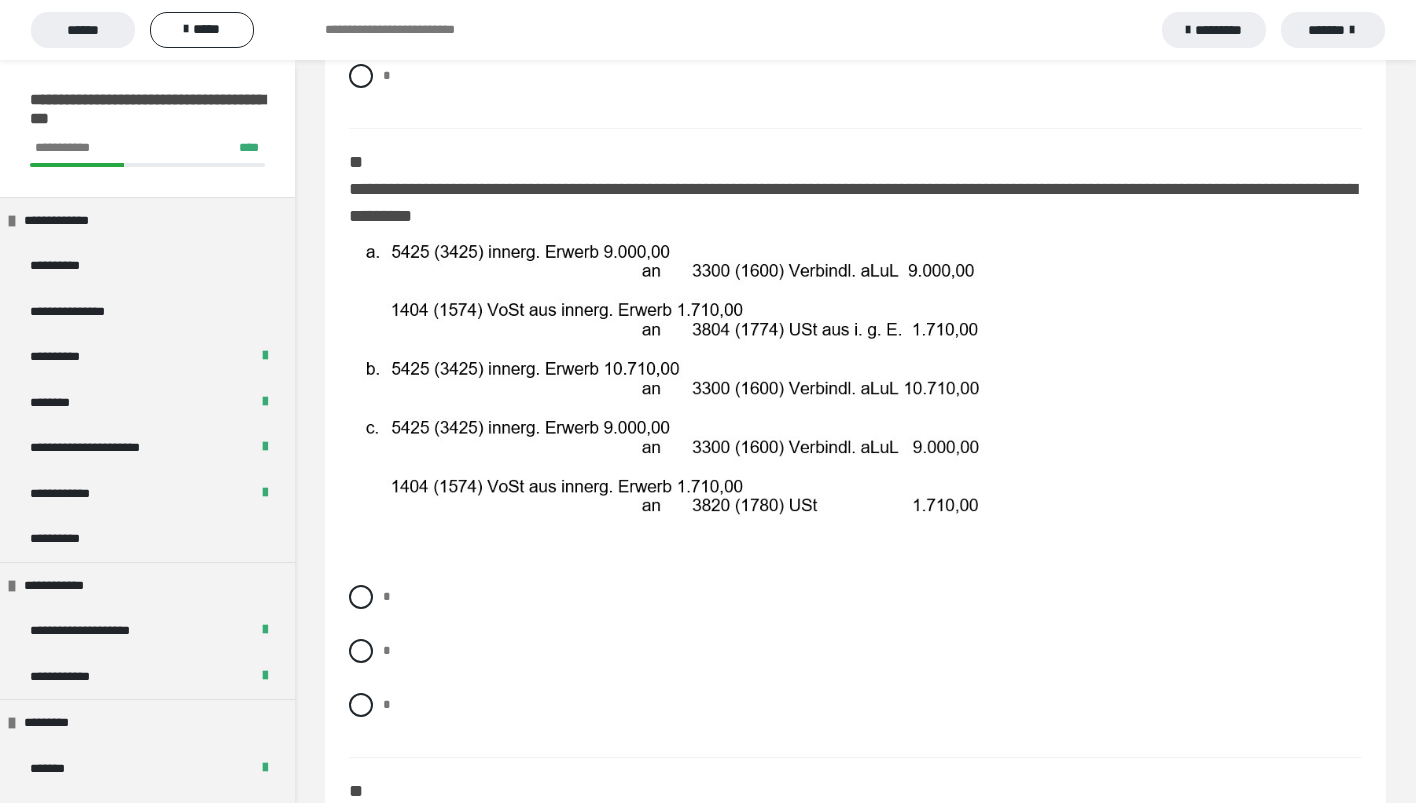 scroll, scrollTop: 937, scrollLeft: 0, axis: vertical 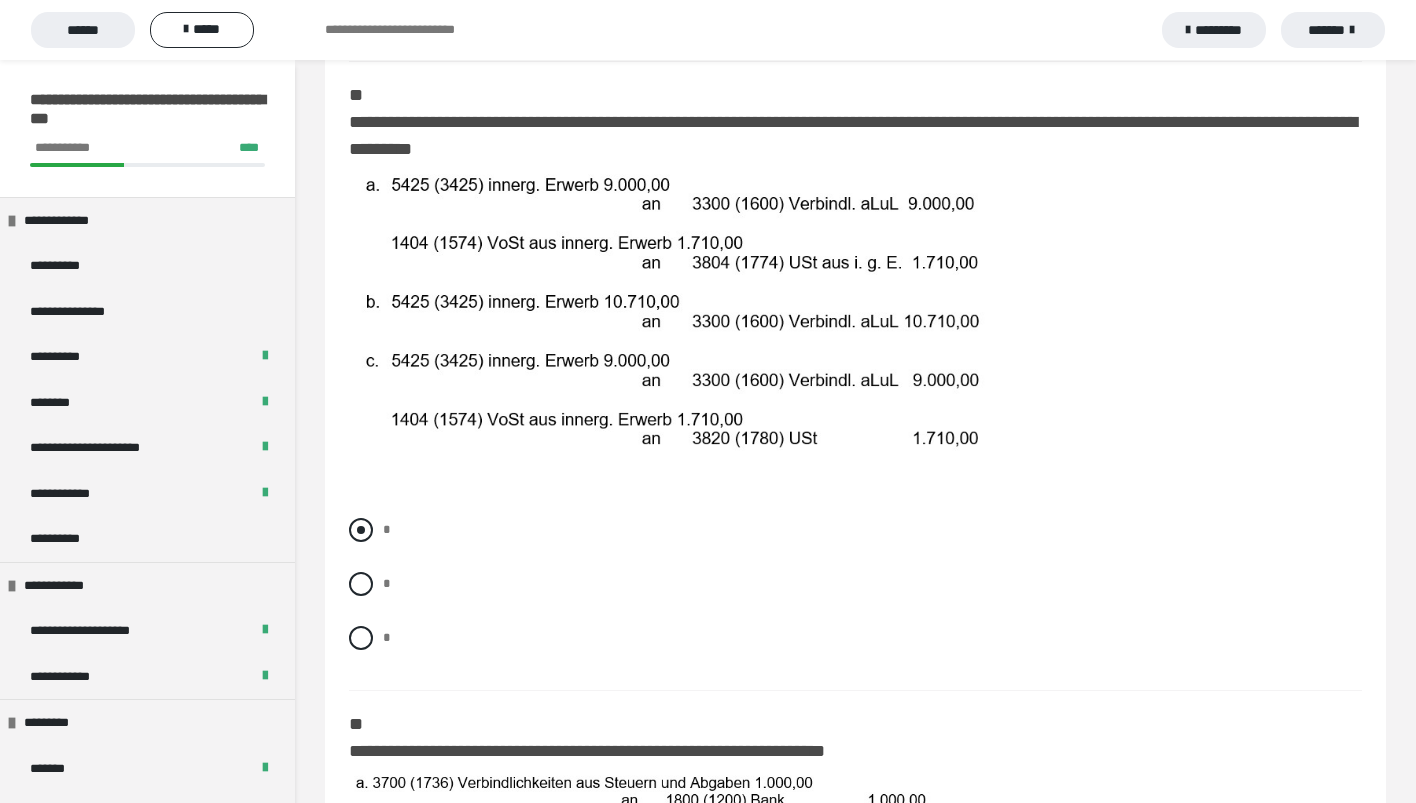 click on "*" at bounding box center (855, 530) 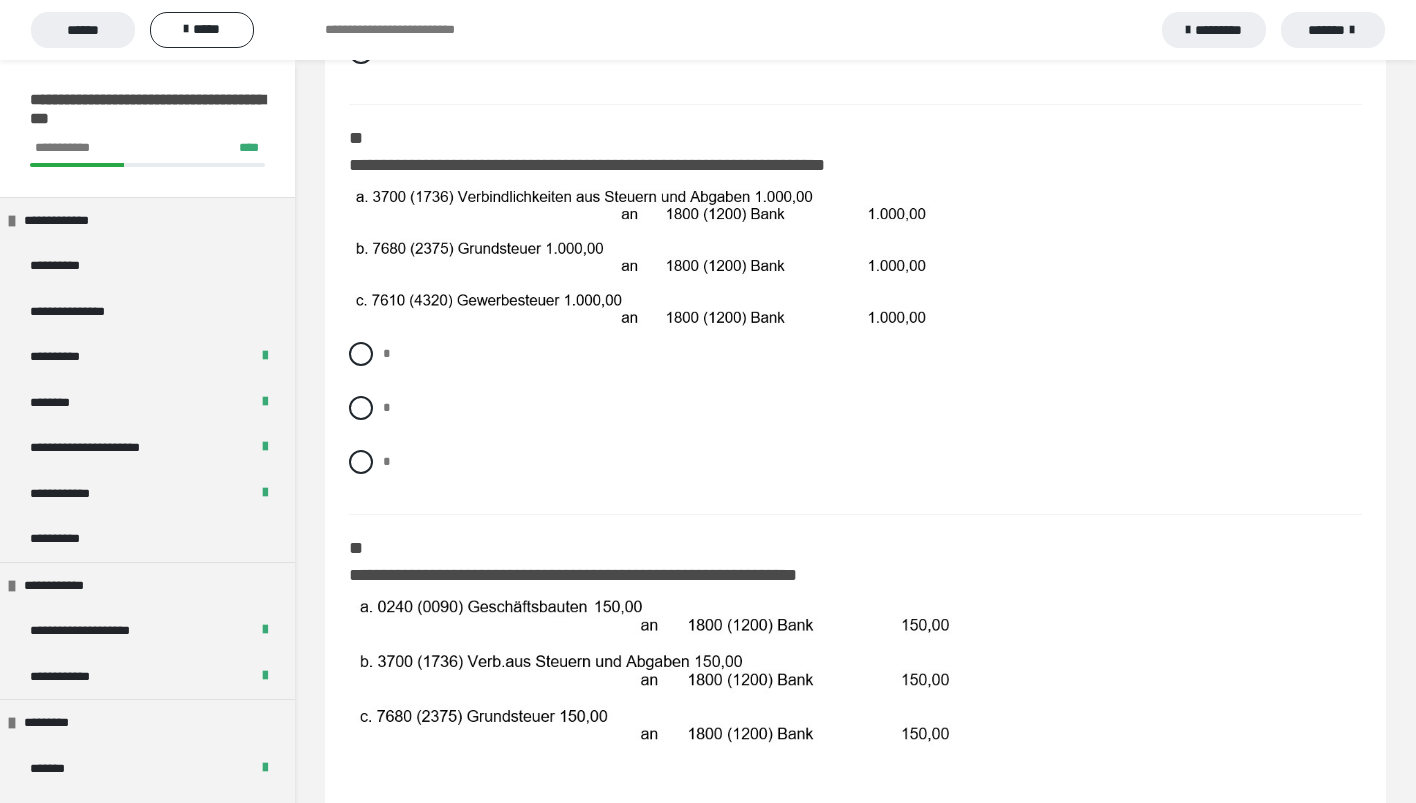 scroll, scrollTop: 1536, scrollLeft: 0, axis: vertical 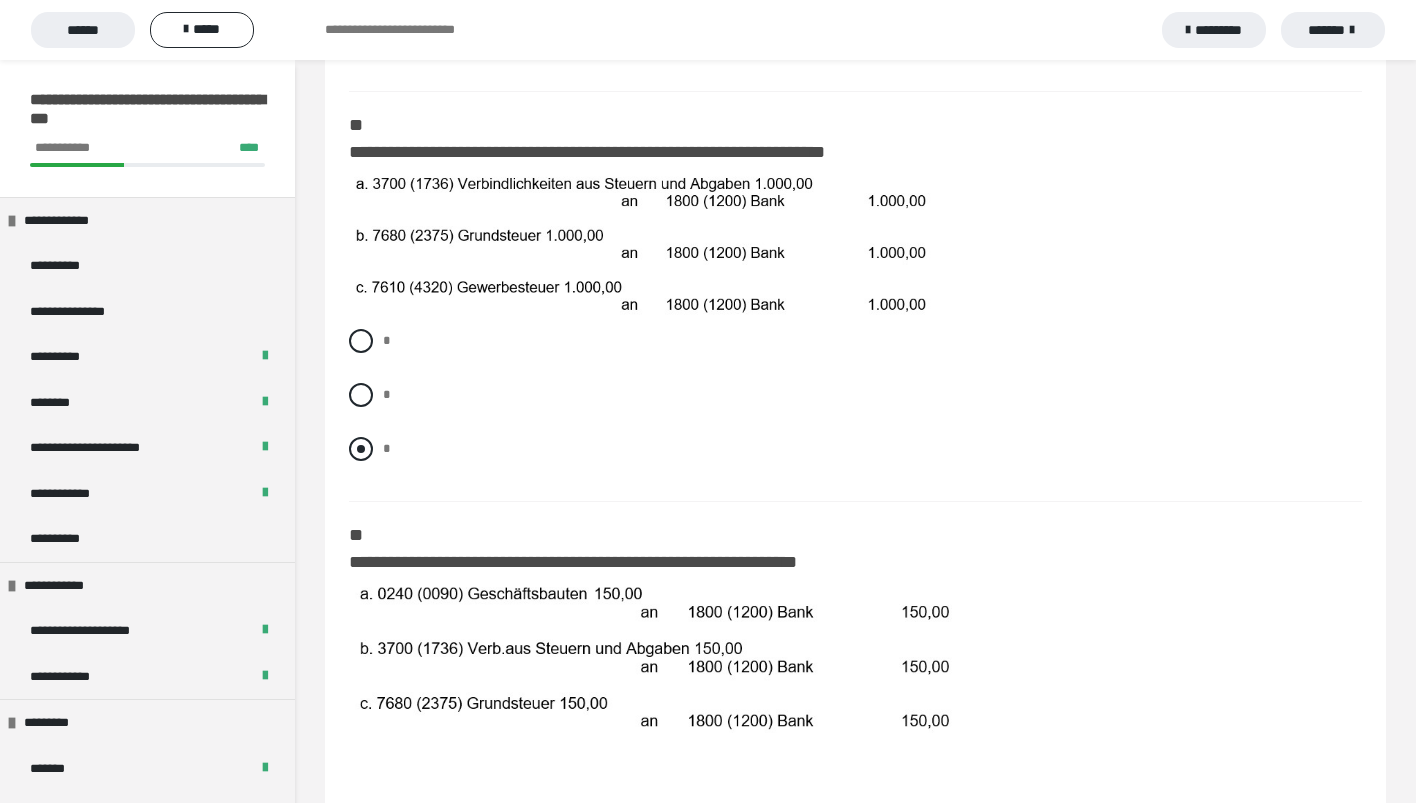 click on "*" at bounding box center (387, 448) 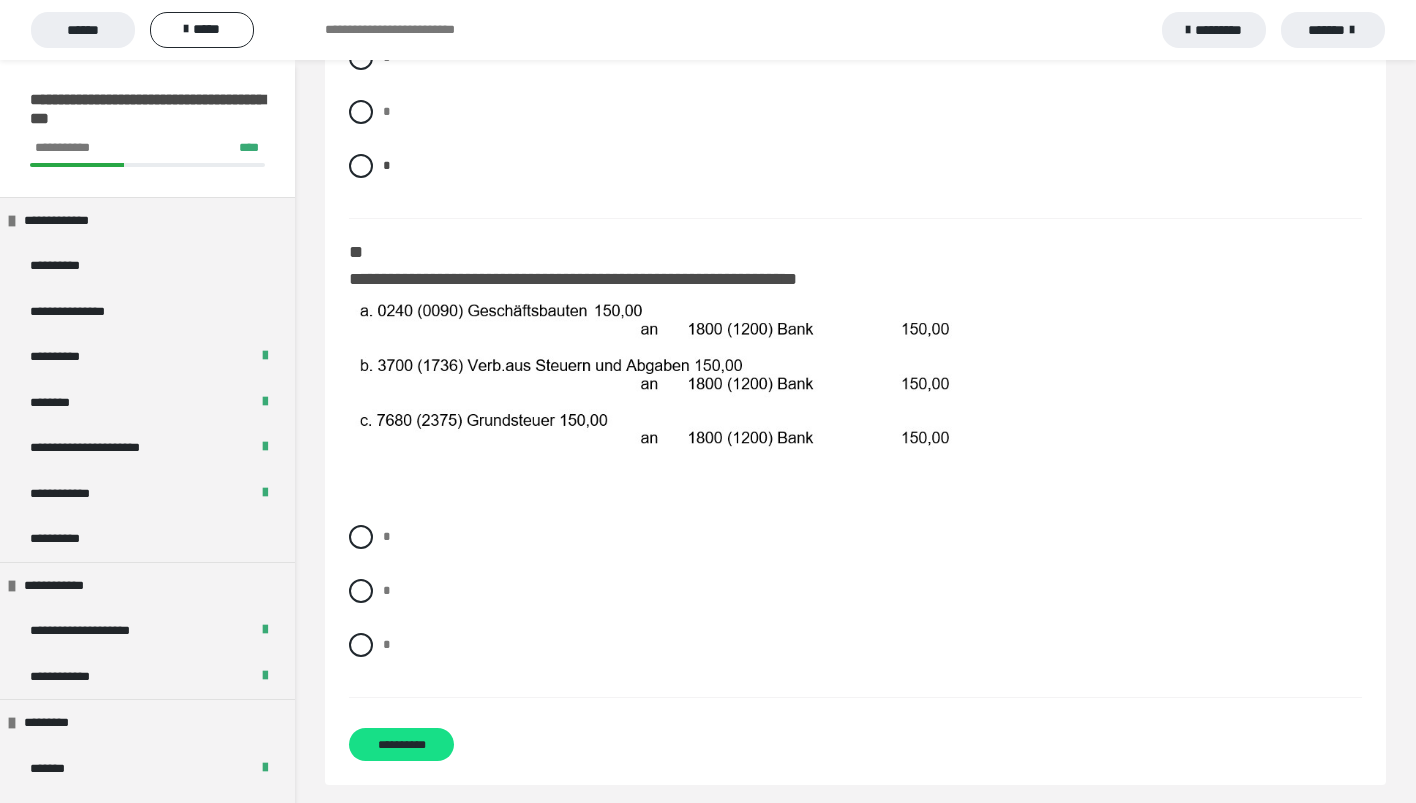scroll, scrollTop: 1823, scrollLeft: 0, axis: vertical 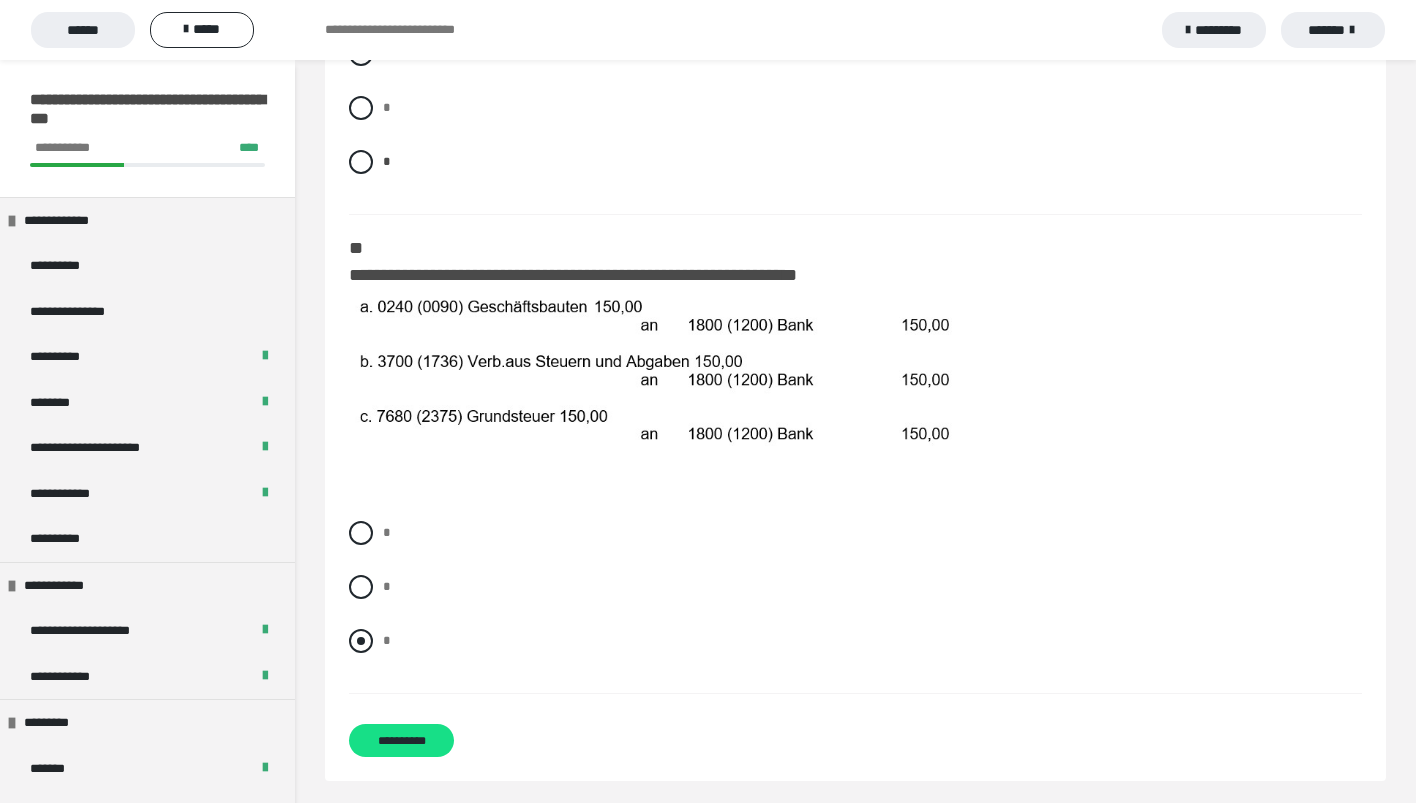 click on "*" at bounding box center [389, 635] 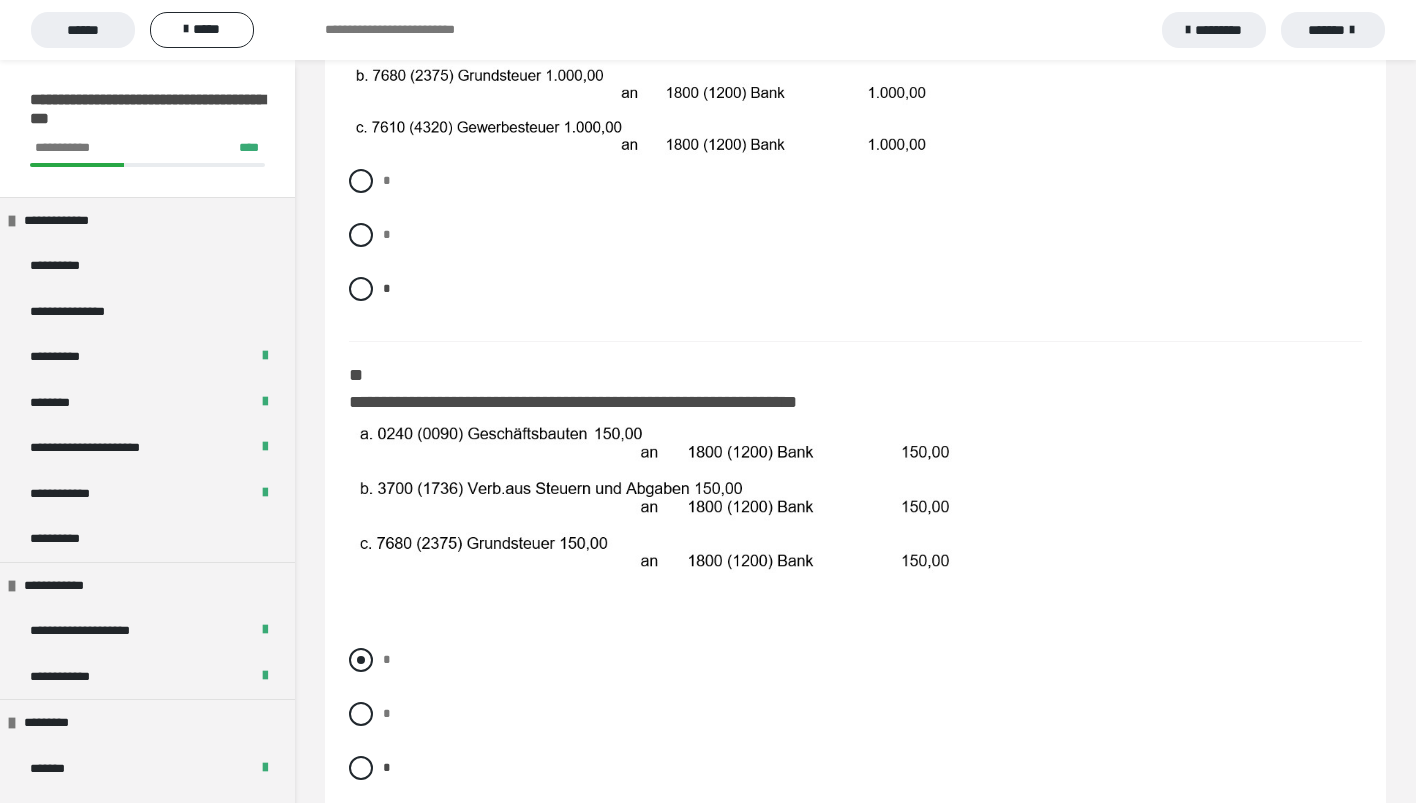 scroll, scrollTop: 1839, scrollLeft: 0, axis: vertical 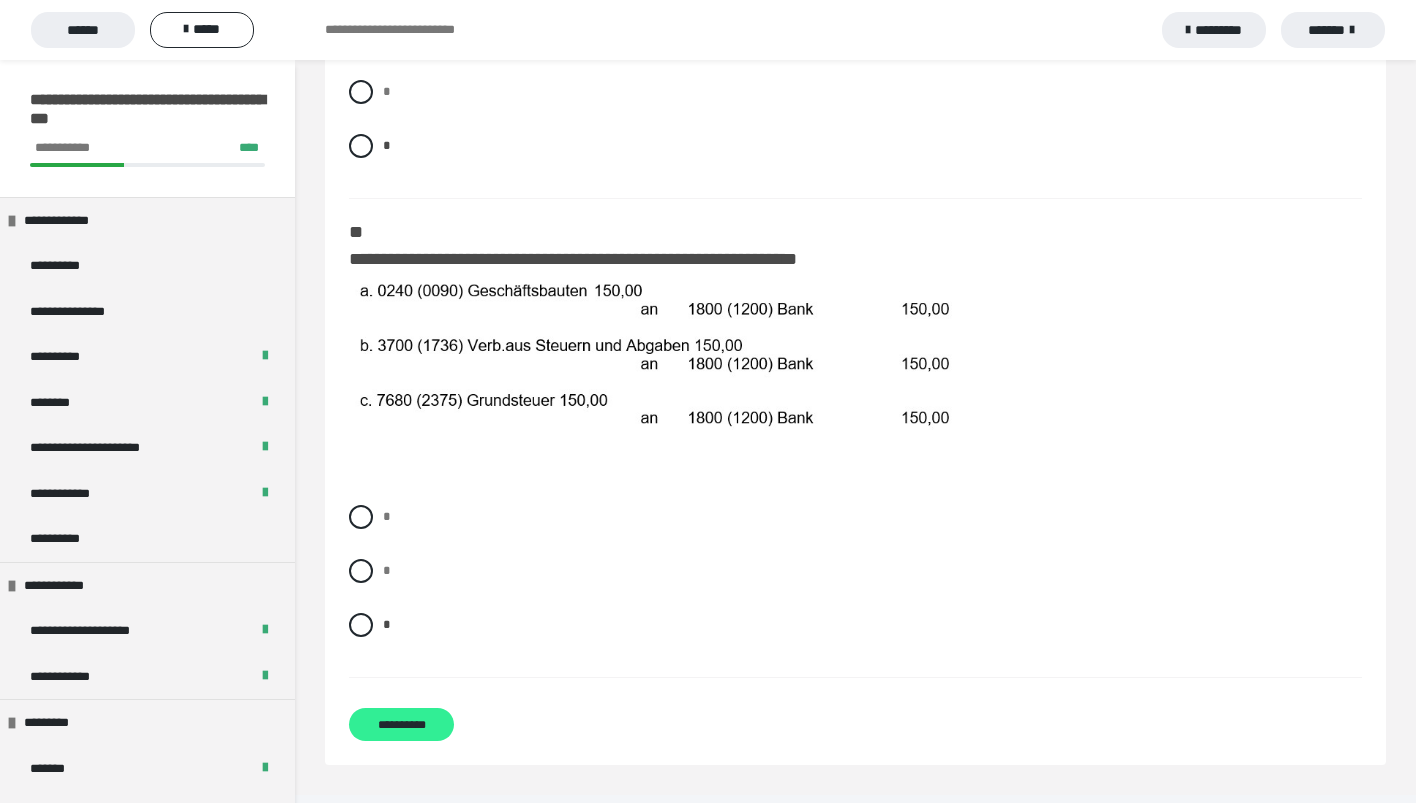 click on "**********" at bounding box center (401, 724) 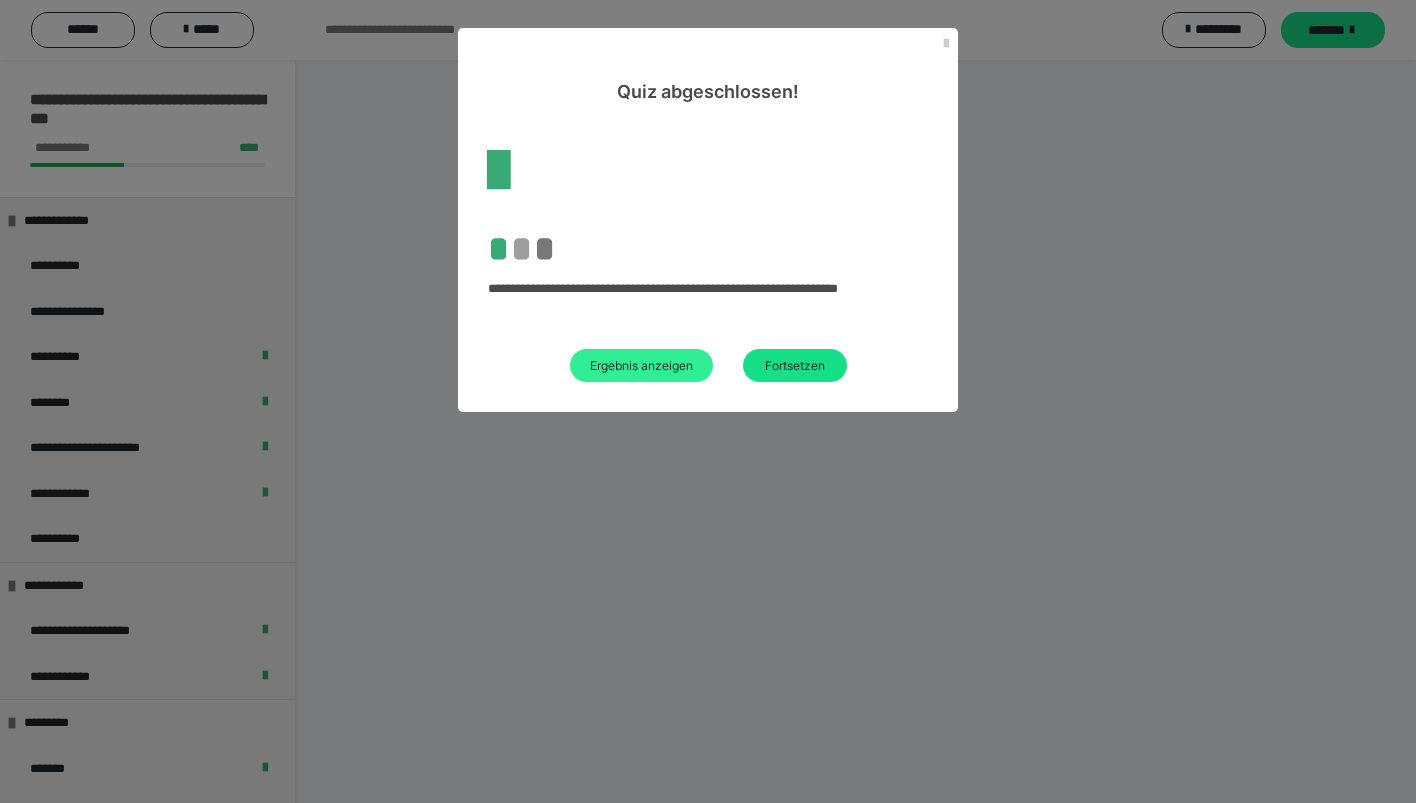 scroll, scrollTop: 60, scrollLeft: 0, axis: vertical 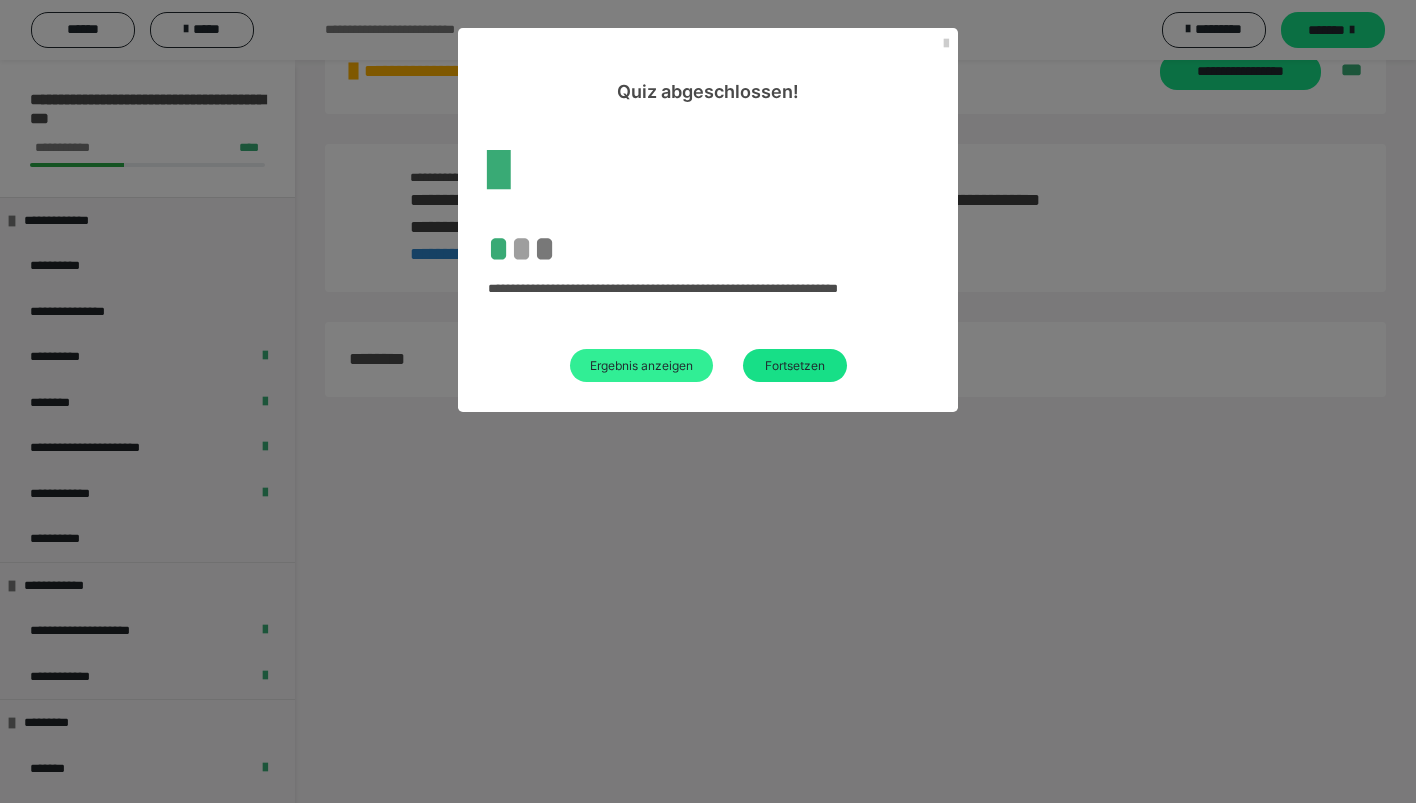 click on "Ergebnis anzeigen" at bounding box center (641, 365) 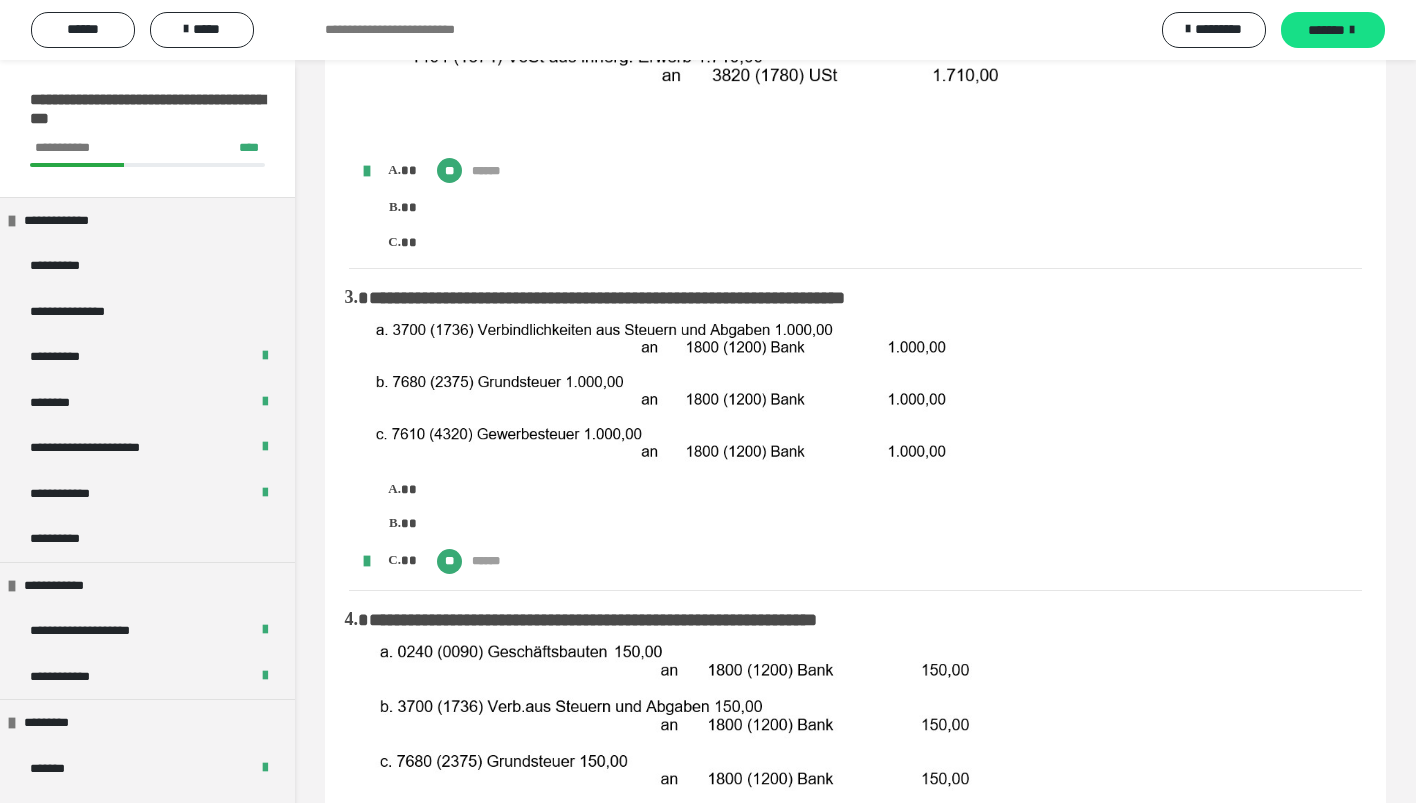 scroll, scrollTop: 984, scrollLeft: 0, axis: vertical 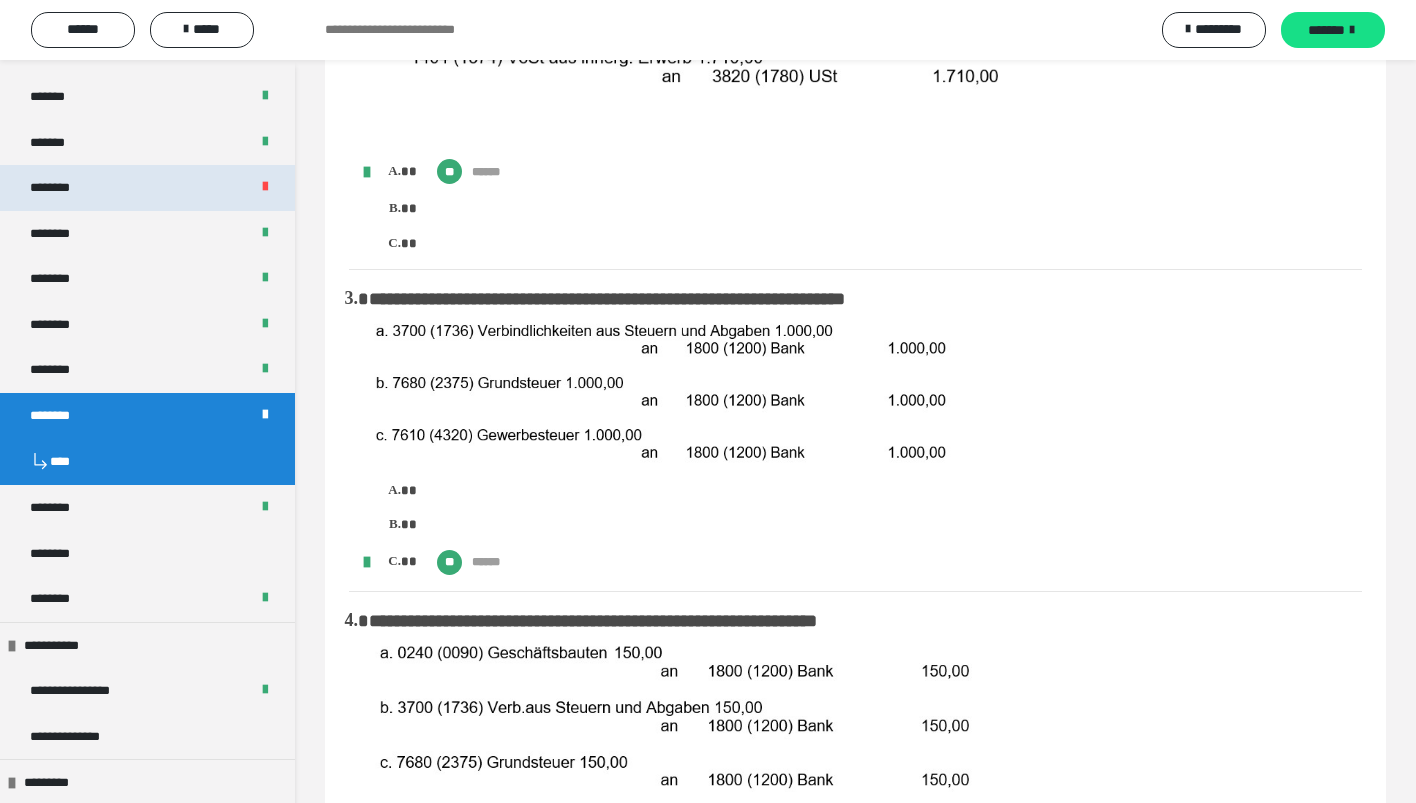 click on "********" at bounding box center (147, 188) 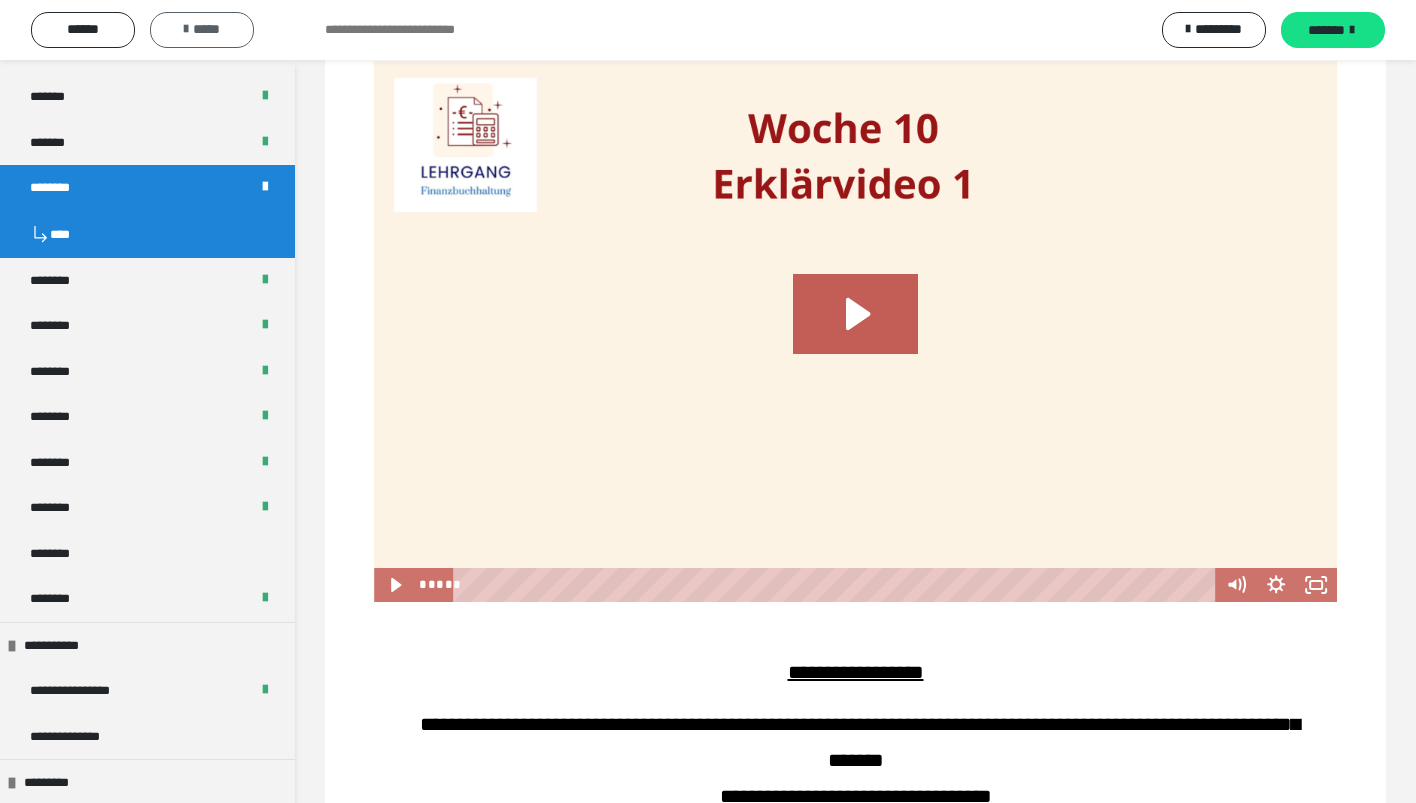 click on "*****" at bounding box center [202, 30] 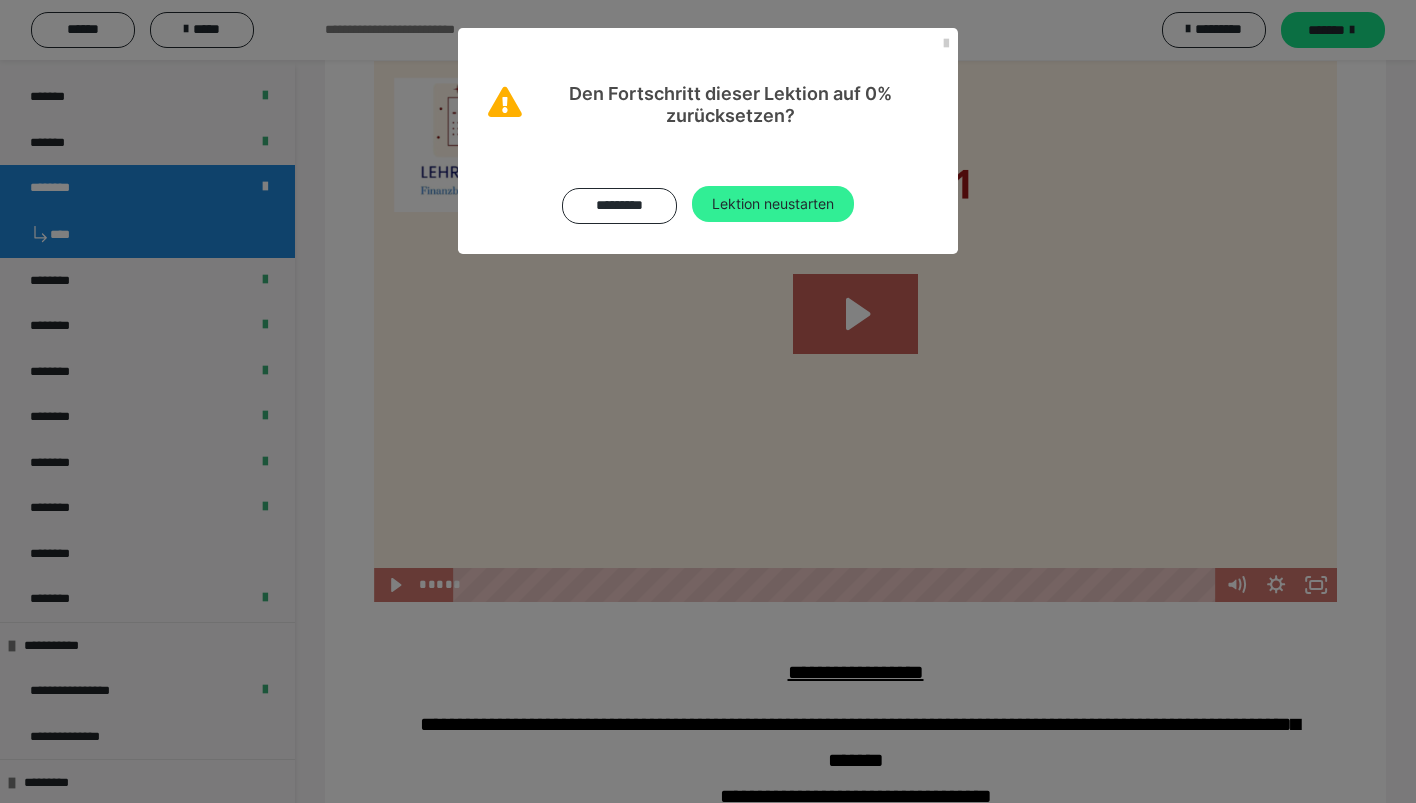 click on "Lektion neustarten" at bounding box center [773, 204] 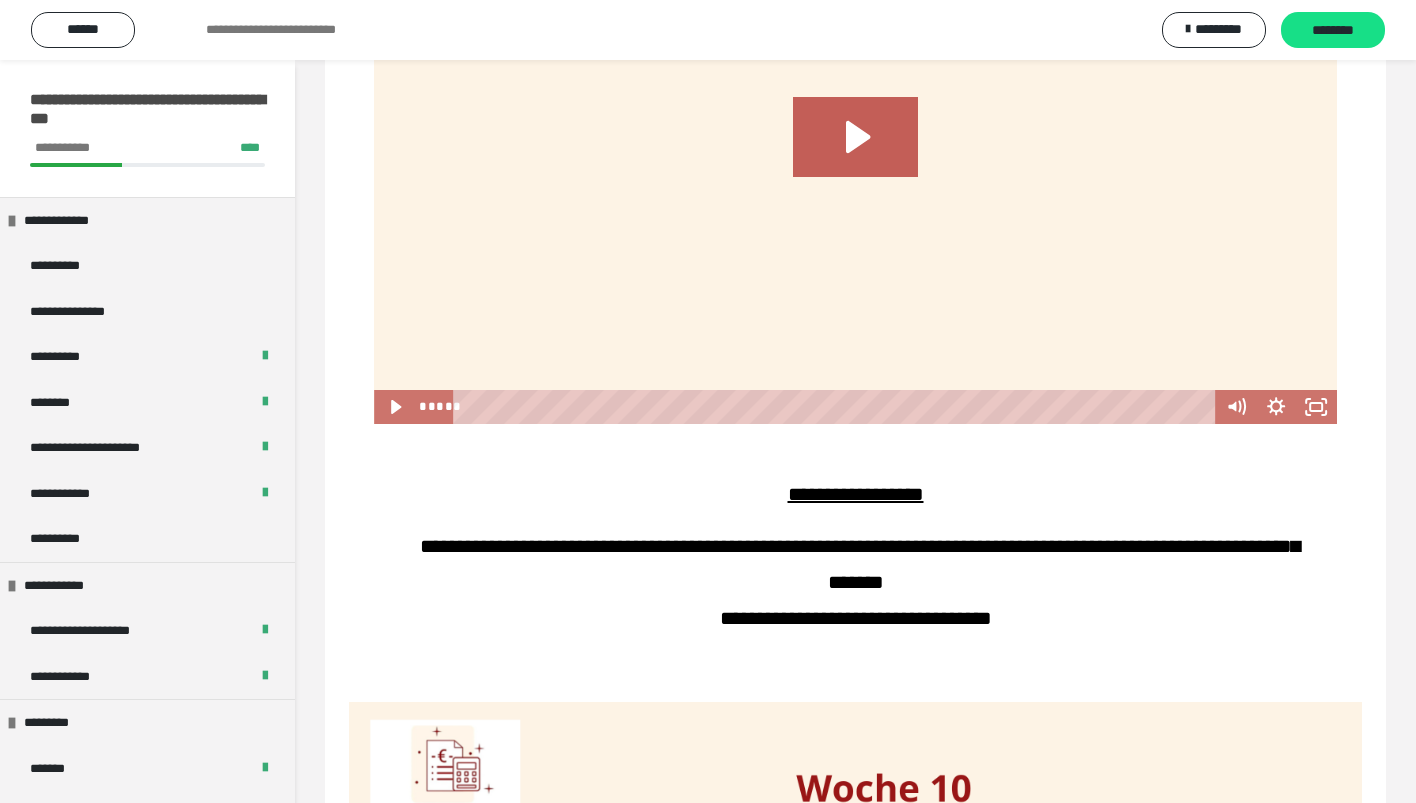 scroll, scrollTop: 891, scrollLeft: 0, axis: vertical 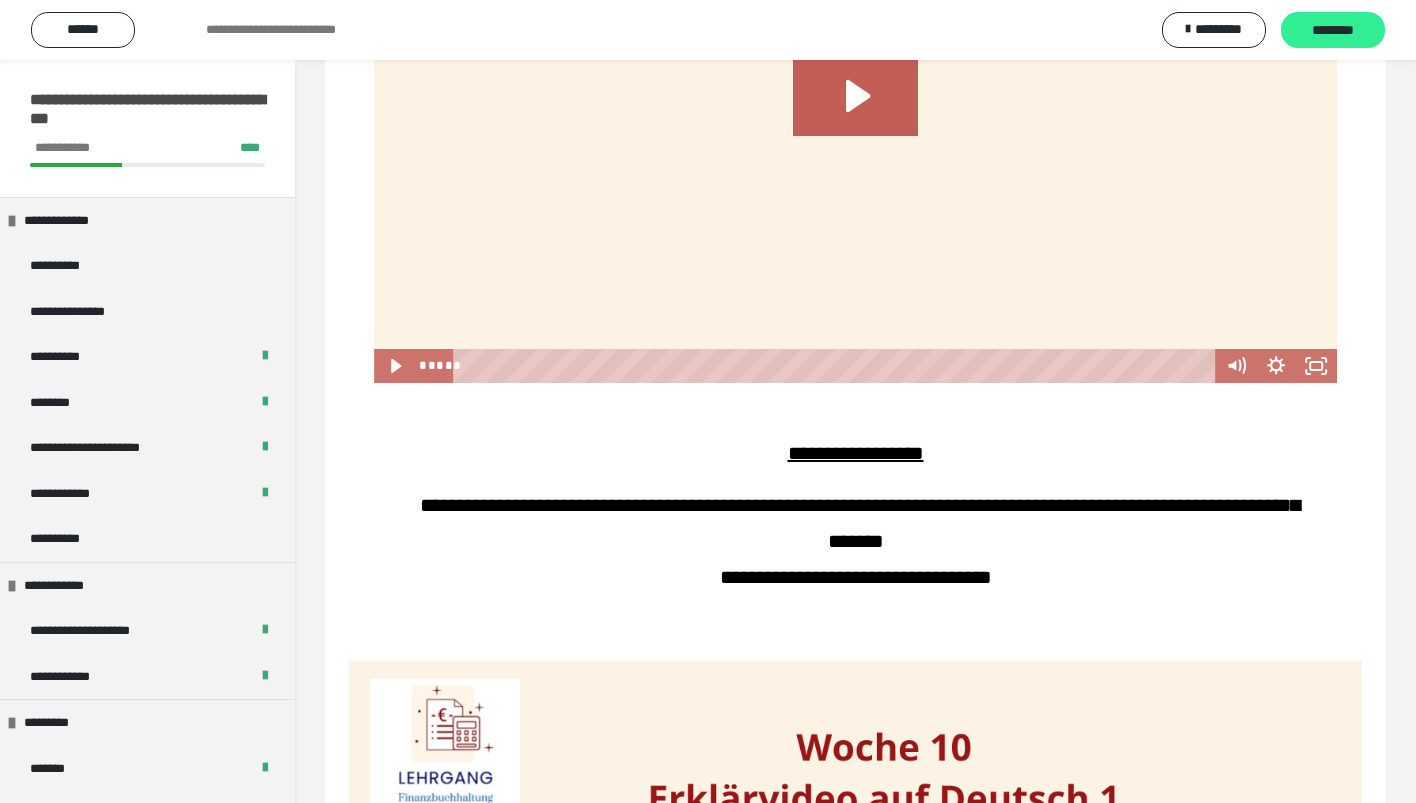 click on "********" at bounding box center (1333, 30) 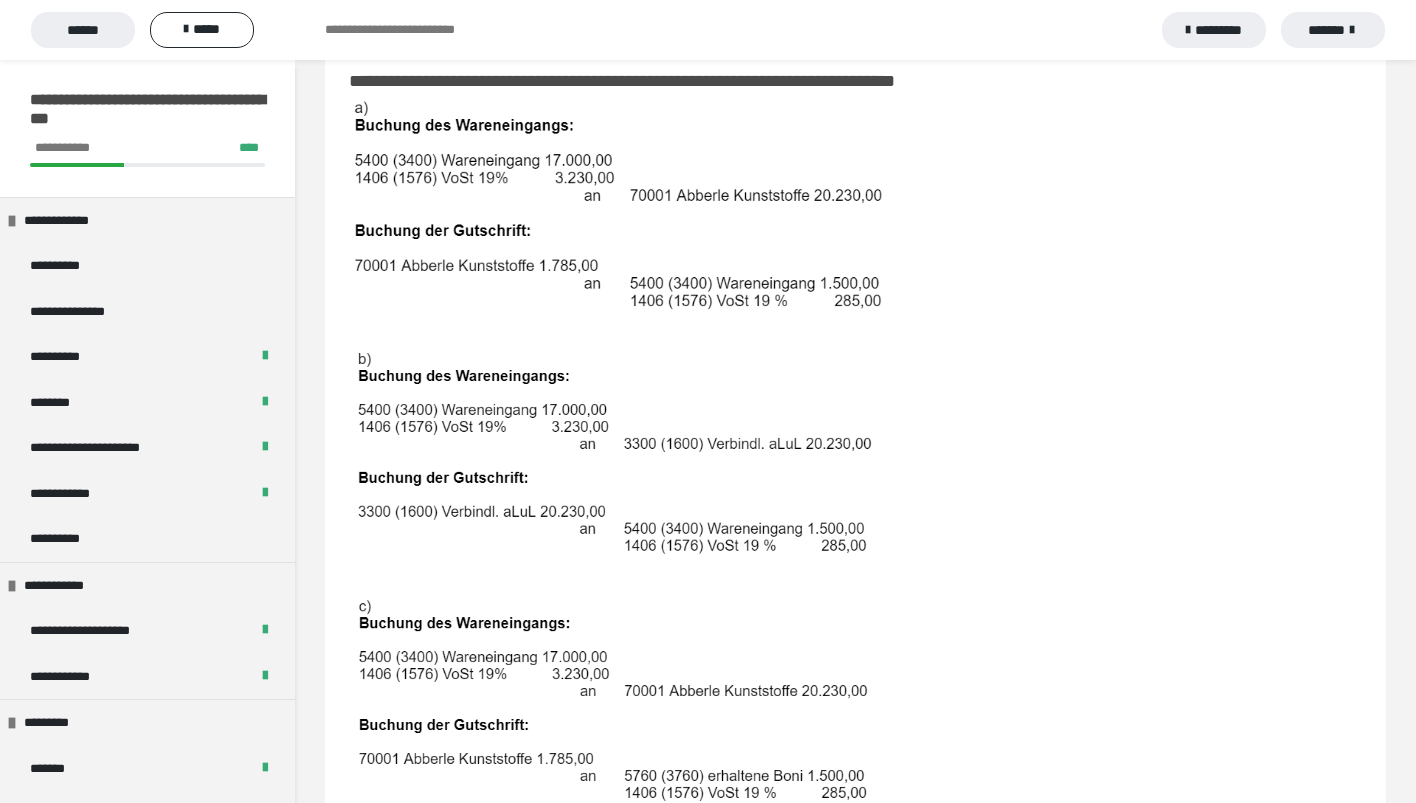 scroll, scrollTop: 437, scrollLeft: 0, axis: vertical 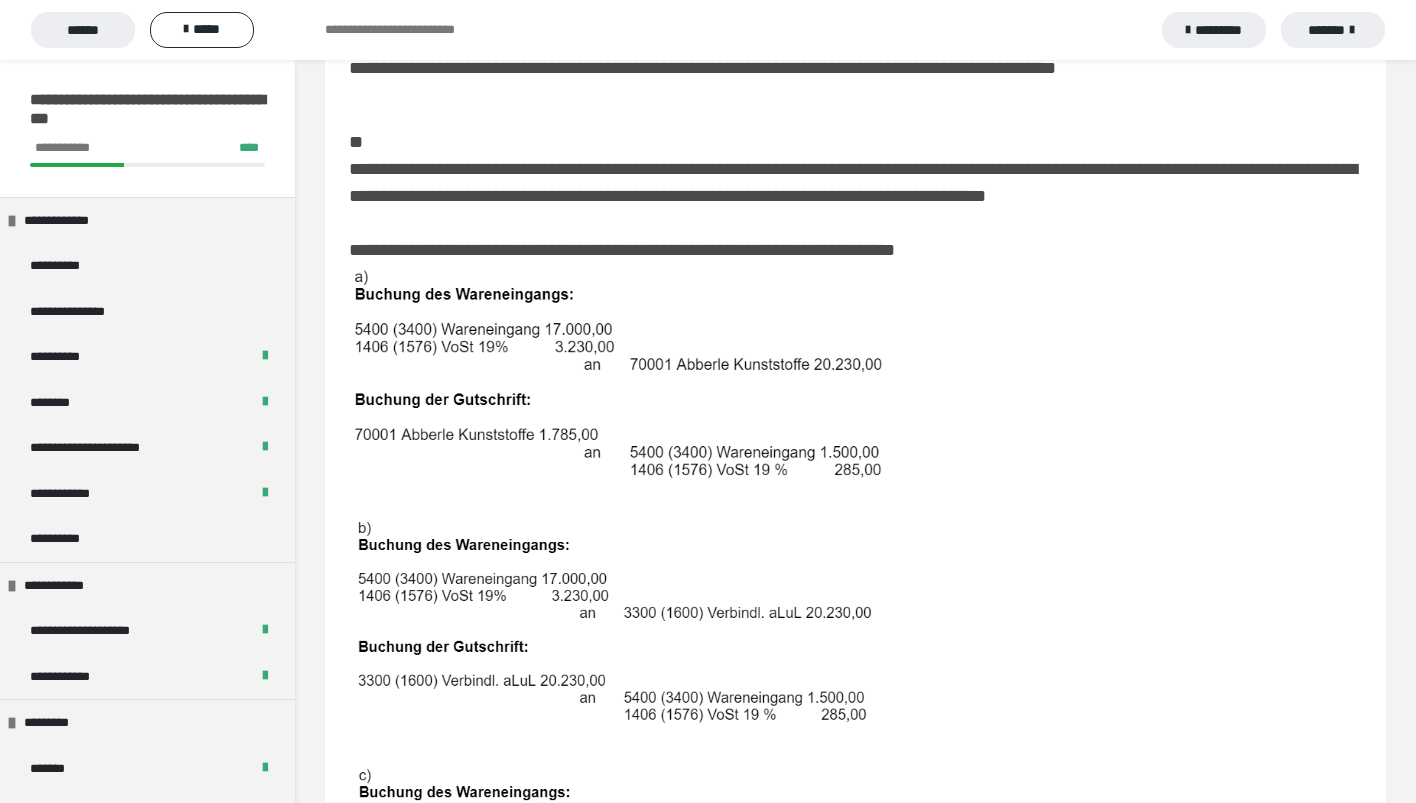 drag, startPoint x: 1114, startPoint y: 269, endPoint x: 1107, endPoint y: 231, distance: 38.63936 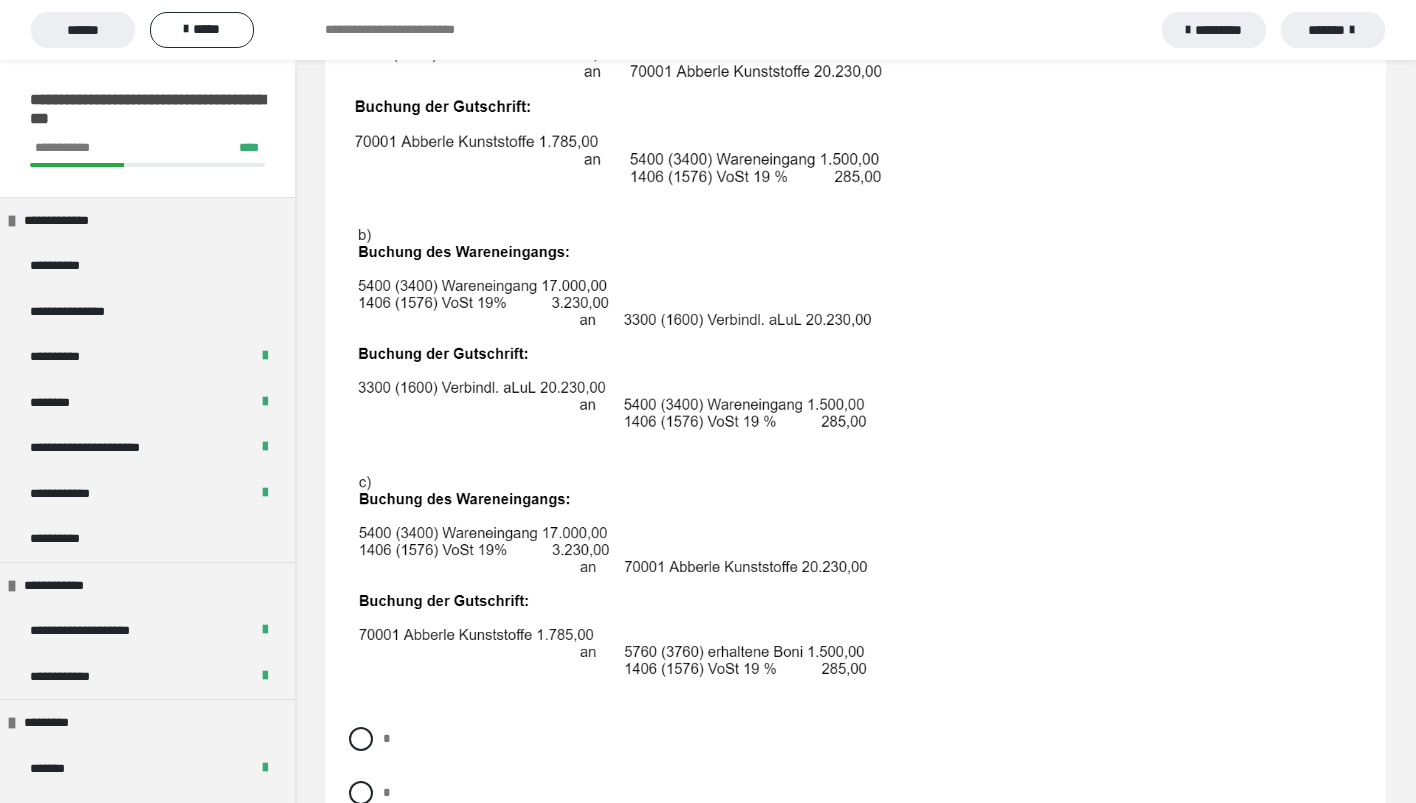 scroll, scrollTop: 576, scrollLeft: 0, axis: vertical 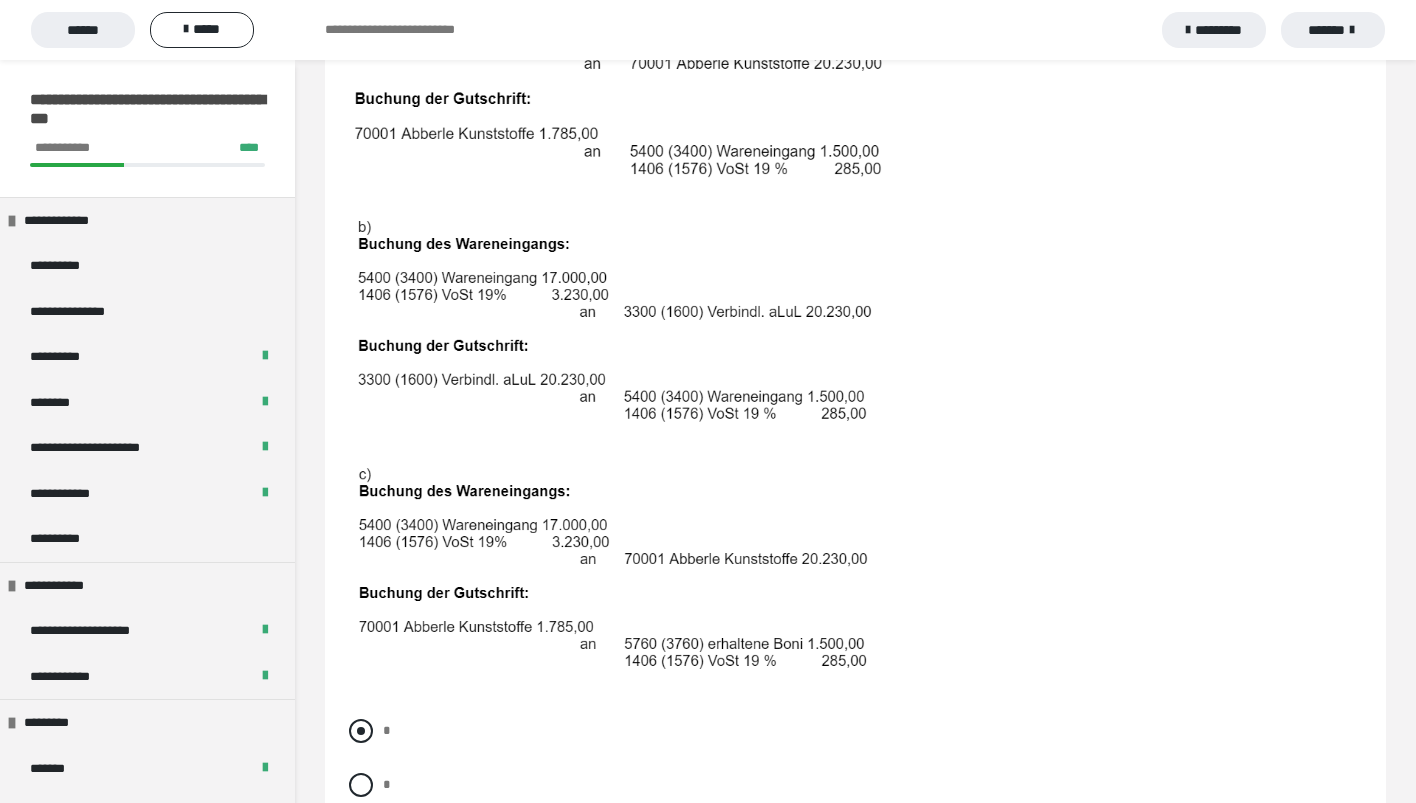 click at bounding box center (361, 731) 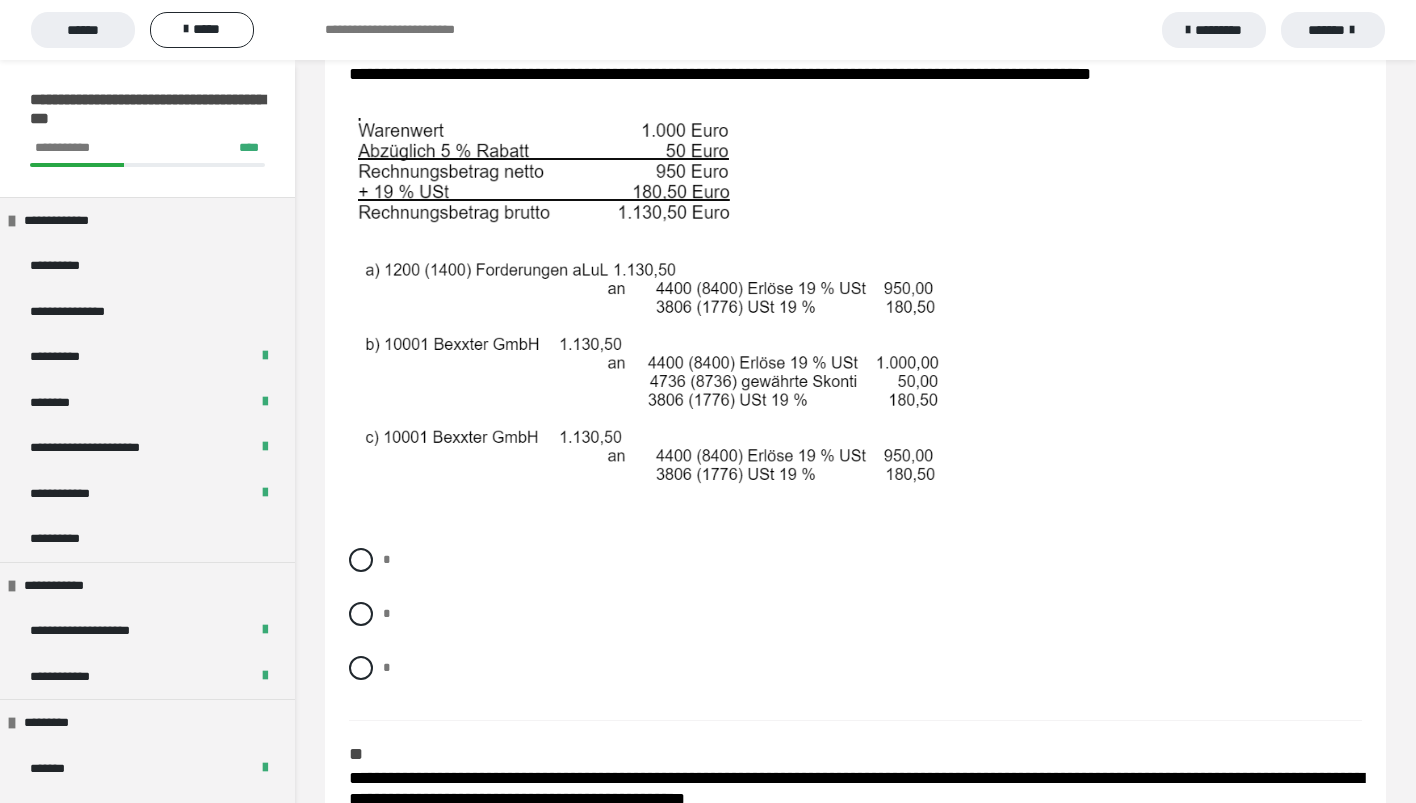 scroll, scrollTop: 1452, scrollLeft: 0, axis: vertical 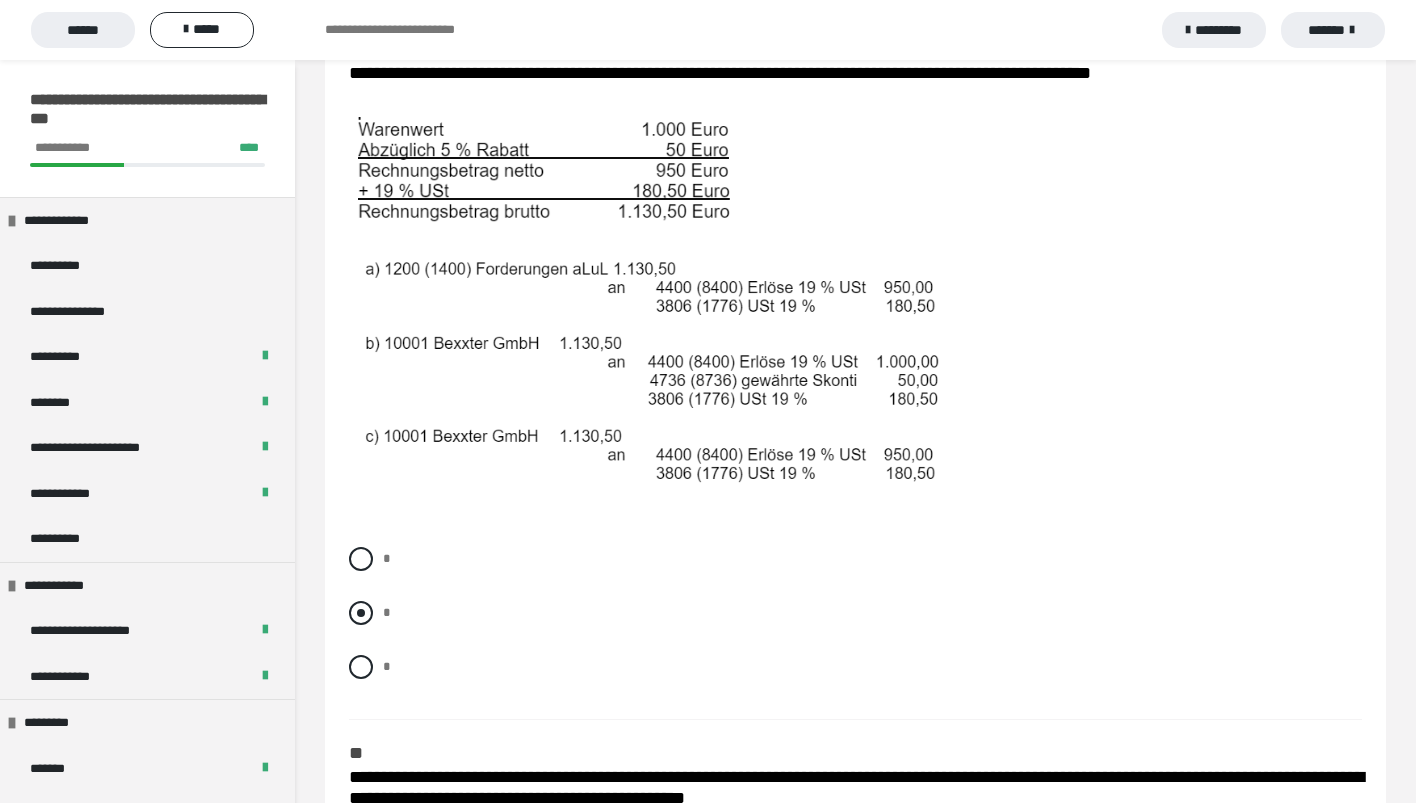 click on "*" at bounding box center (387, 612) 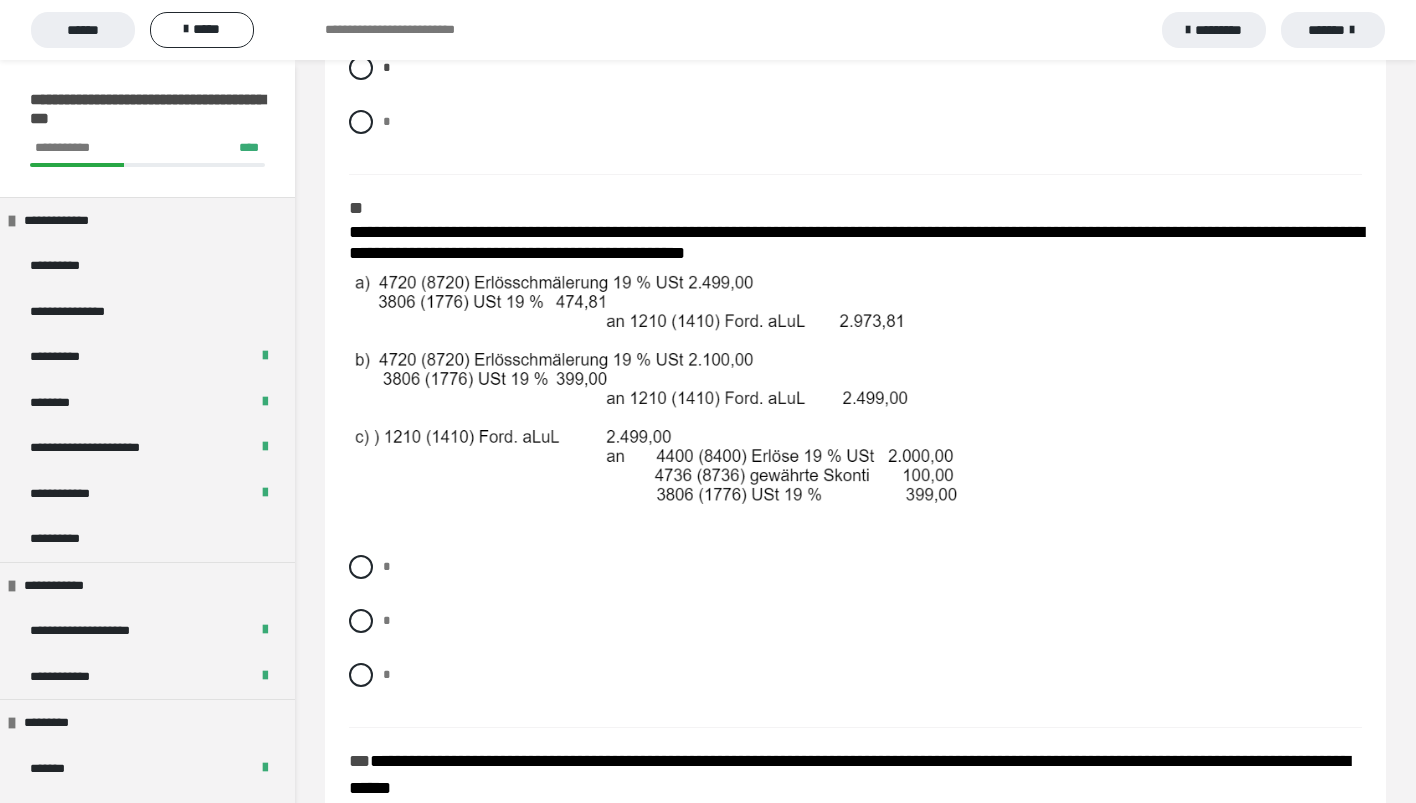 scroll, scrollTop: 2000, scrollLeft: 0, axis: vertical 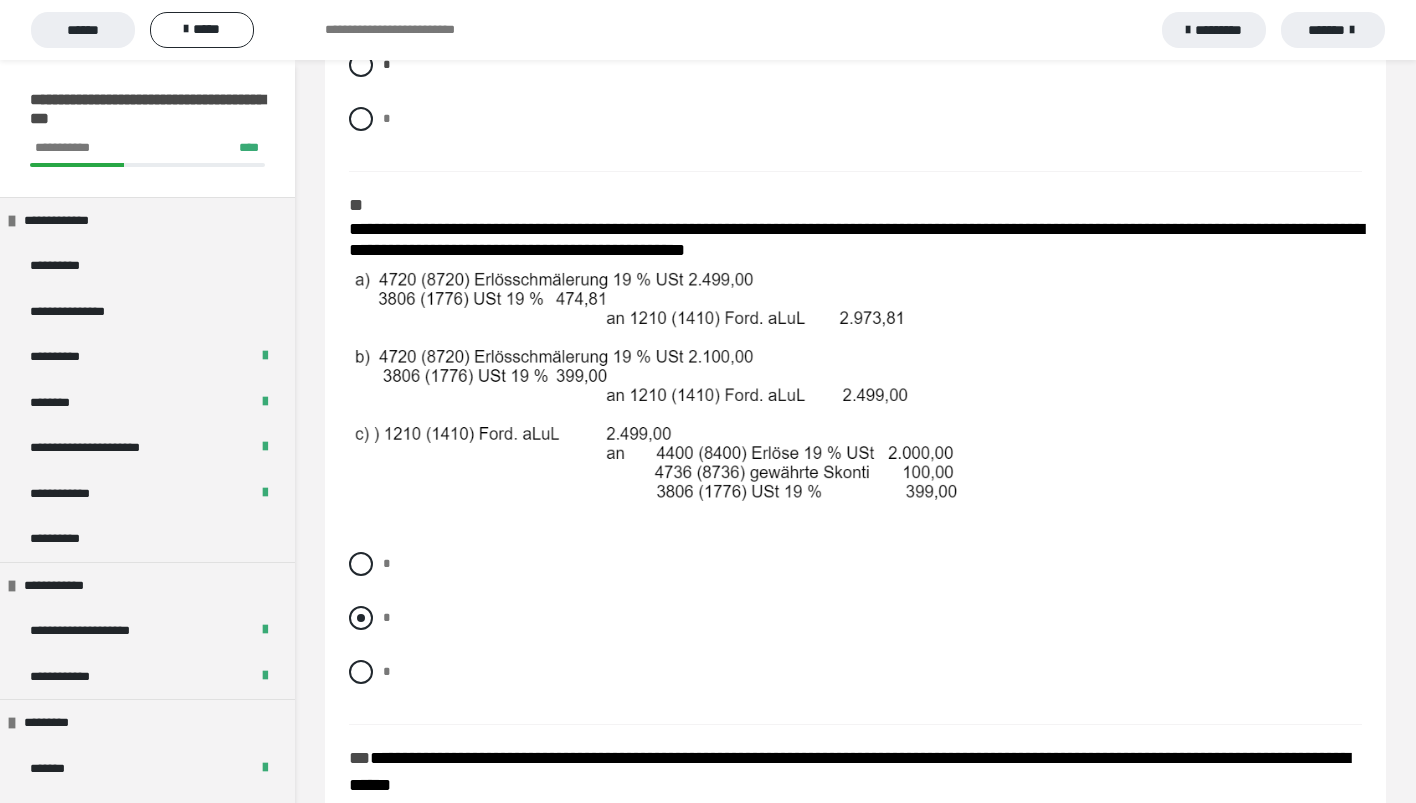 click at bounding box center (361, 618) 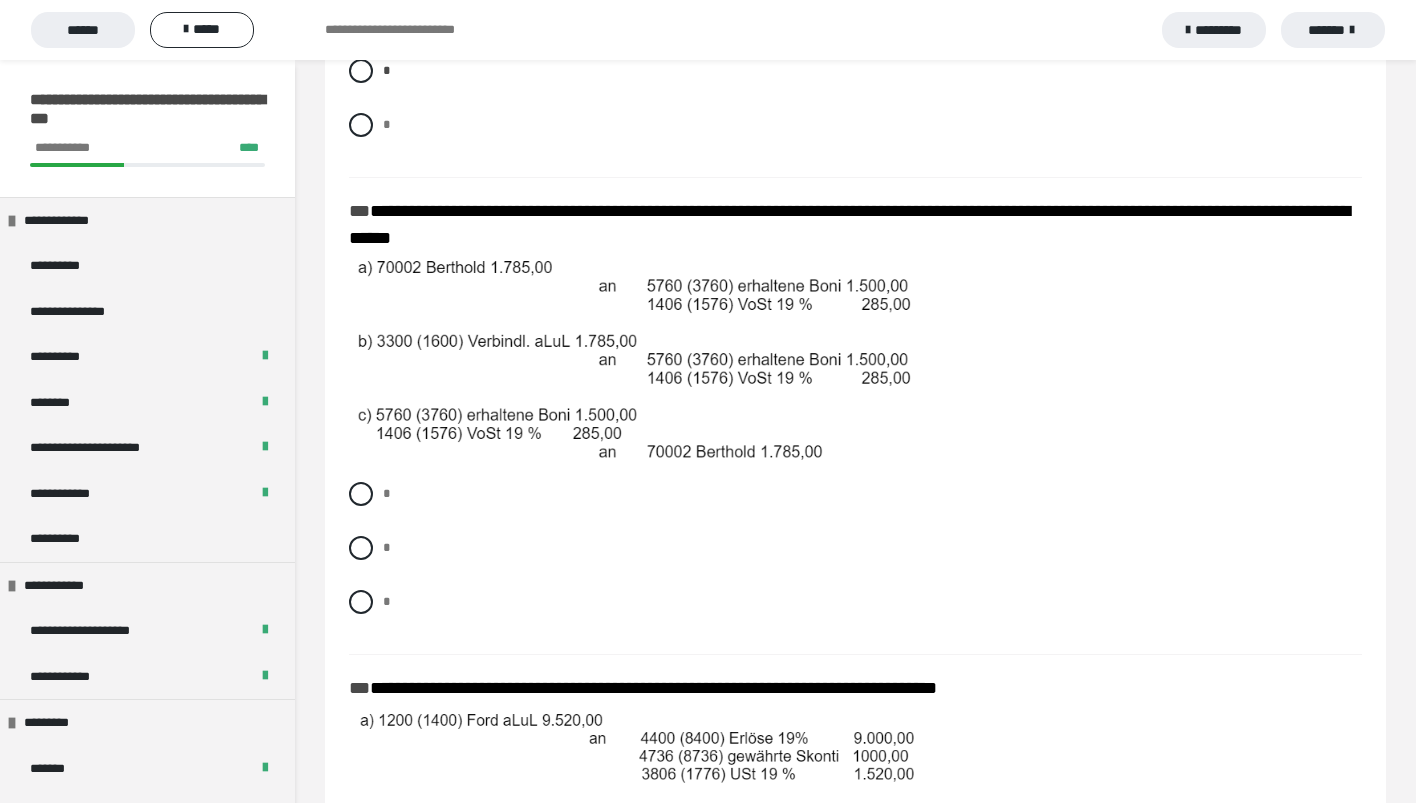 scroll, scrollTop: 2545, scrollLeft: 0, axis: vertical 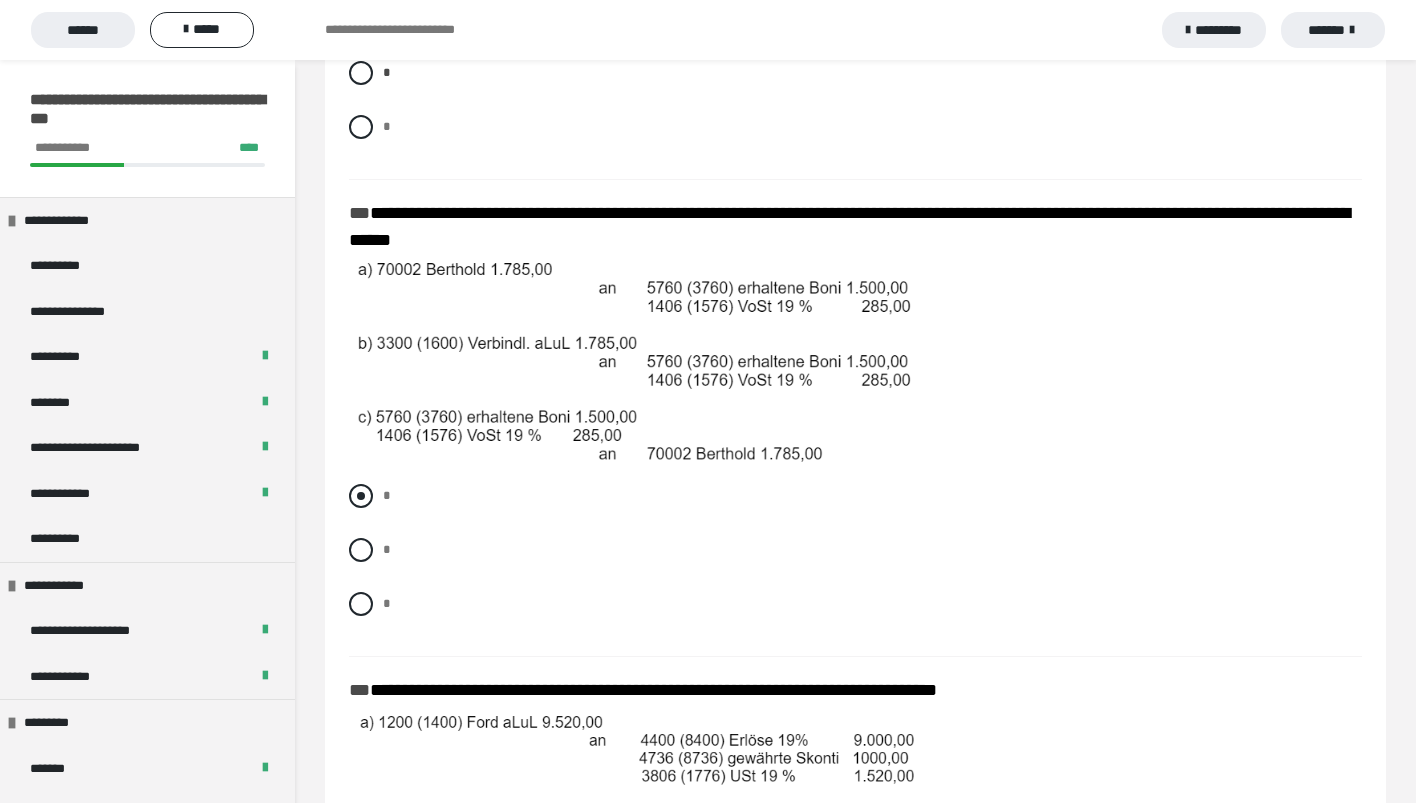 click at bounding box center [361, 496] 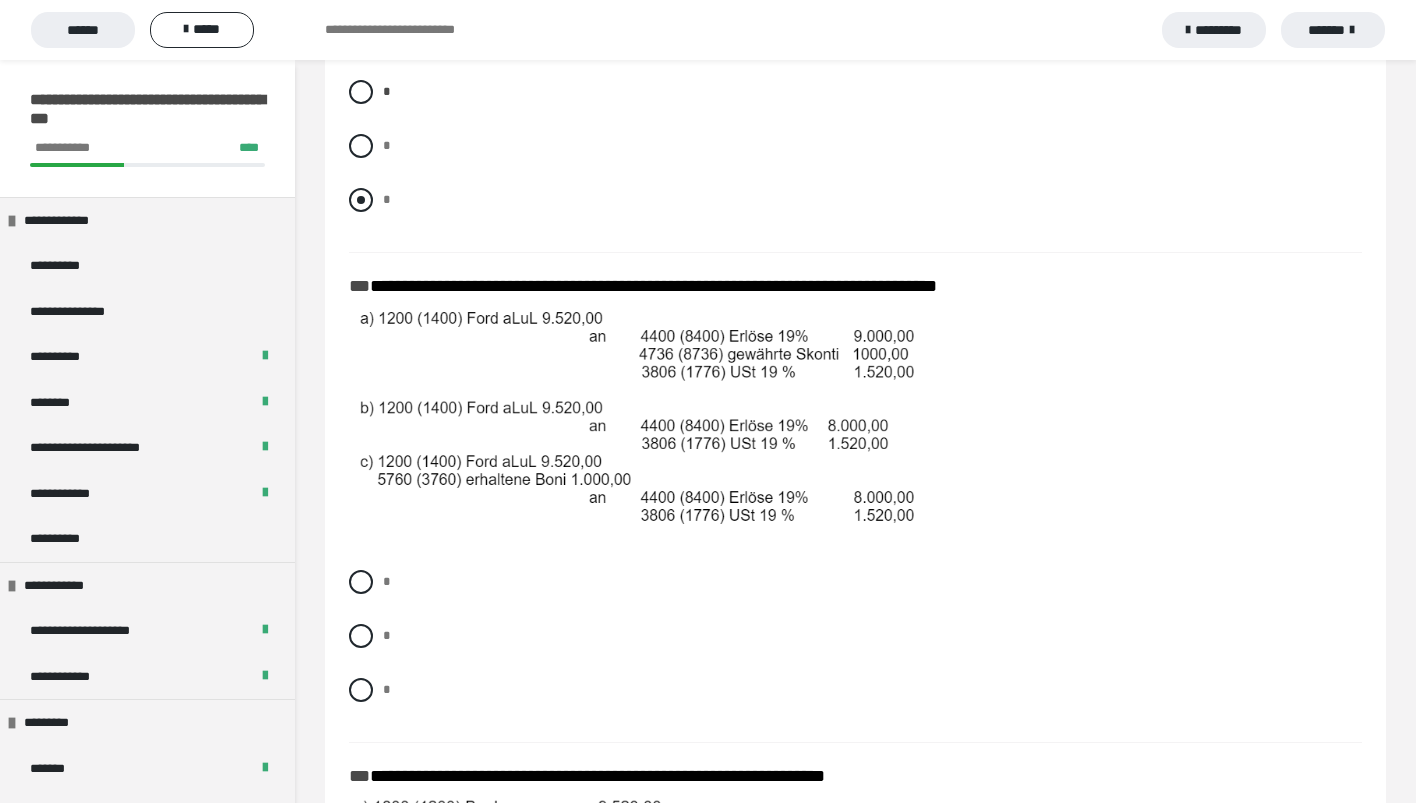 scroll, scrollTop: 2958, scrollLeft: 0, axis: vertical 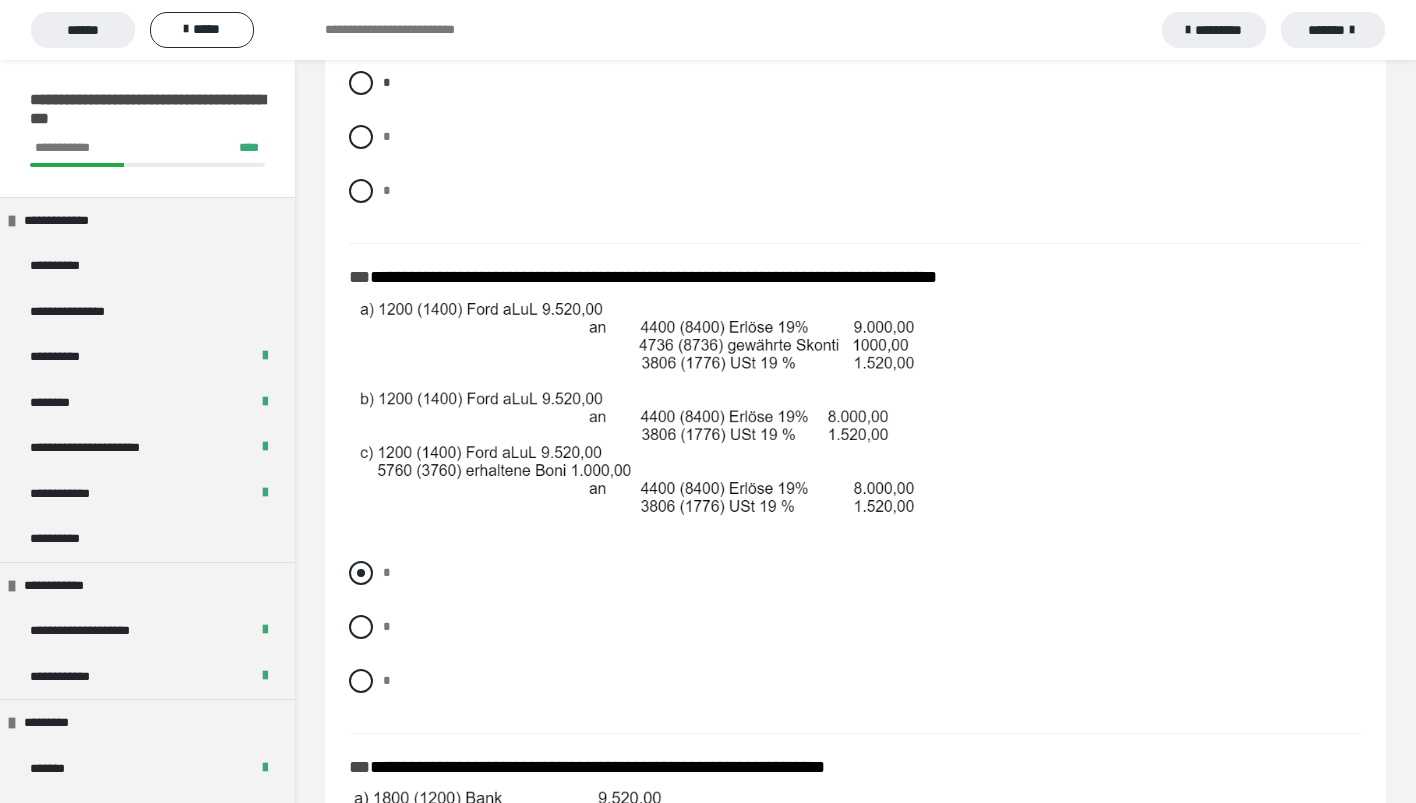 click on "*" at bounding box center (855, 573) 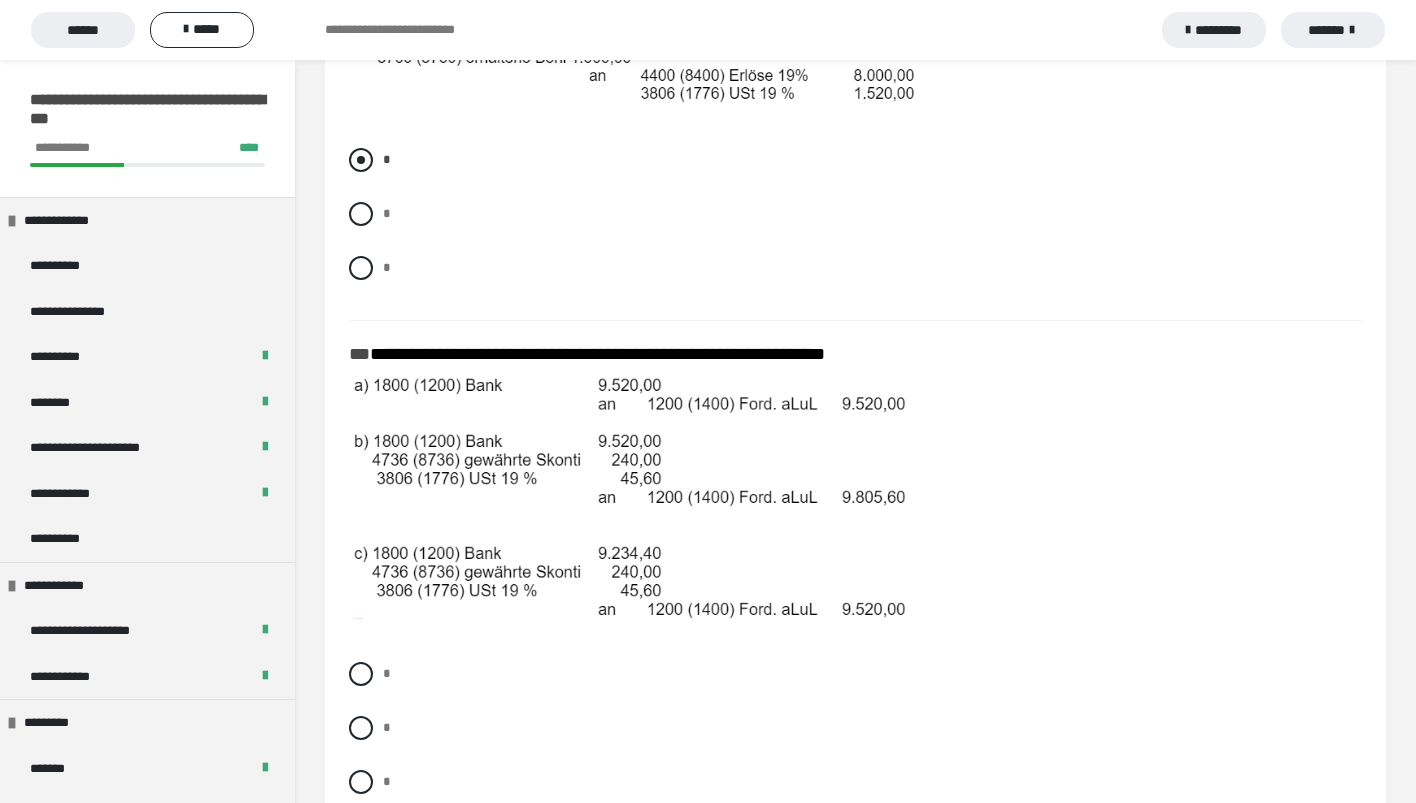 scroll, scrollTop: 3379, scrollLeft: 0, axis: vertical 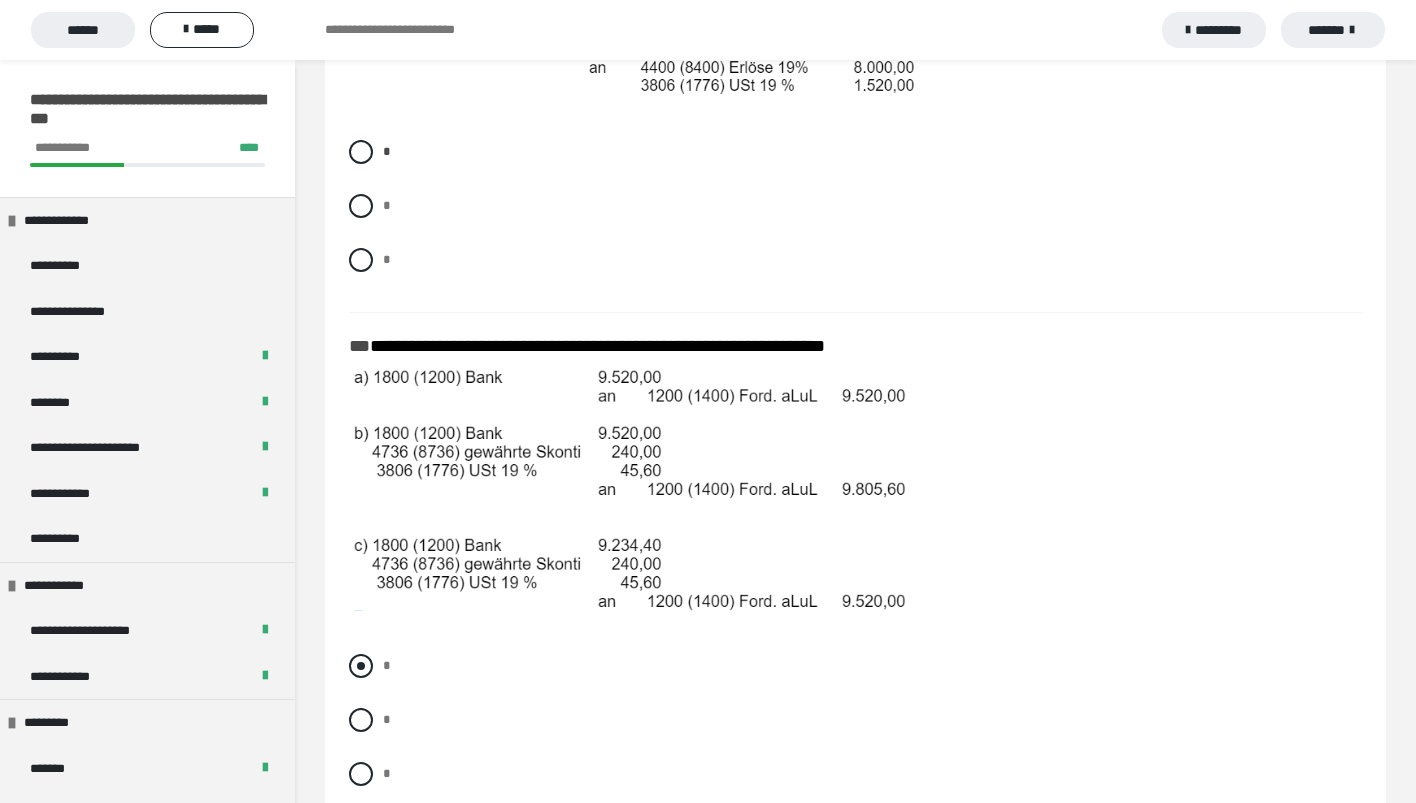 click on "*" at bounding box center (389, 660) 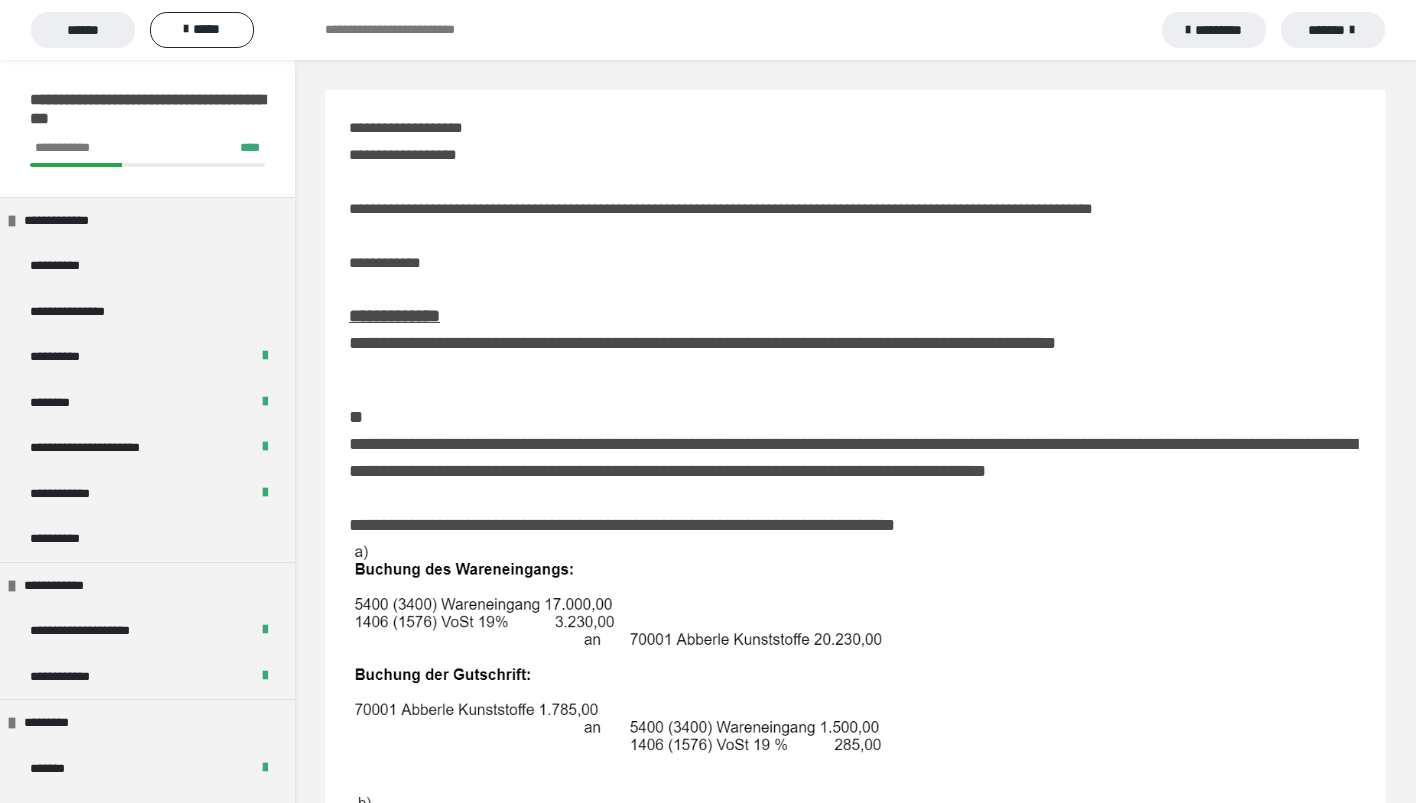 scroll, scrollTop: 3379, scrollLeft: 0, axis: vertical 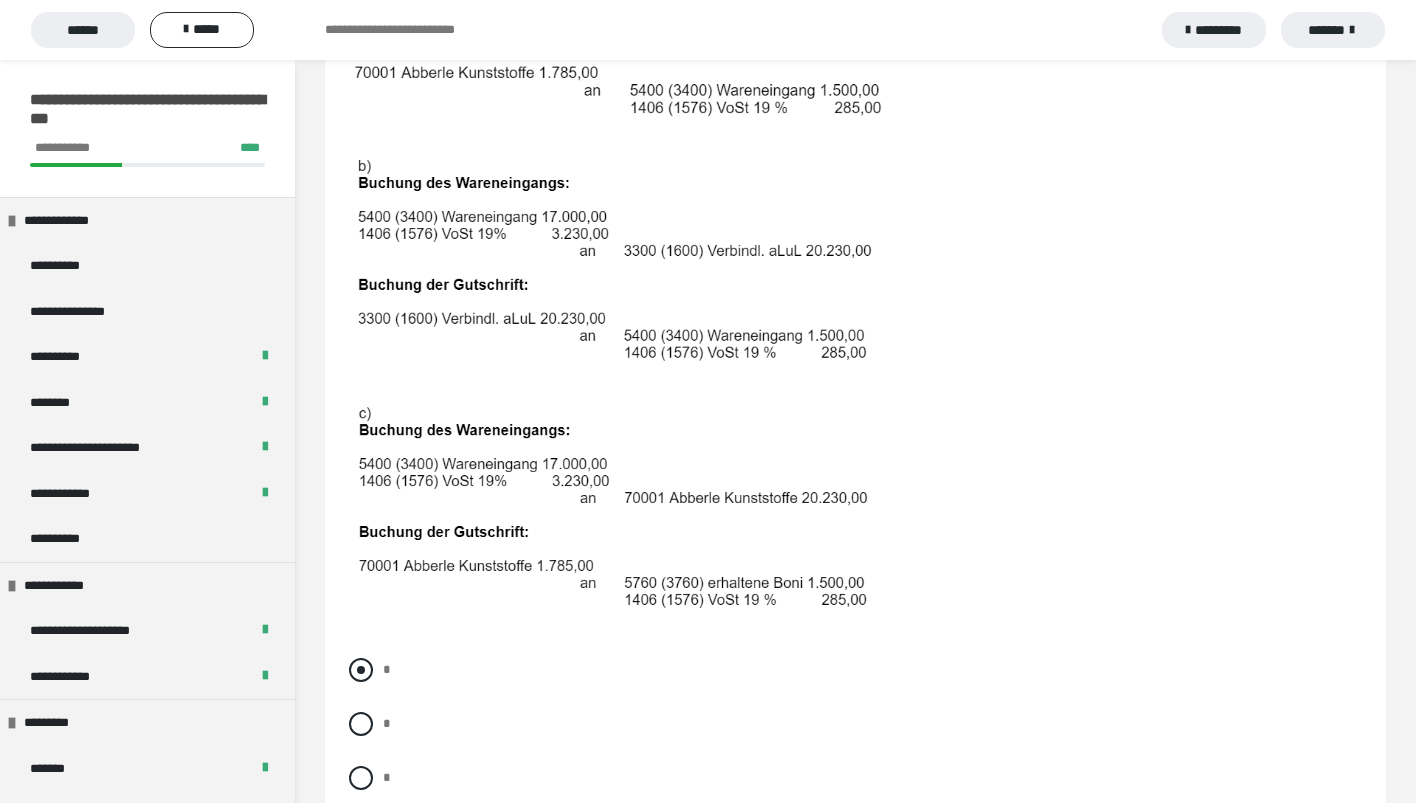 click at bounding box center [361, 670] 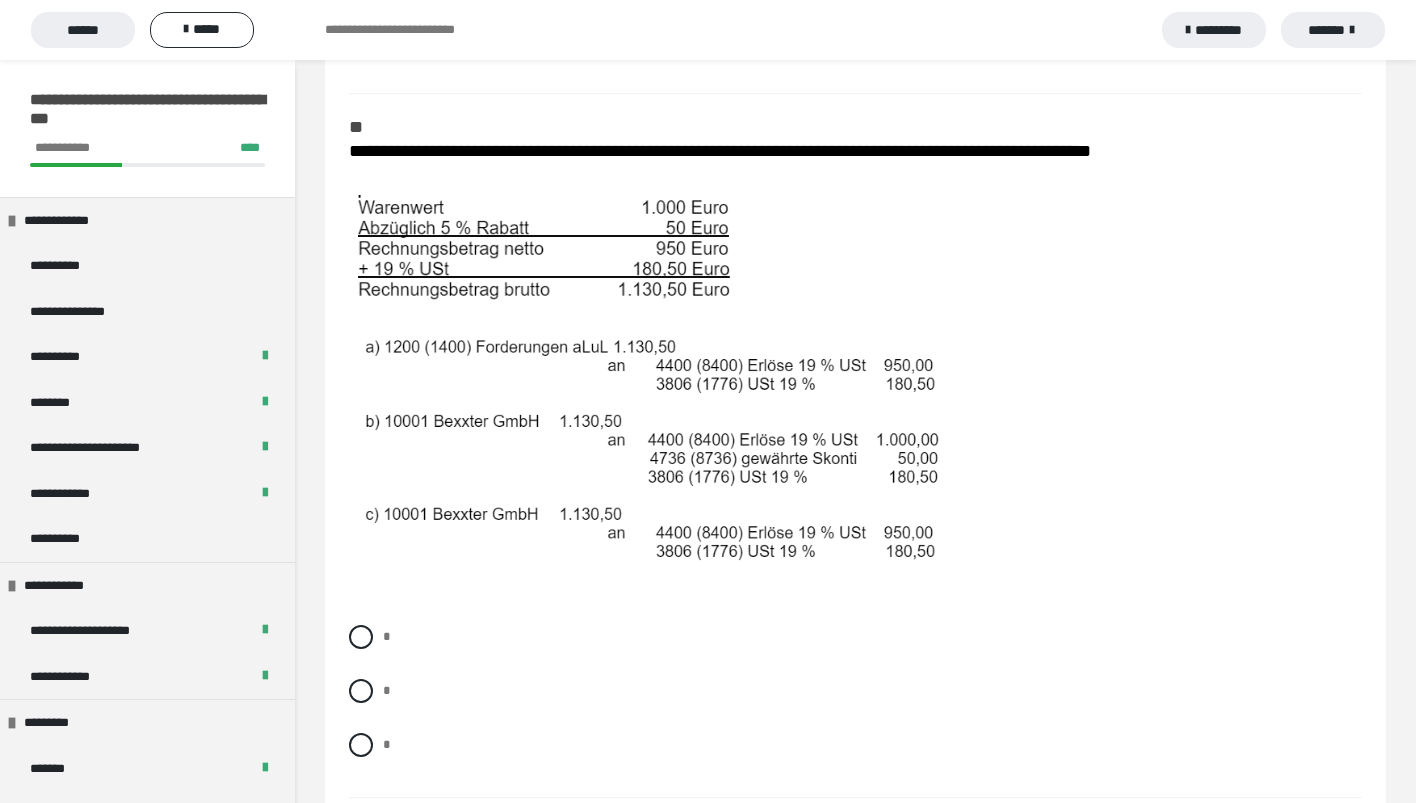 scroll, scrollTop: 1423, scrollLeft: 0, axis: vertical 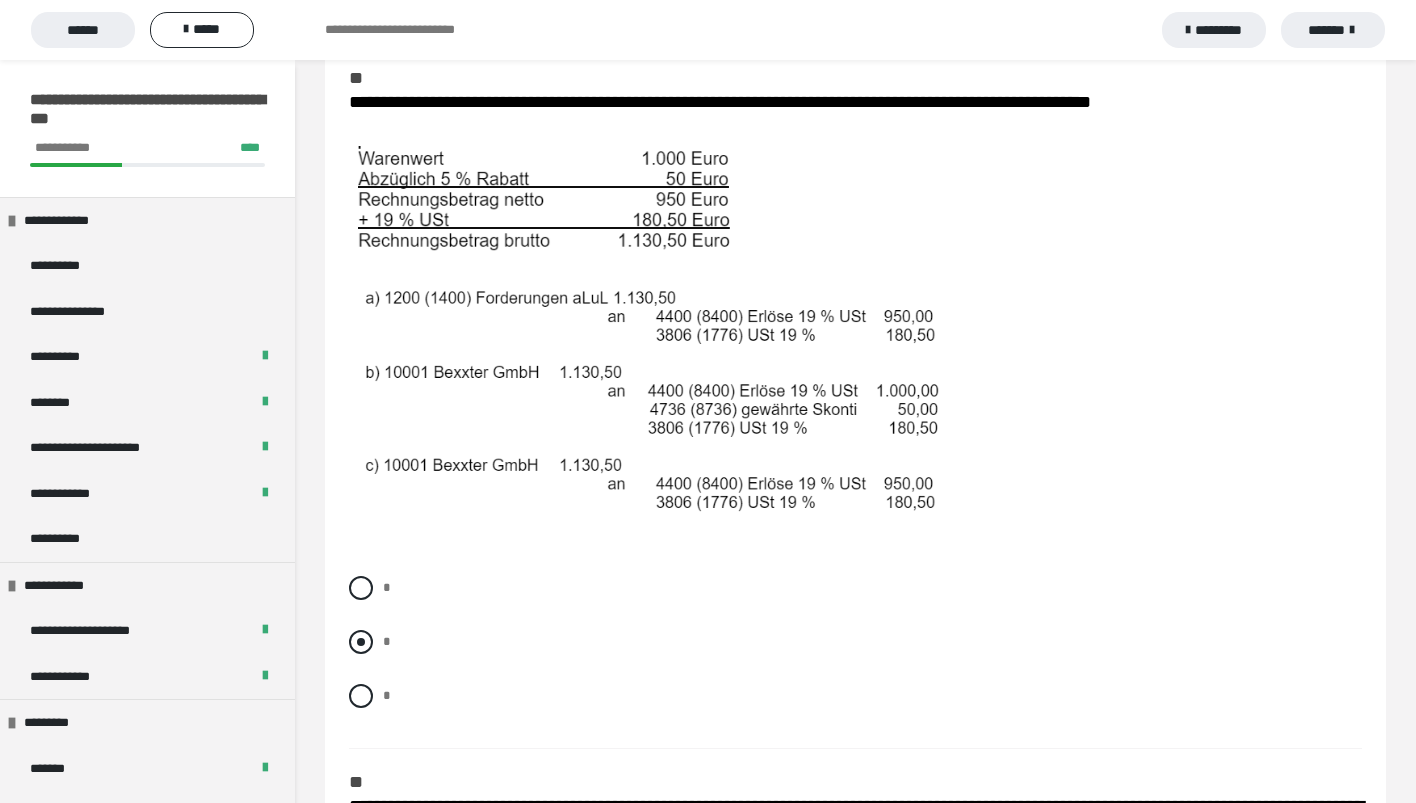 click on "*" at bounding box center [855, 642] 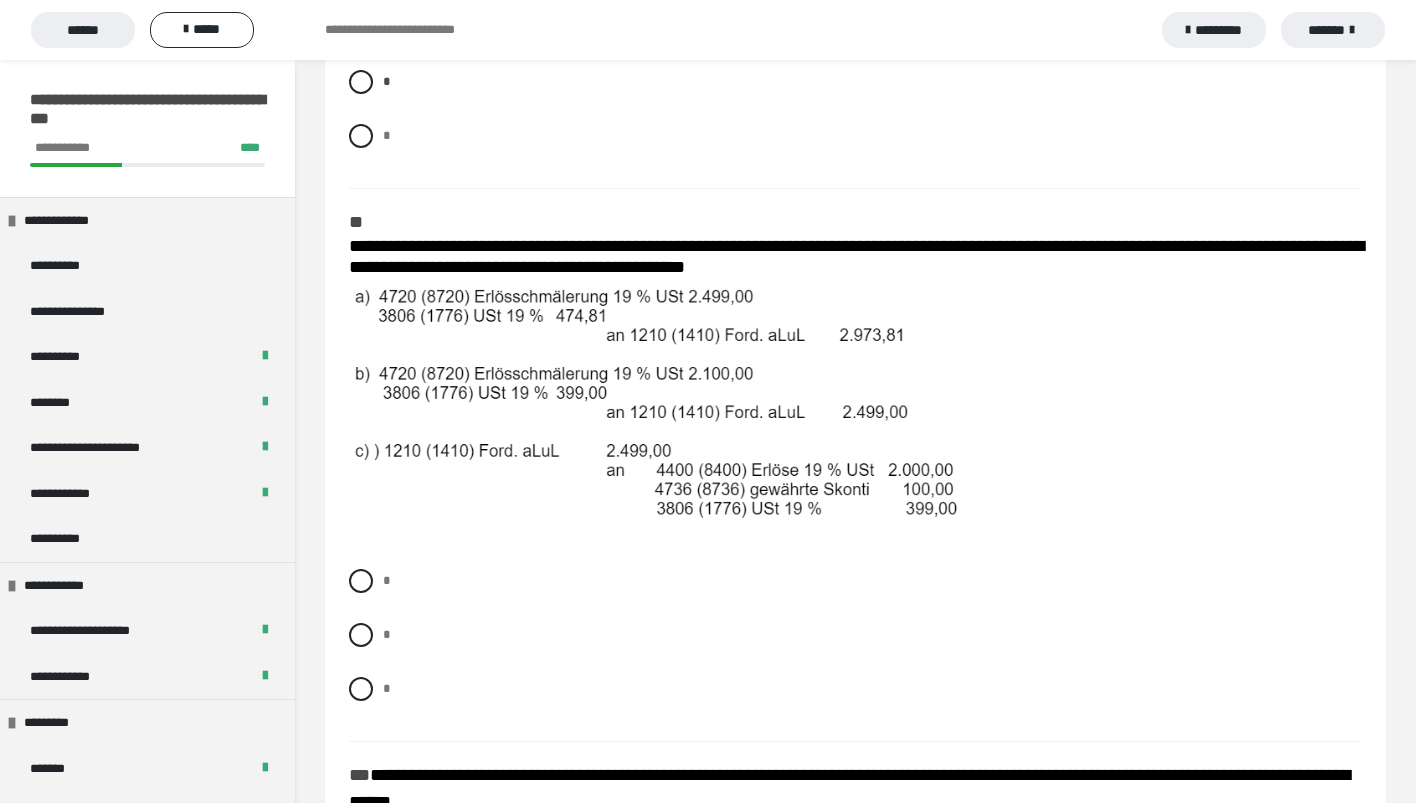 scroll, scrollTop: 1987, scrollLeft: 0, axis: vertical 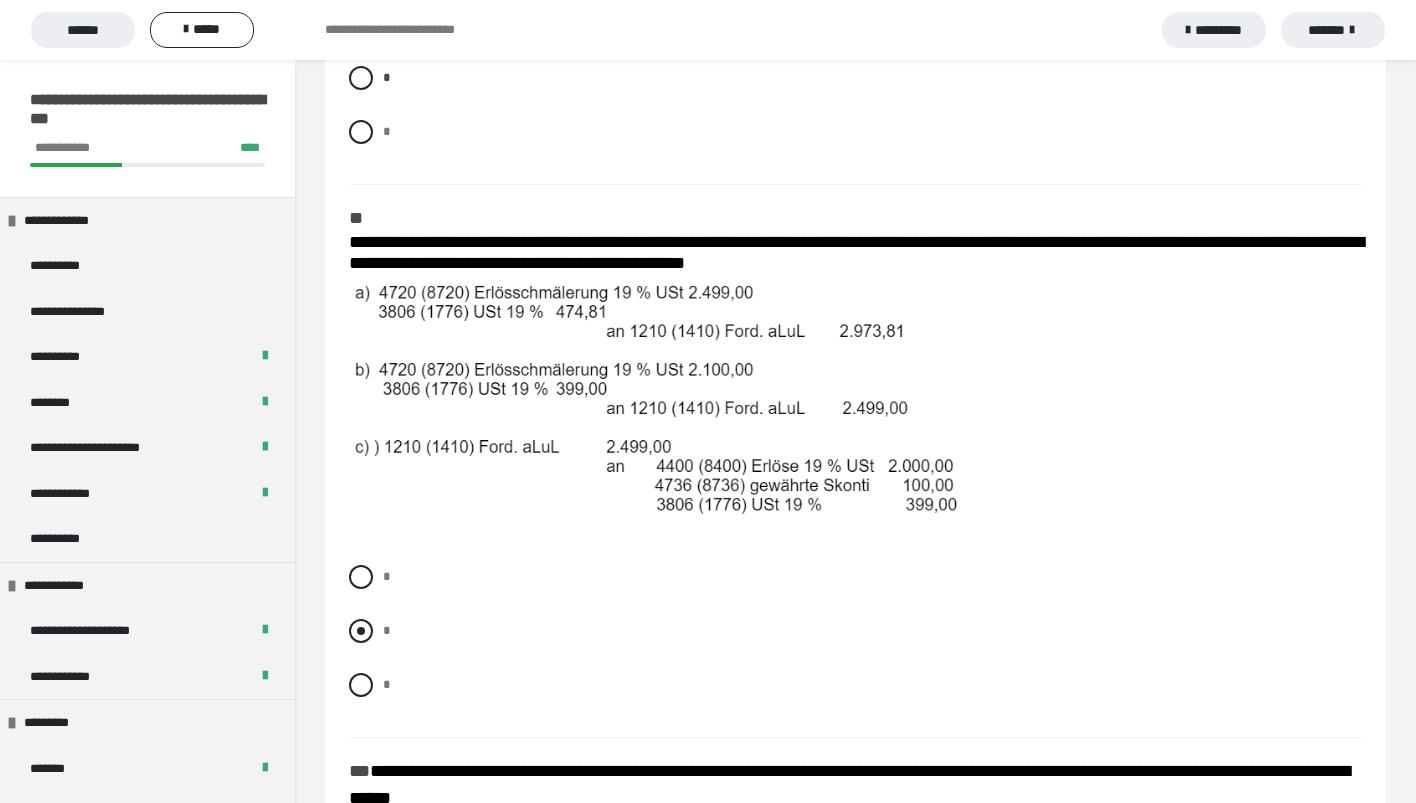 click on "*" at bounding box center [855, 631] 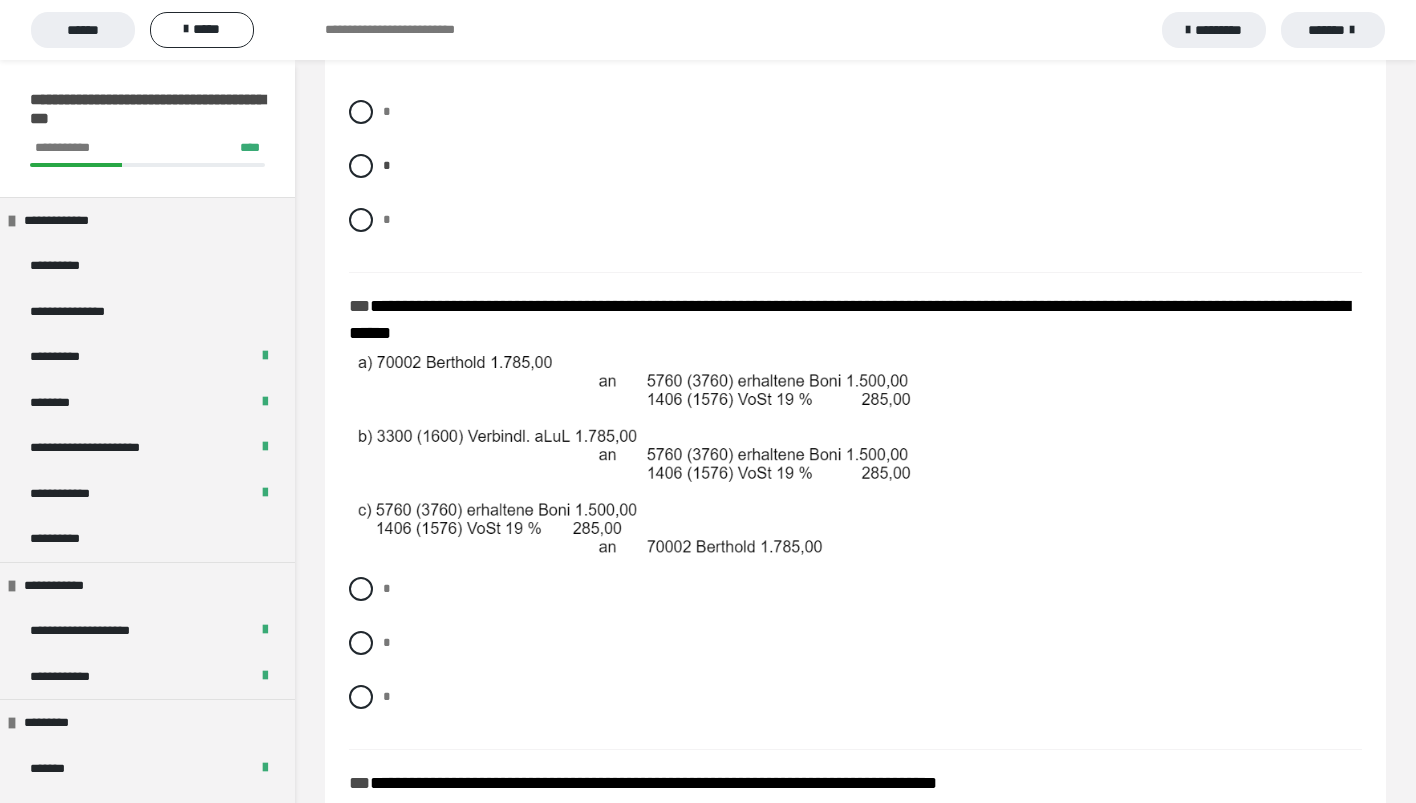 scroll, scrollTop: 2465, scrollLeft: 0, axis: vertical 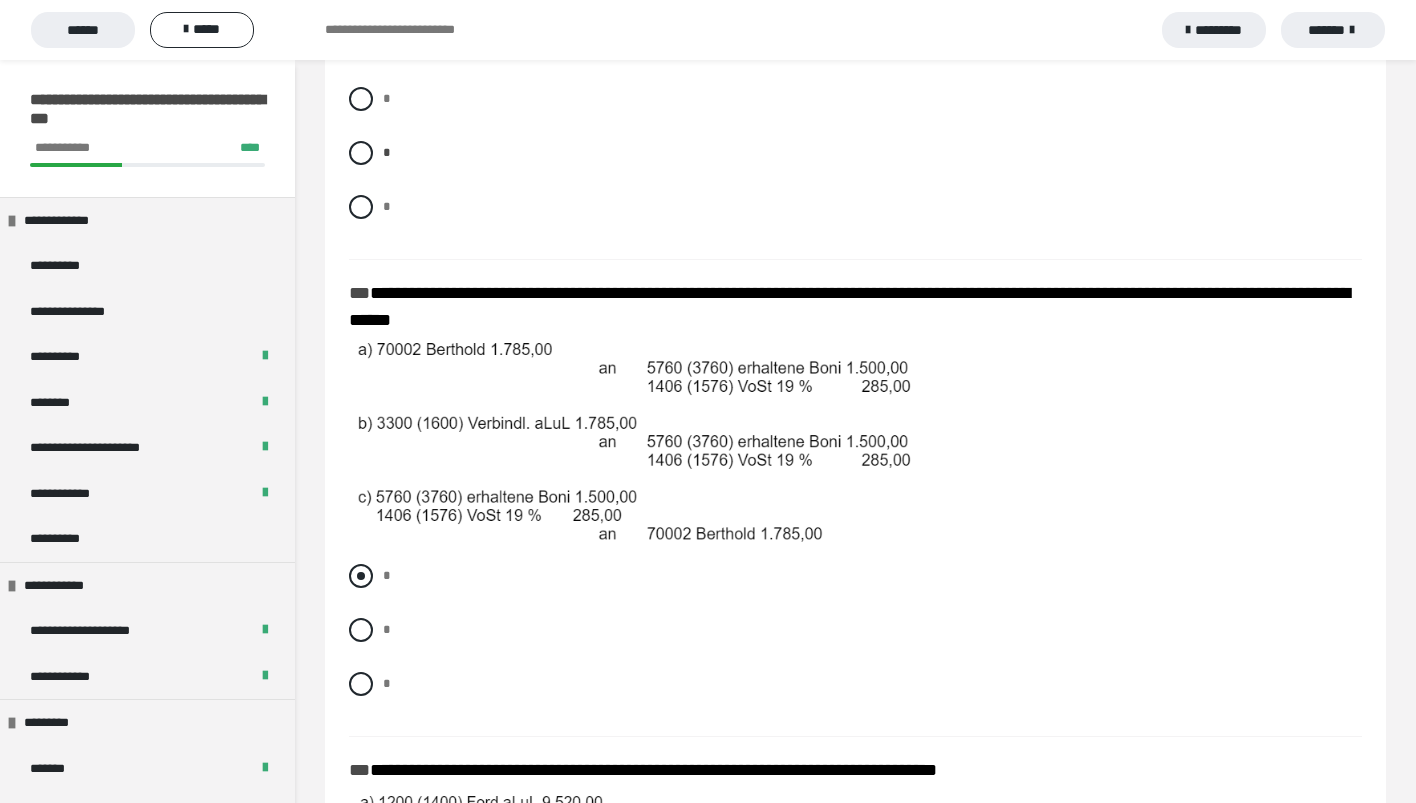 click at bounding box center (361, 576) 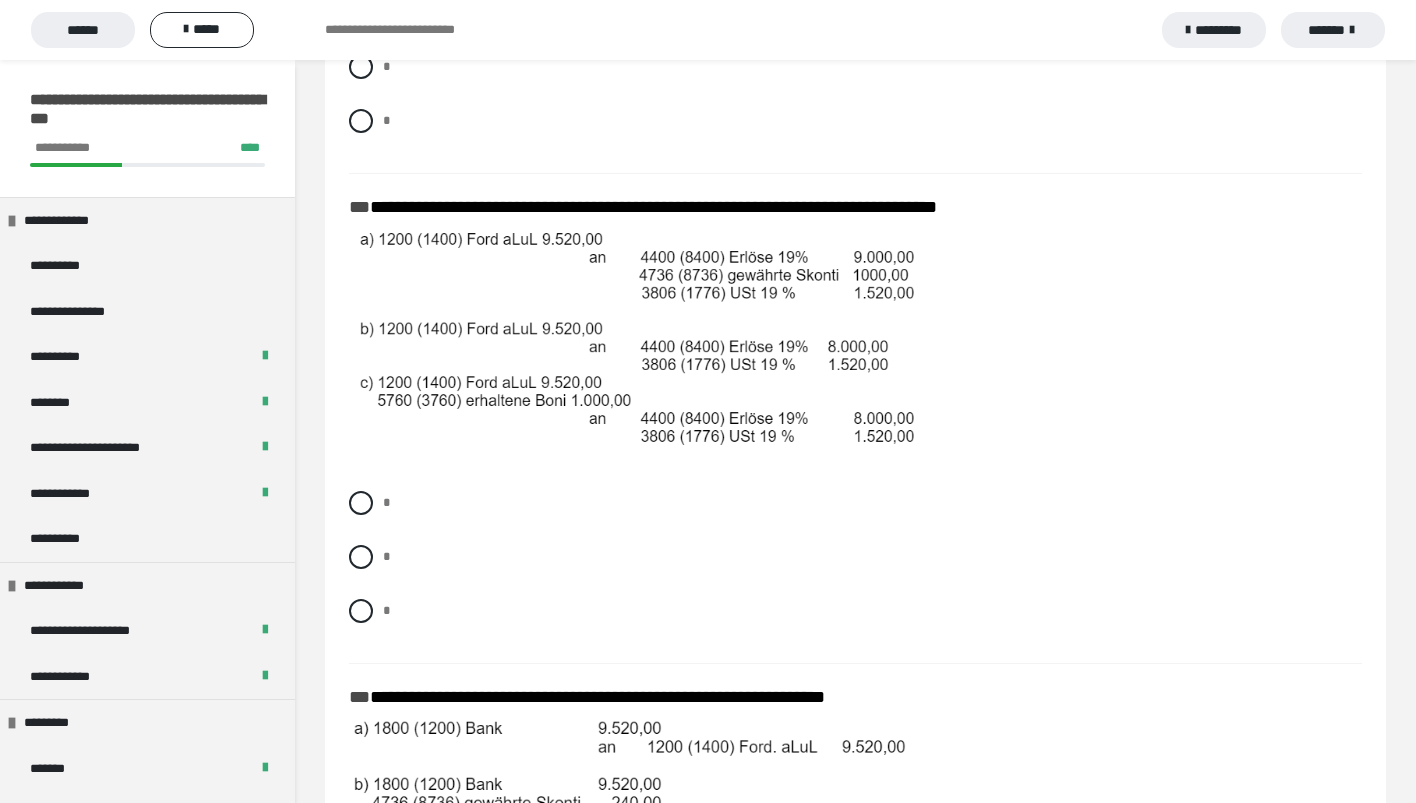 scroll, scrollTop: 3029, scrollLeft: 0, axis: vertical 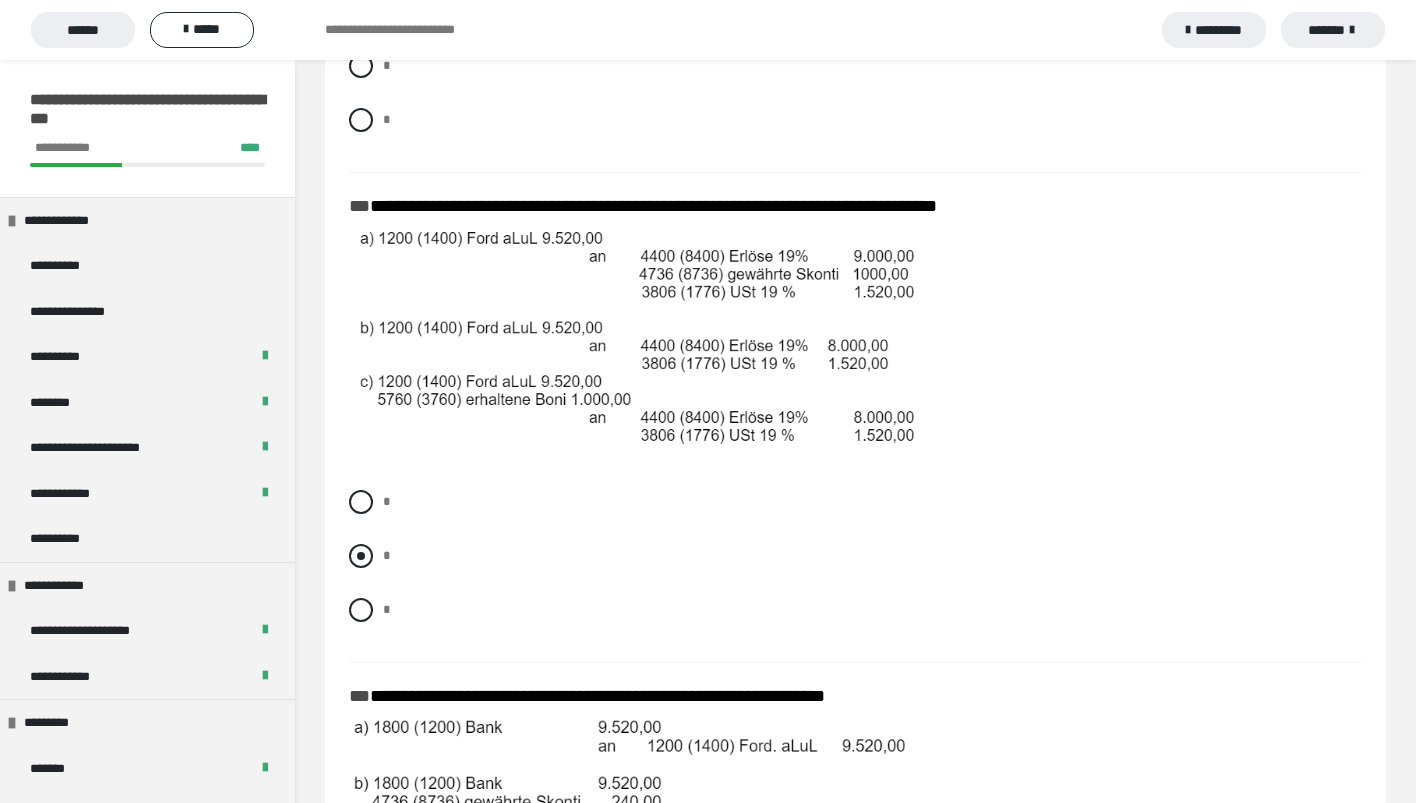 click at bounding box center [361, 556] 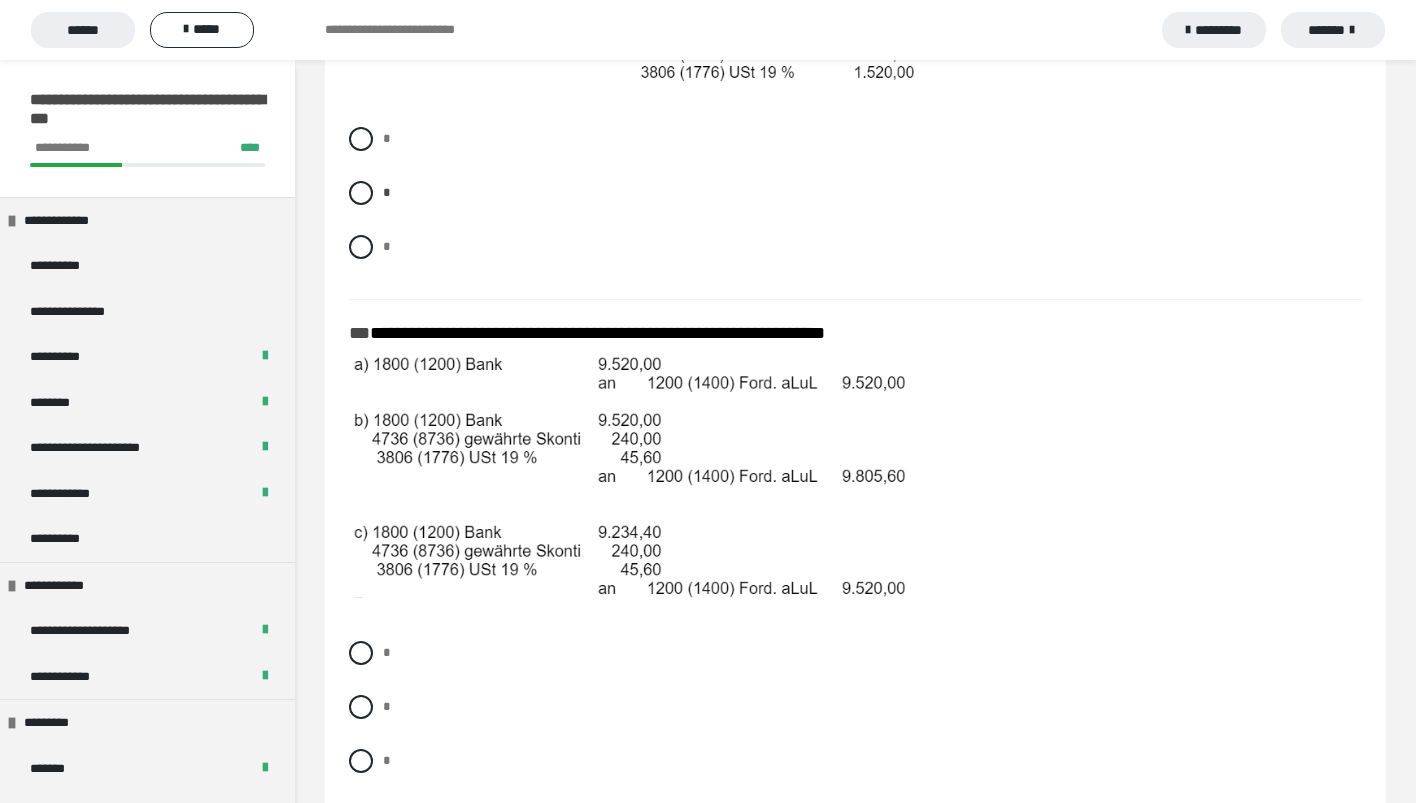 scroll, scrollTop: 3402, scrollLeft: 0, axis: vertical 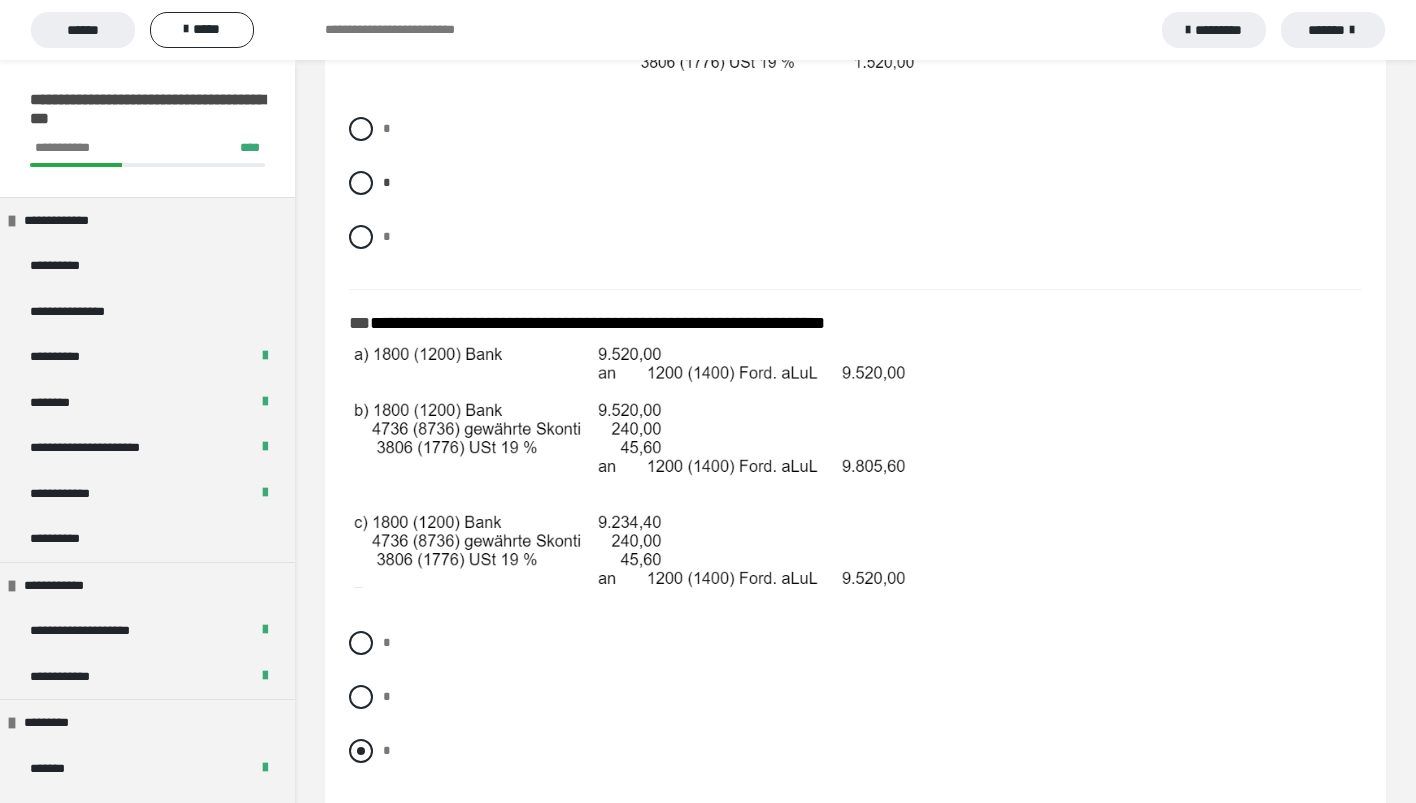 click at bounding box center (361, 751) 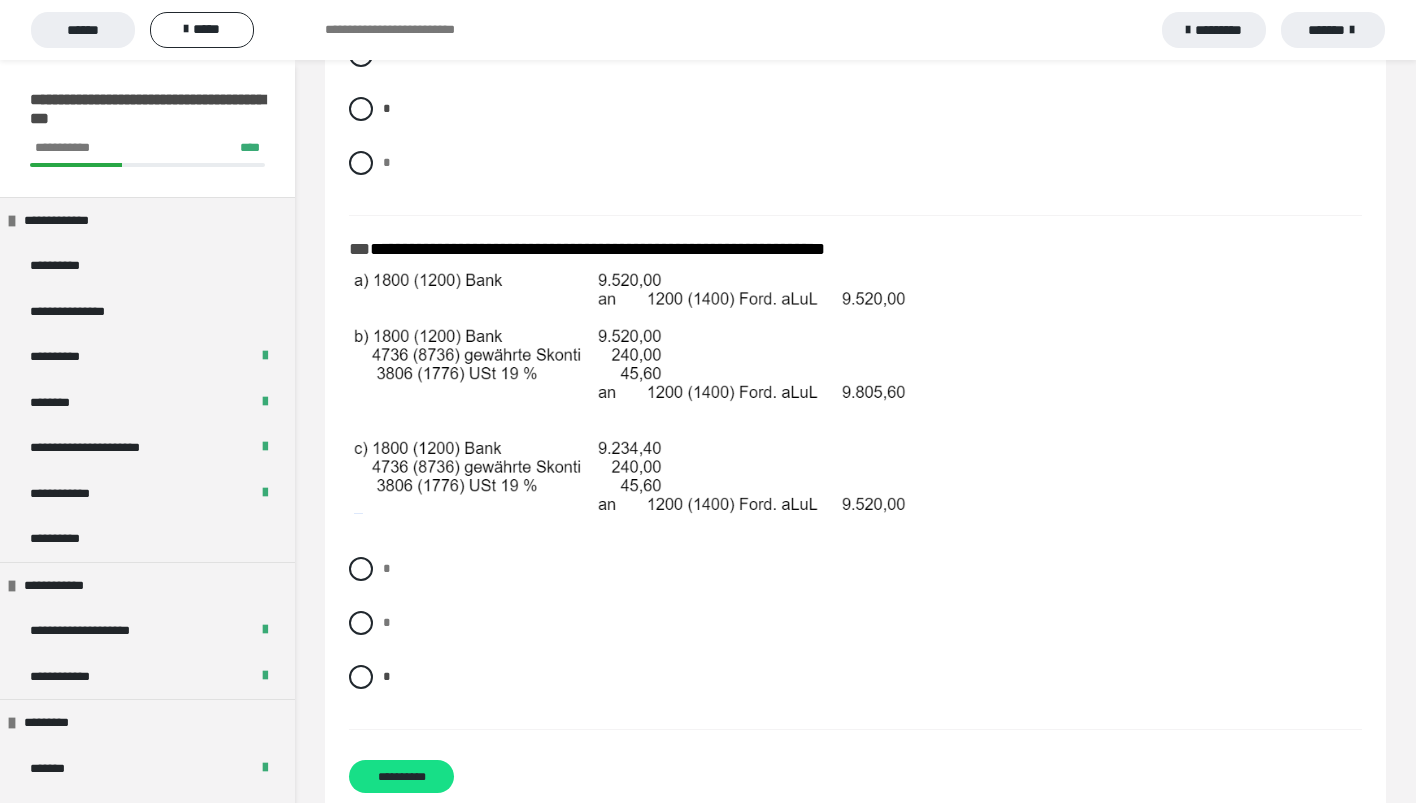 scroll, scrollTop: 3477, scrollLeft: 0, axis: vertical 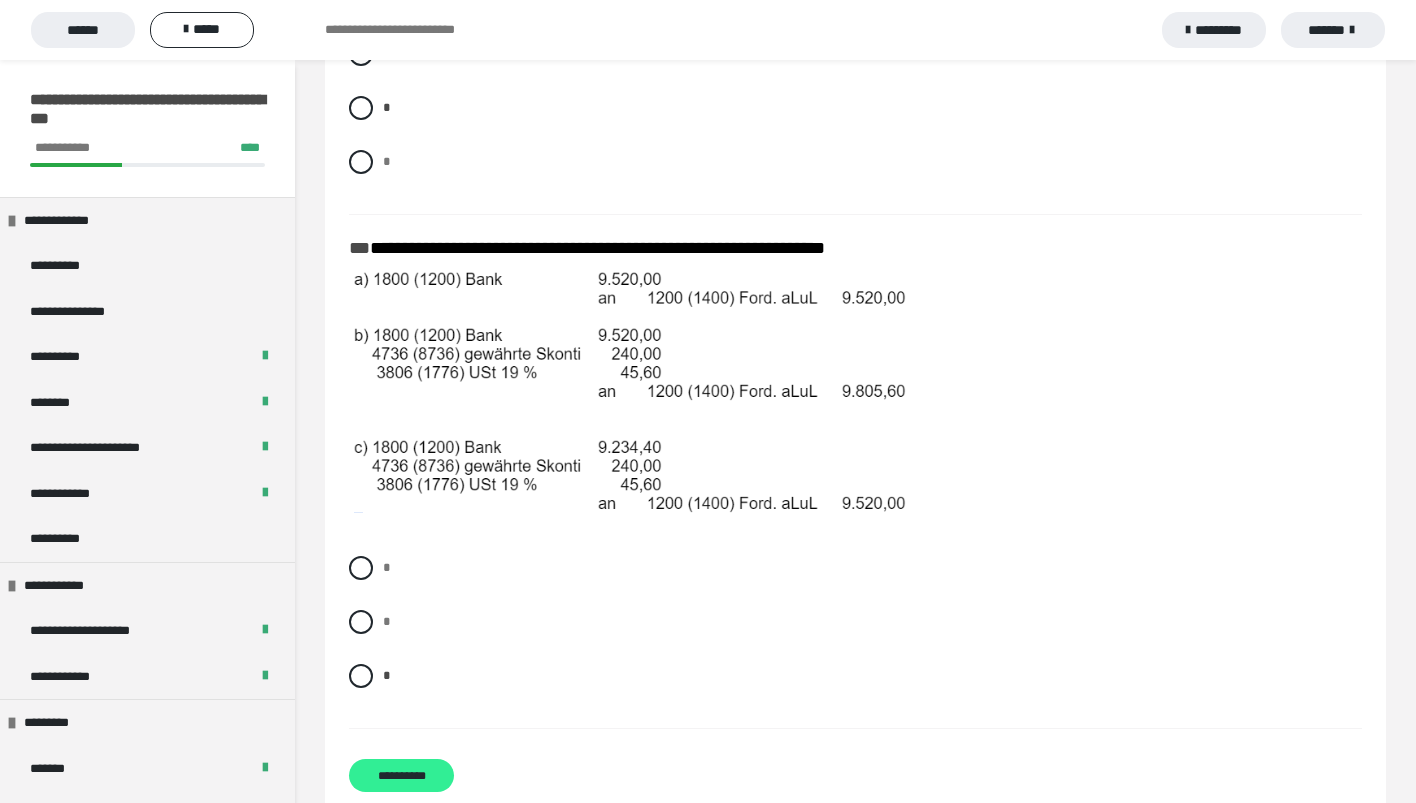 click on "**********" at bounding box center (401, 775) 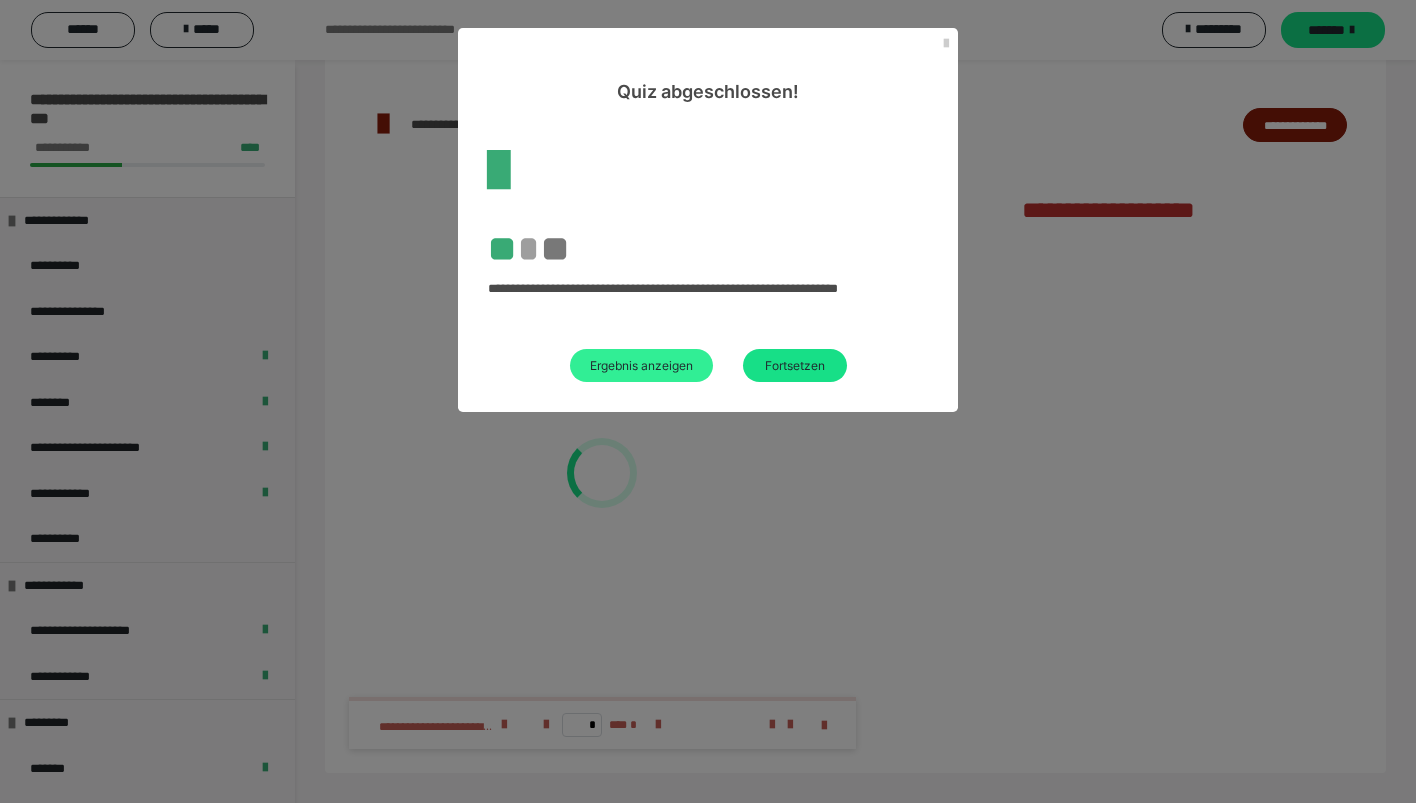 click on "Ergebnis anzeigen" at bounding box center [641, 365] 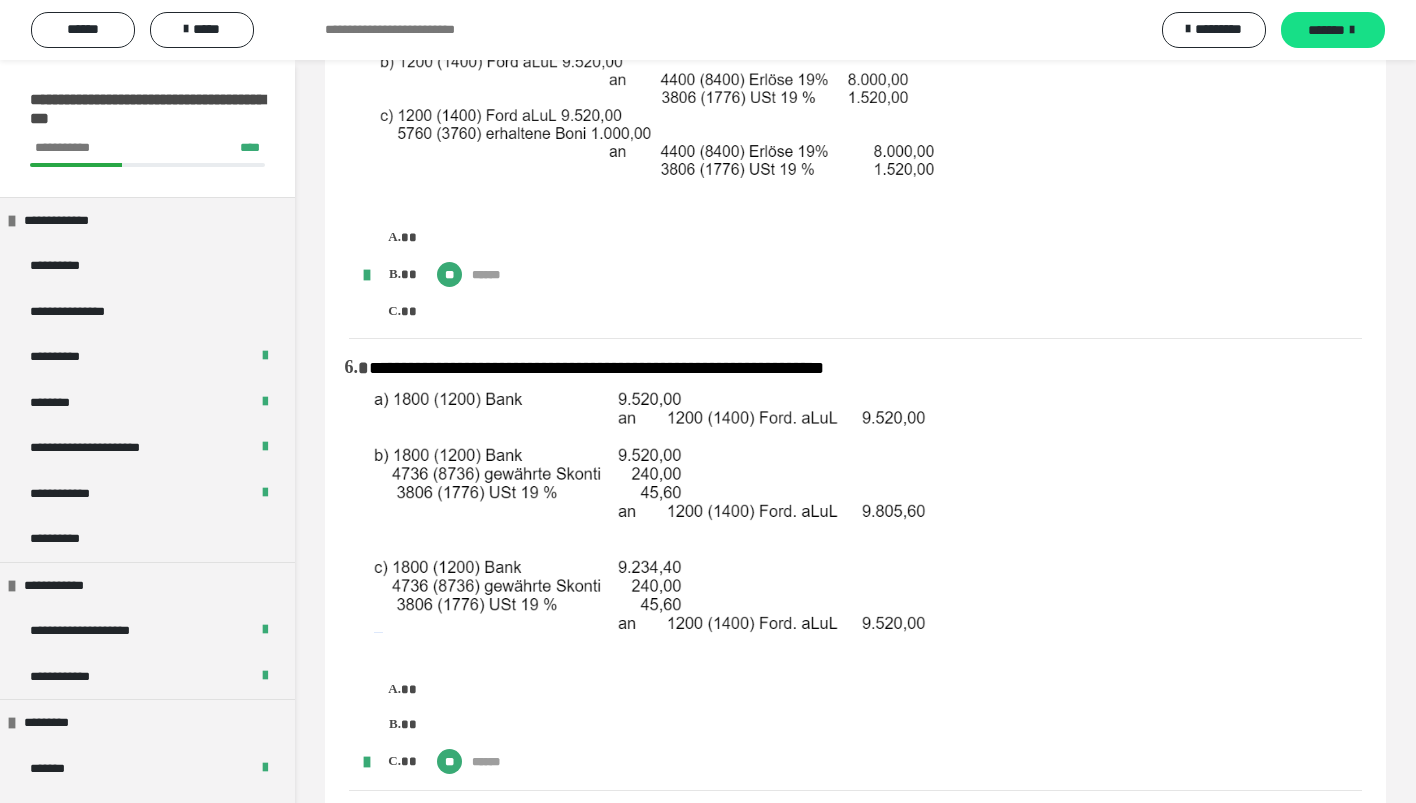 scroll, scrollTop: 2724, scrollLeft: 0, axis: vertical 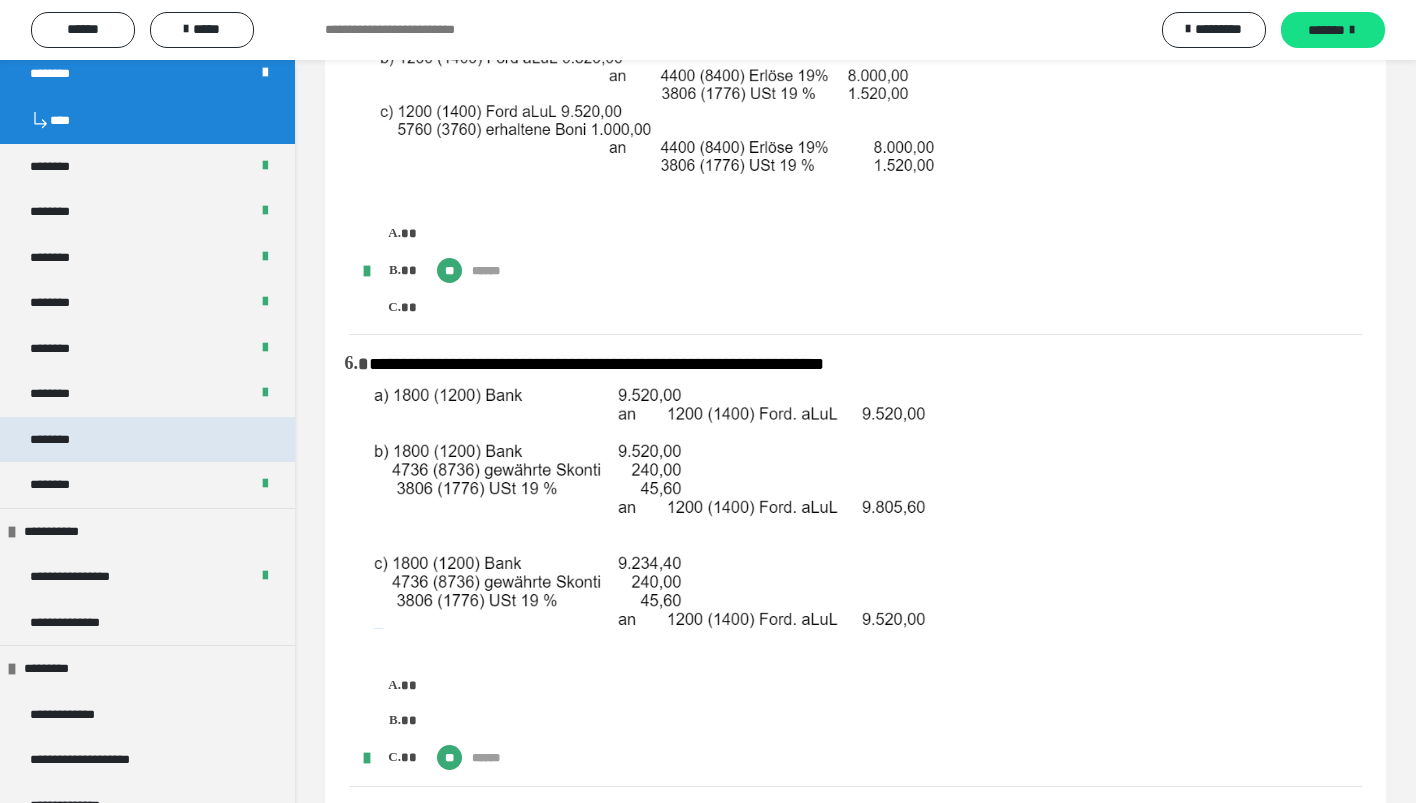 click on "********" at bounding box center (147, 440) 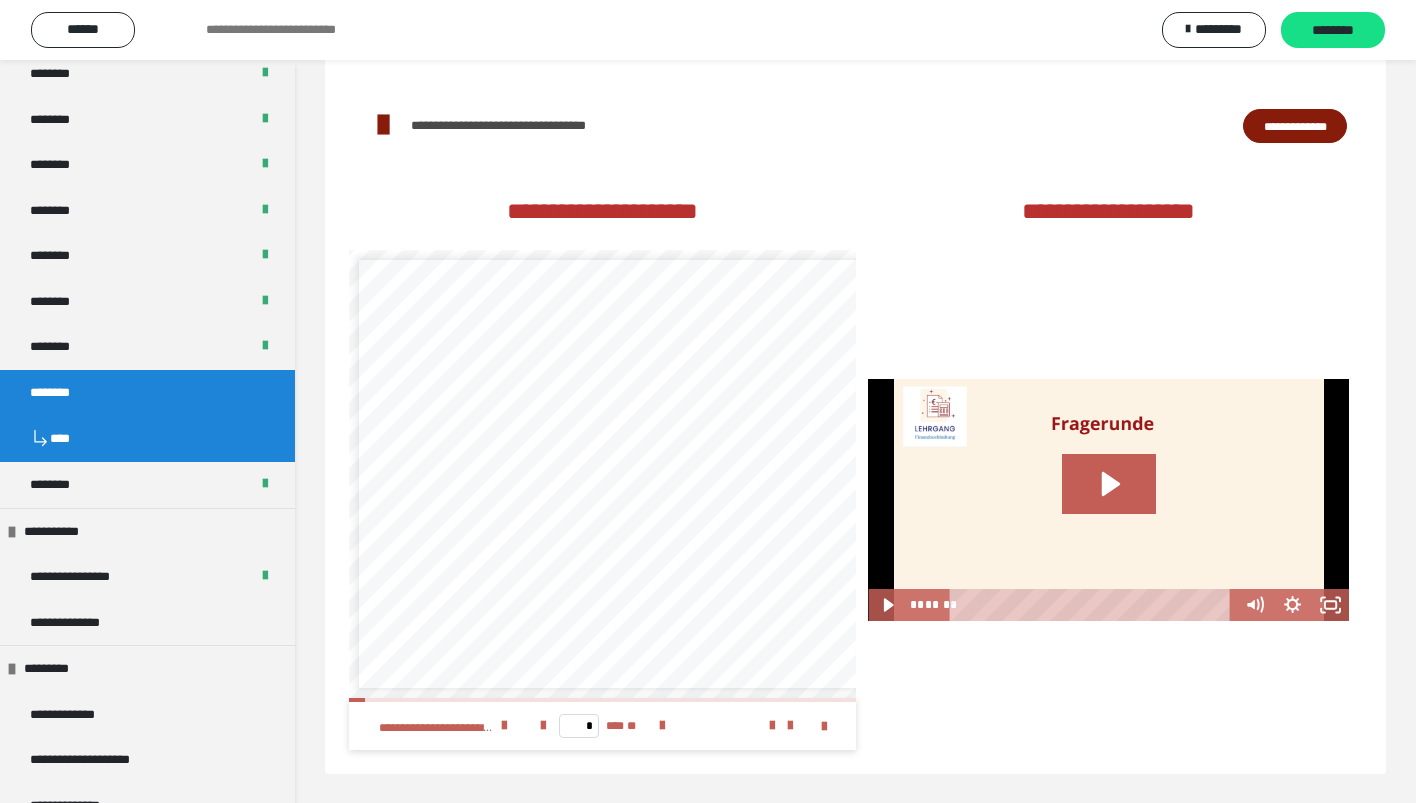 scroll, scrollTop: 2724, scrollLeft: 0, axis: vertical 